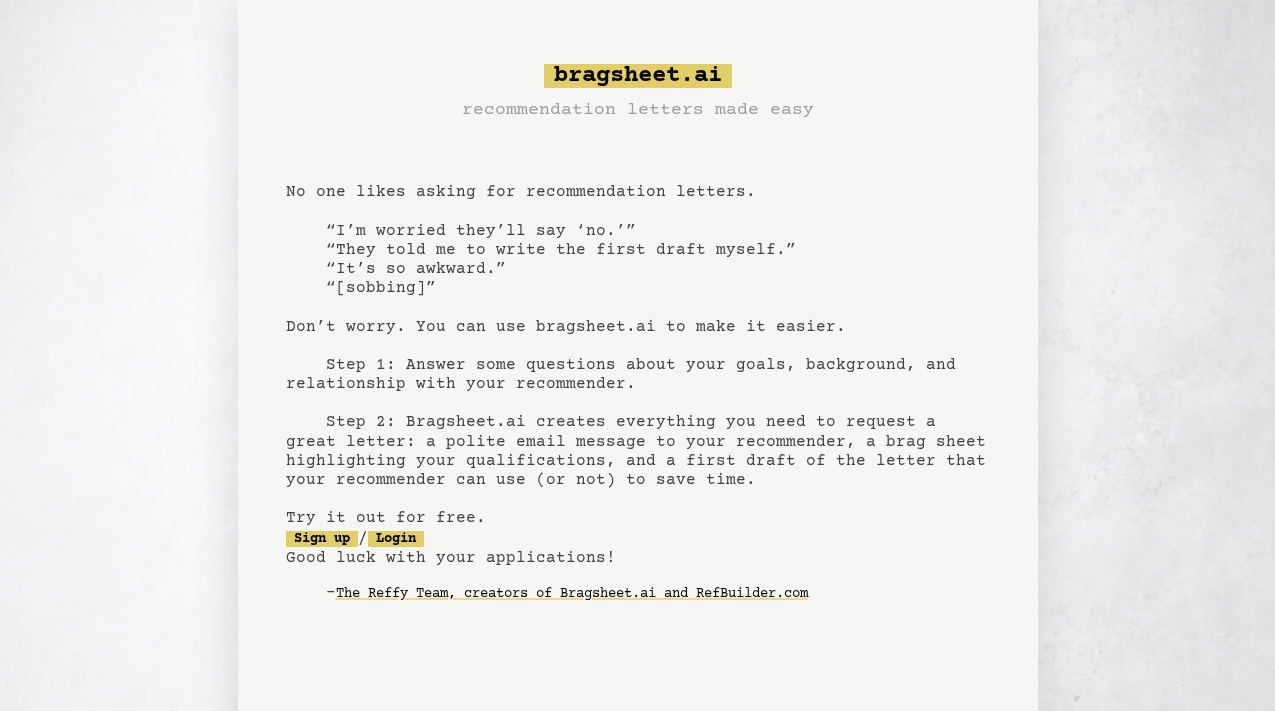 scroll, scrollTop: 0, scrollLeft: 0, axis: both 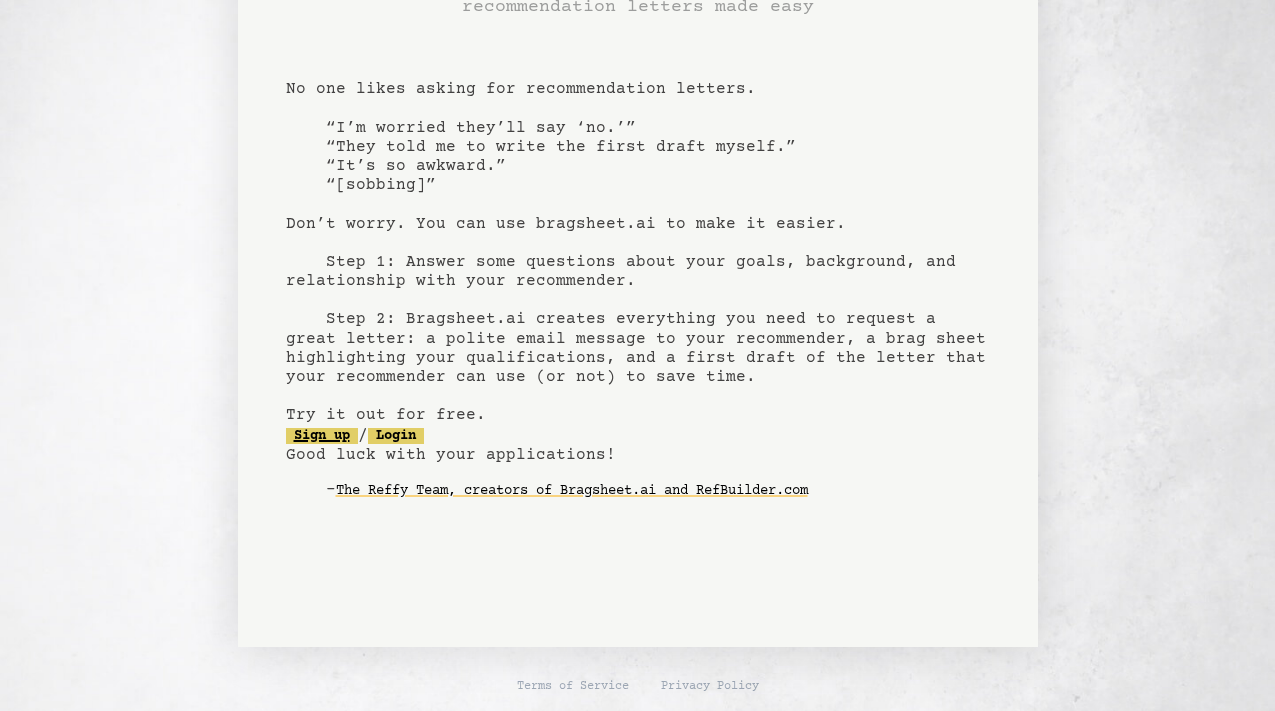 click on "Sign up" at bounding box center (322, 436) 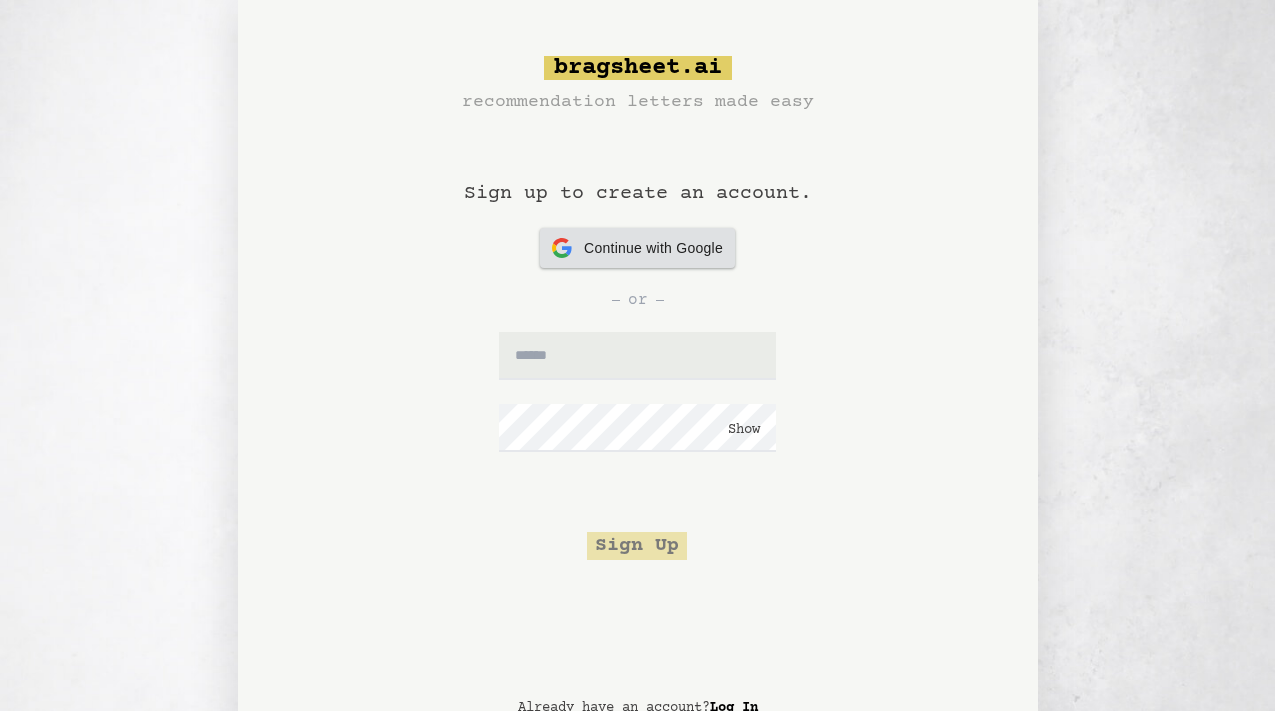 click on "Continue with Google" at bounding box center (653, 248) 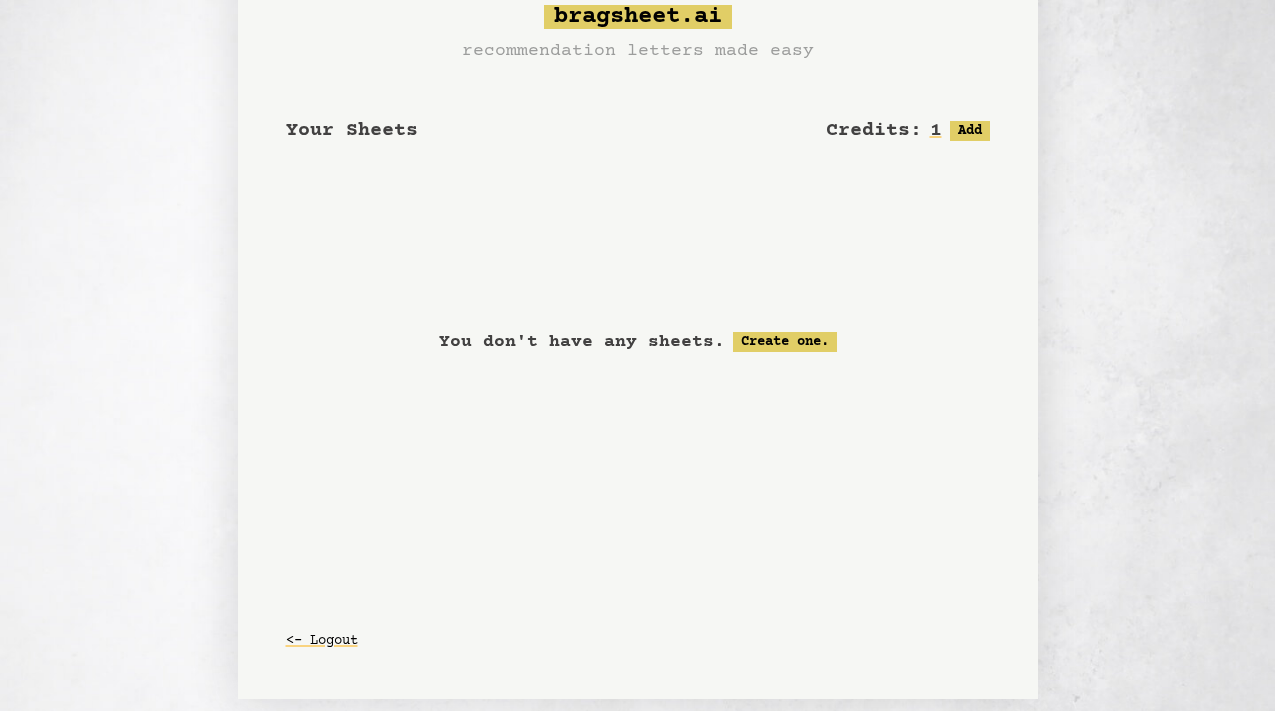scroll, scrollTop: 84, scrollLeft: 0, axis: vertical 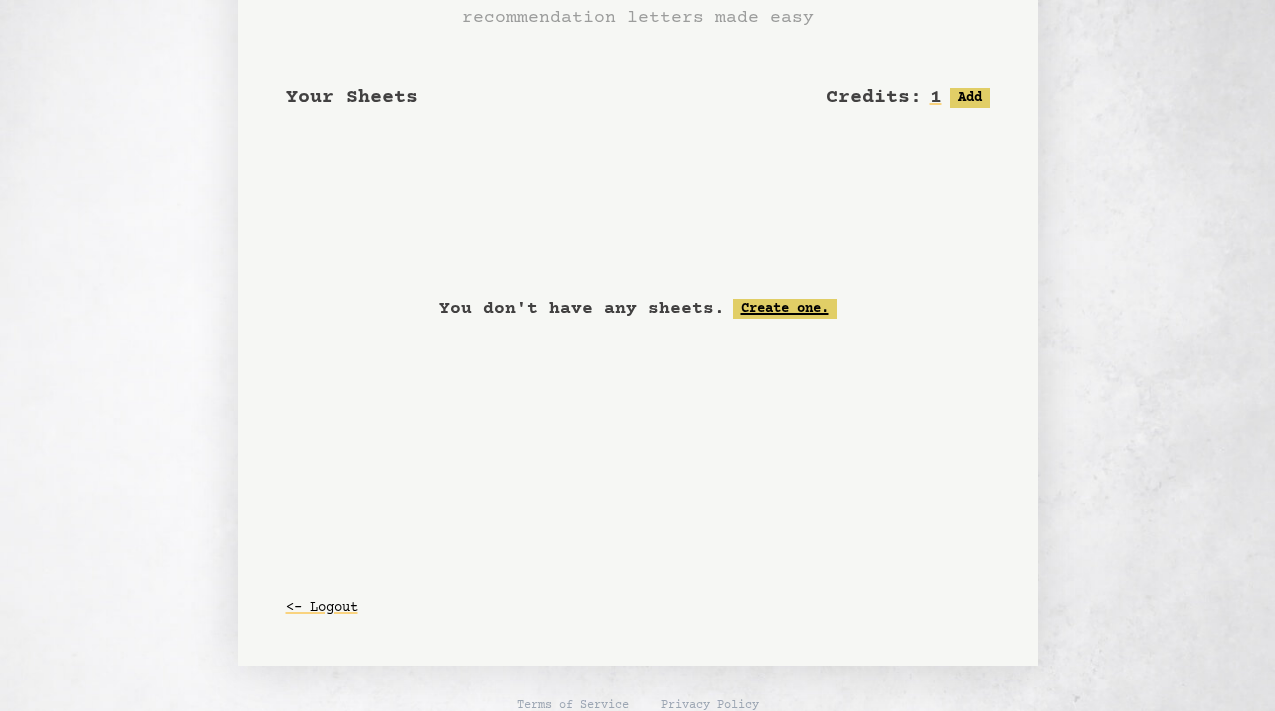 click on "Create one." at bounding box center [785, 309] 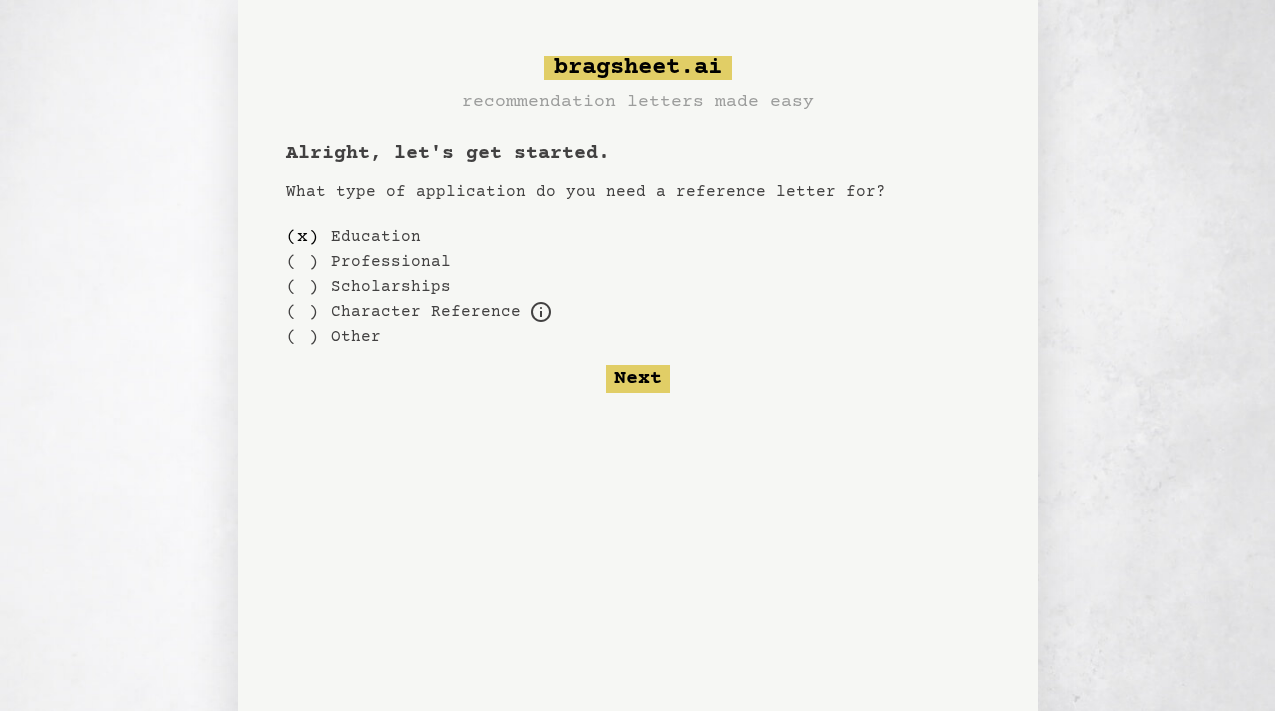 click on "Professional" at bounding box center (391, 262) 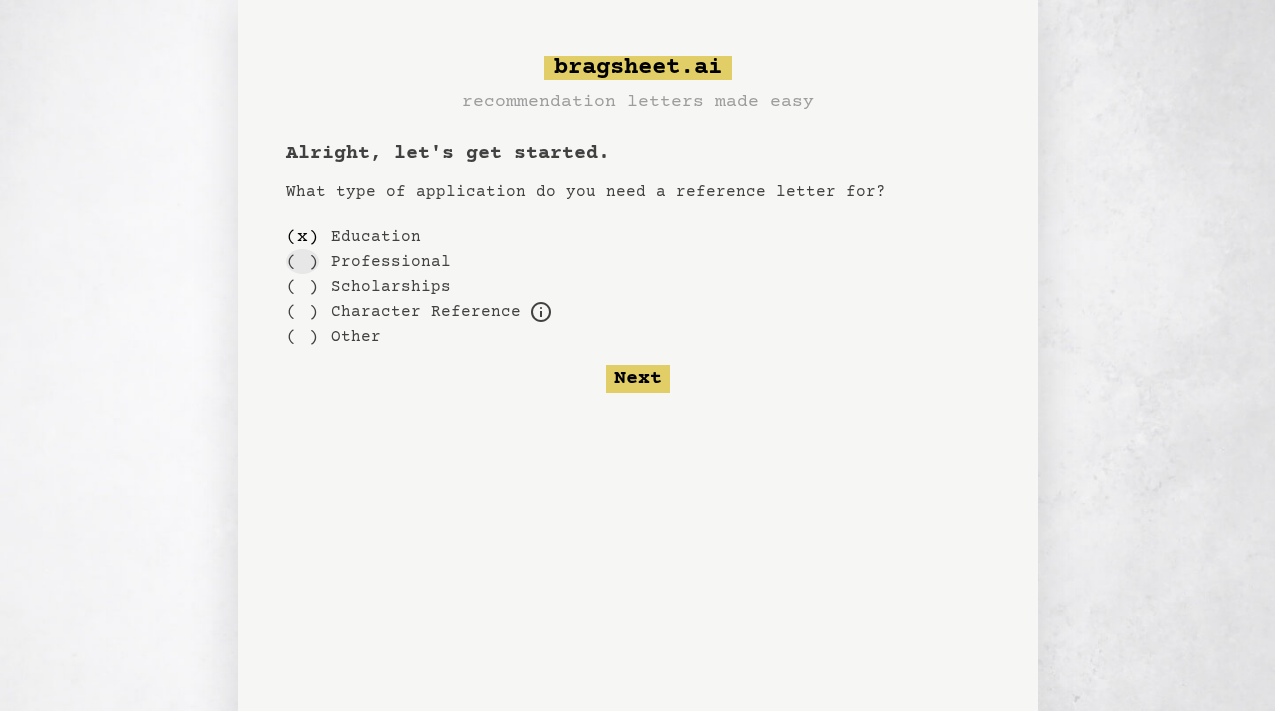 click on "(    )" at bounding box center [302, 261] 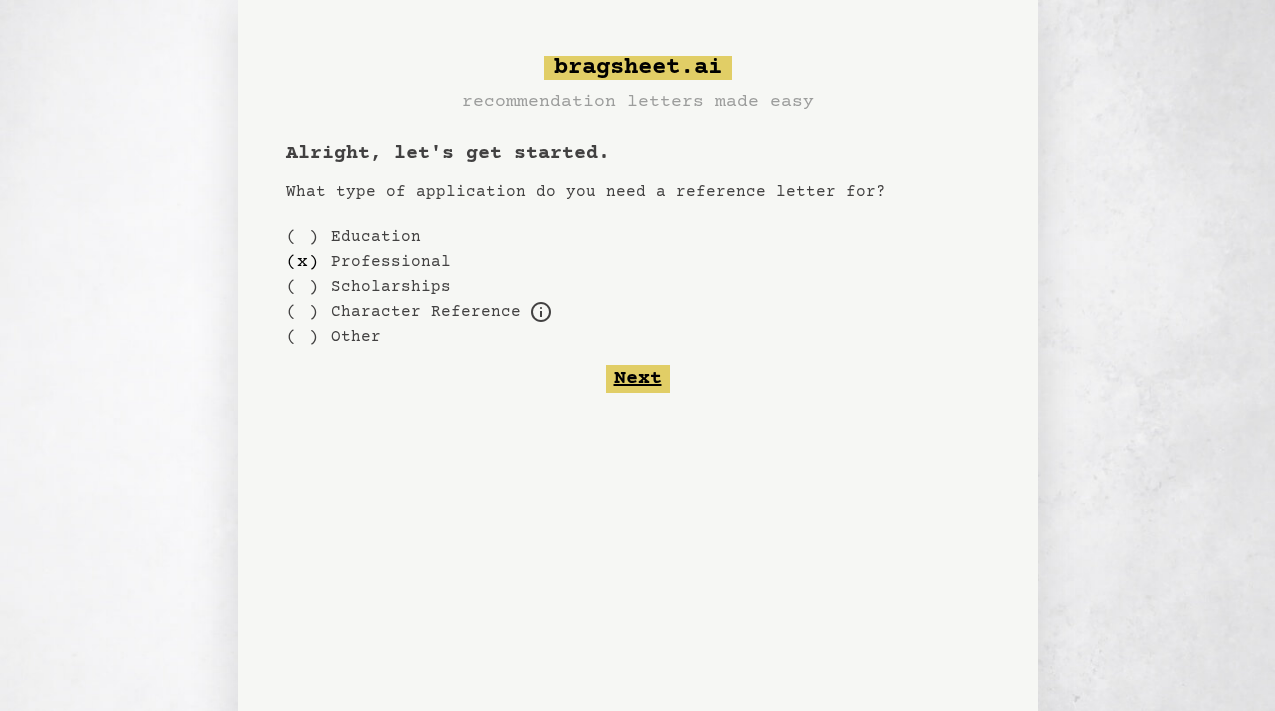 click on "Next" at bounding box center [638, 379] 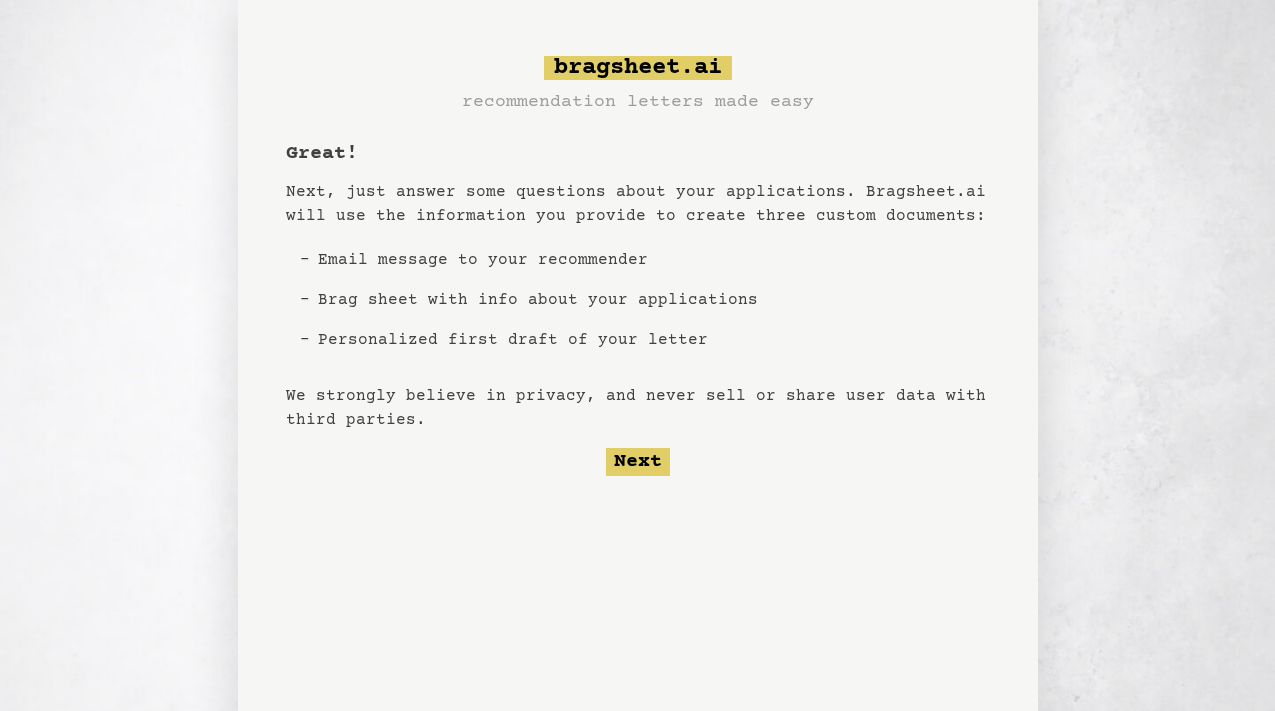 click on "Personalized first draft of your letter" at bounding box center (538, 340) 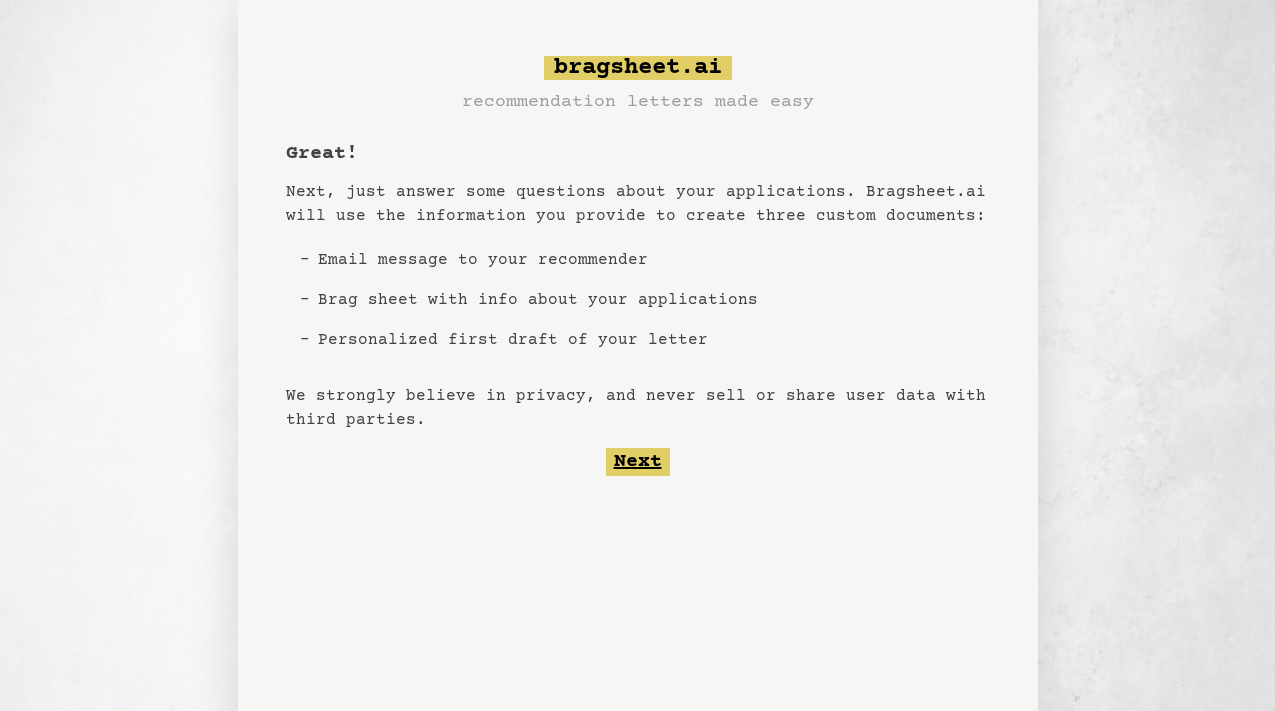 click on "Next" at bounding box center [638, 462] 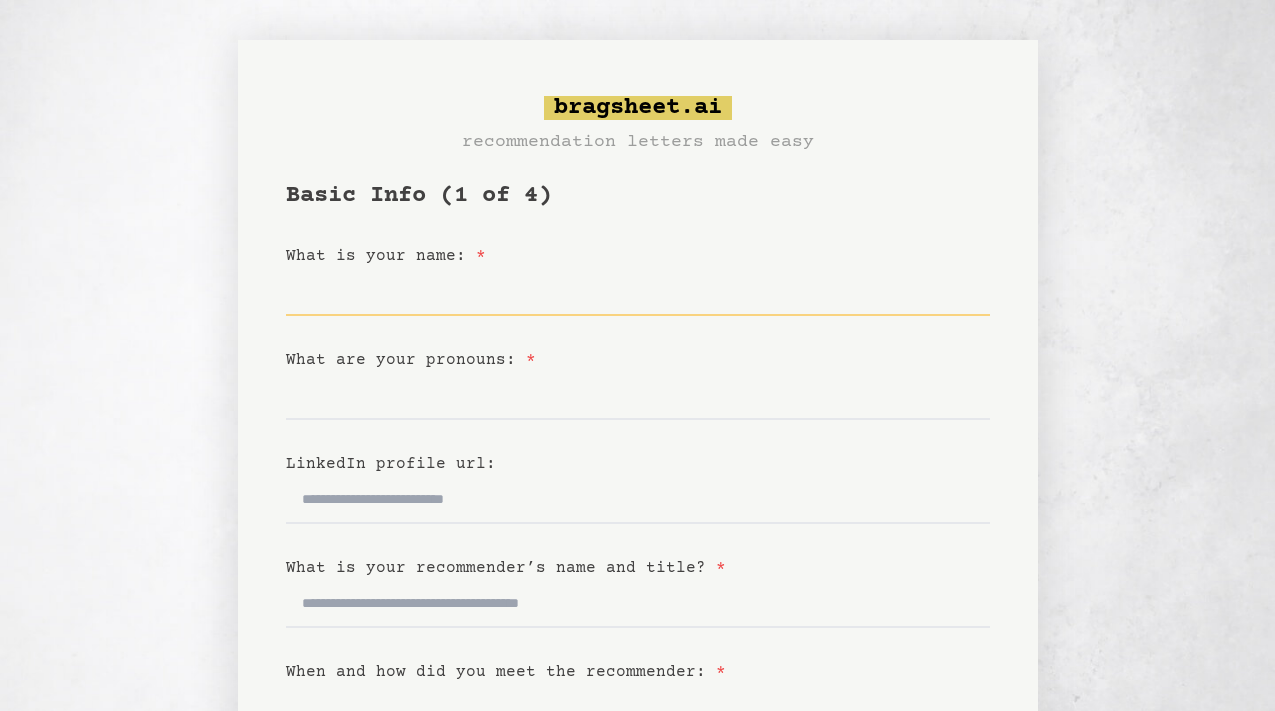 click on "What is your name:   *" at bounding box center (638, 292) 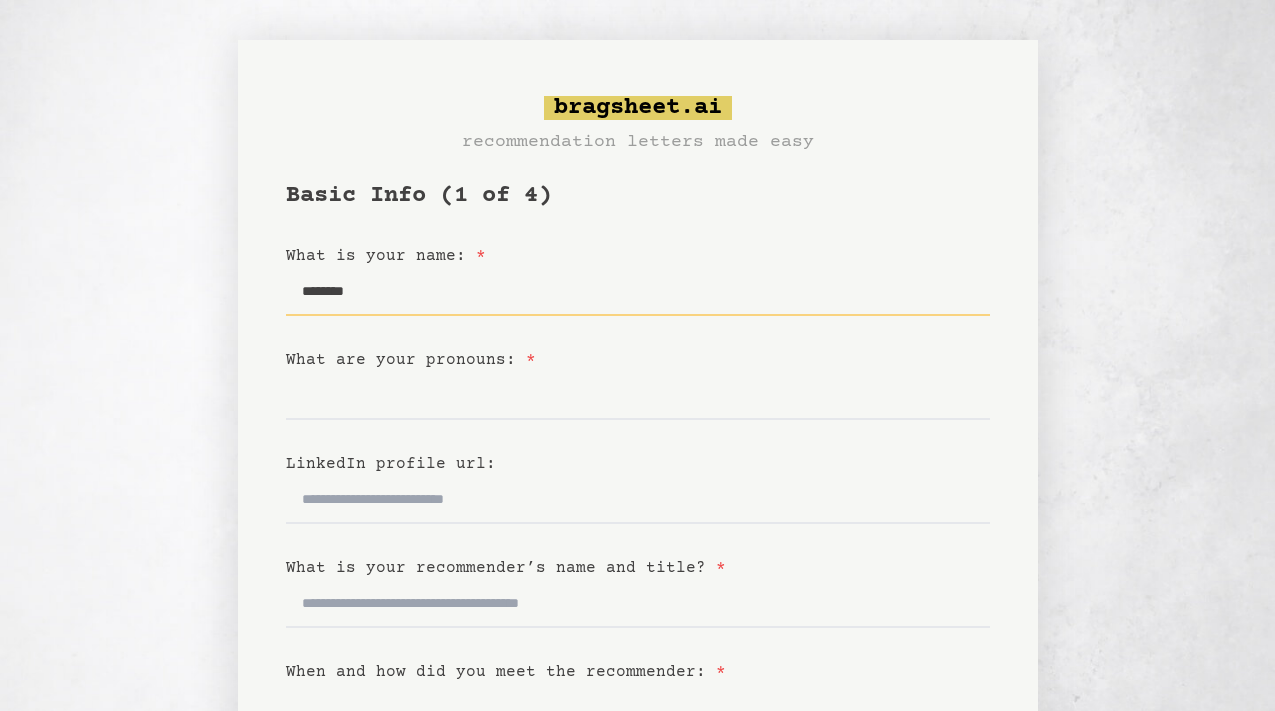 type on "********" 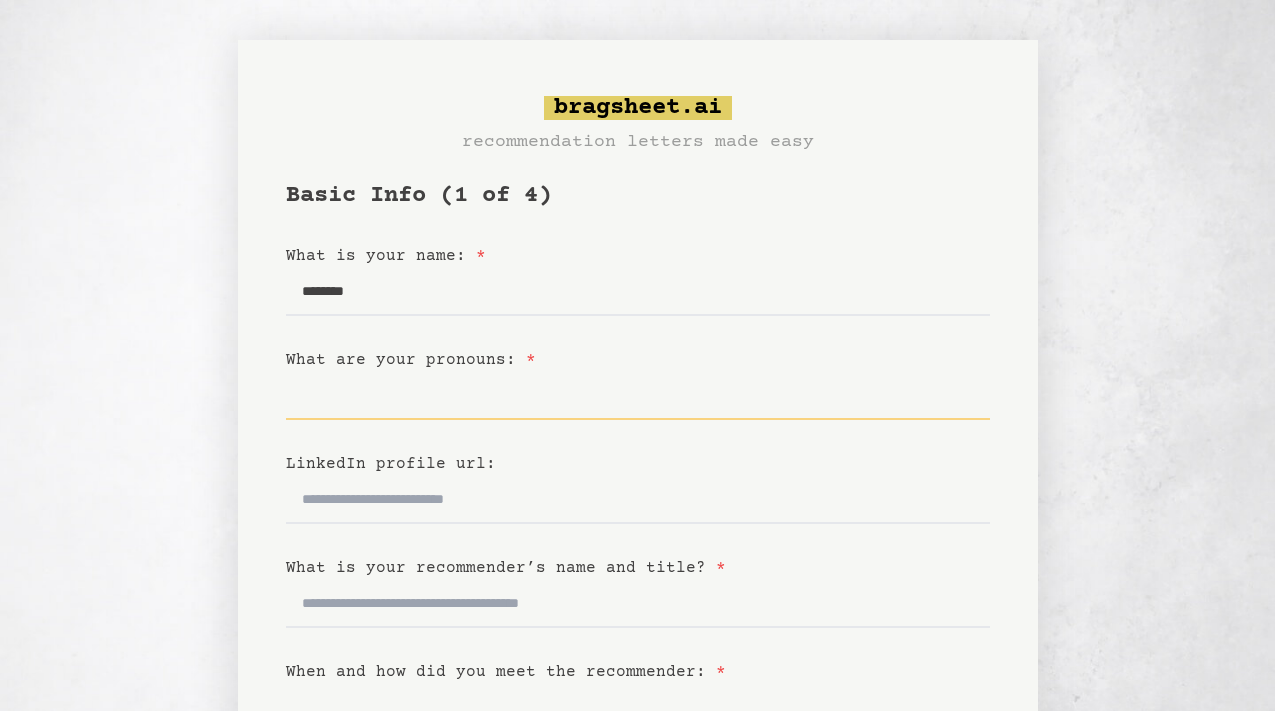 click on "What are your pronouns:   *" at bounding box center (638, 396) 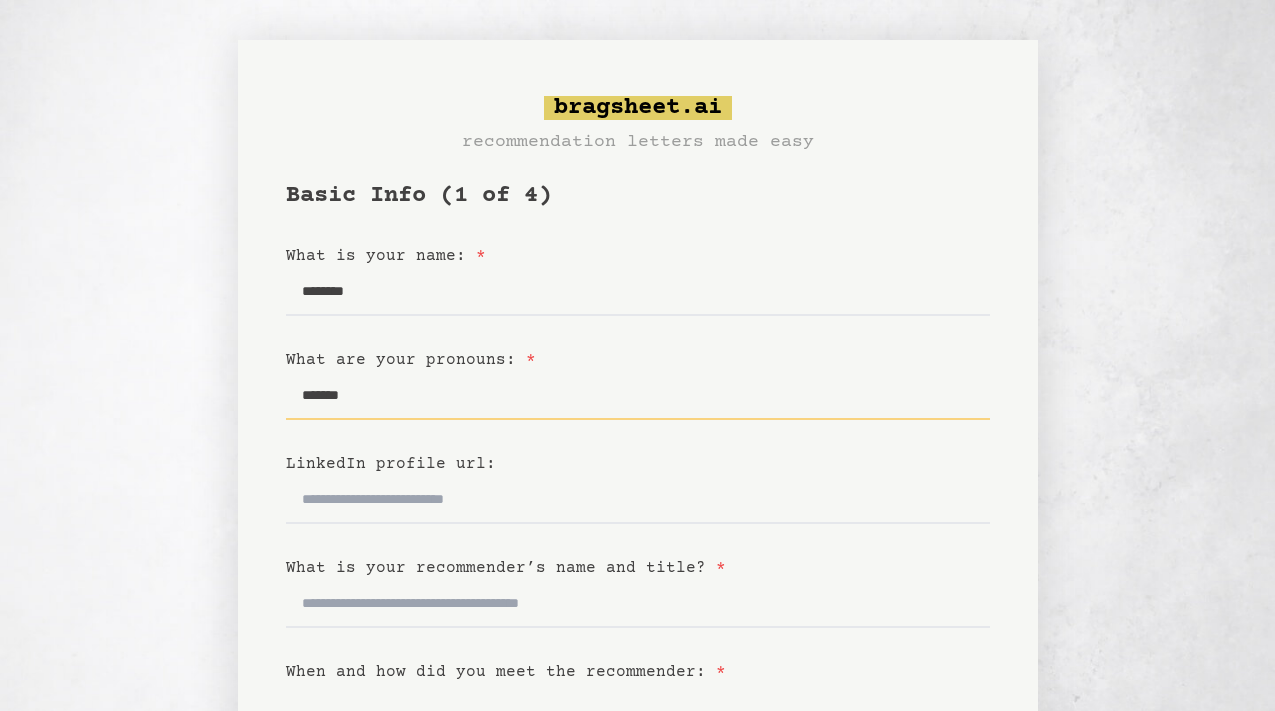 type on "*******" 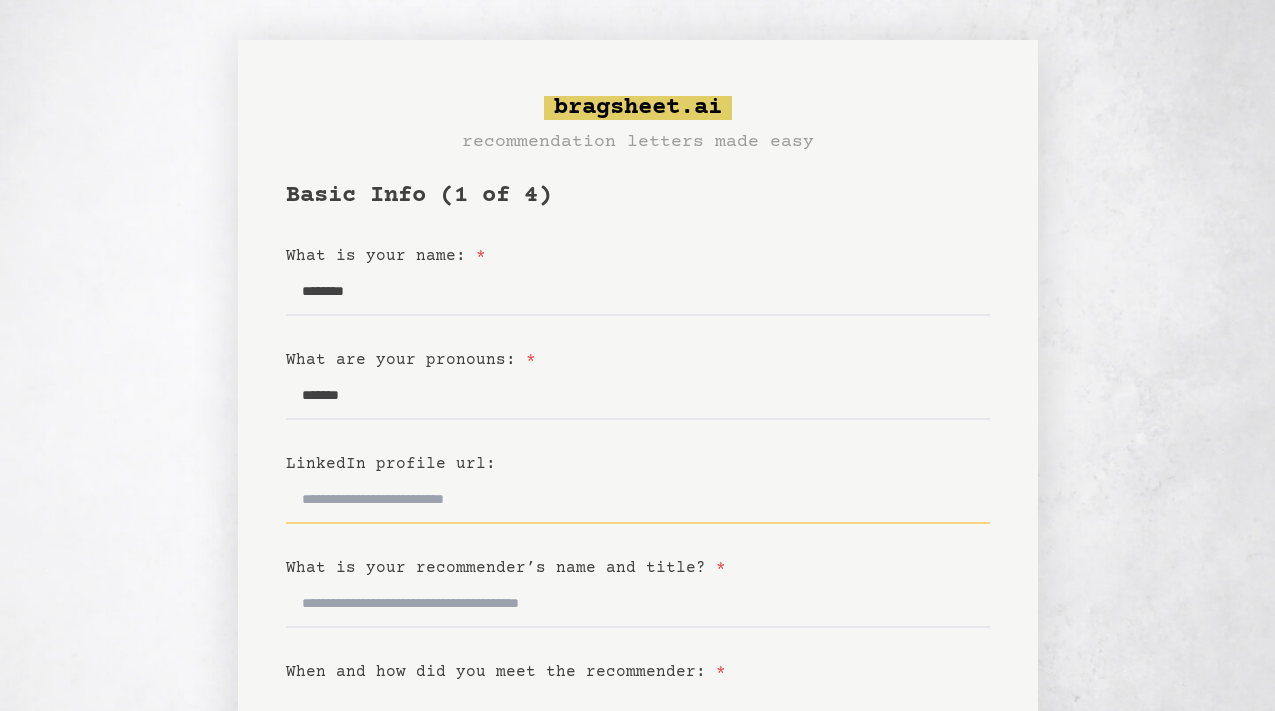 click on "LinkedIn profile url:" at bounding box center (638, 500) 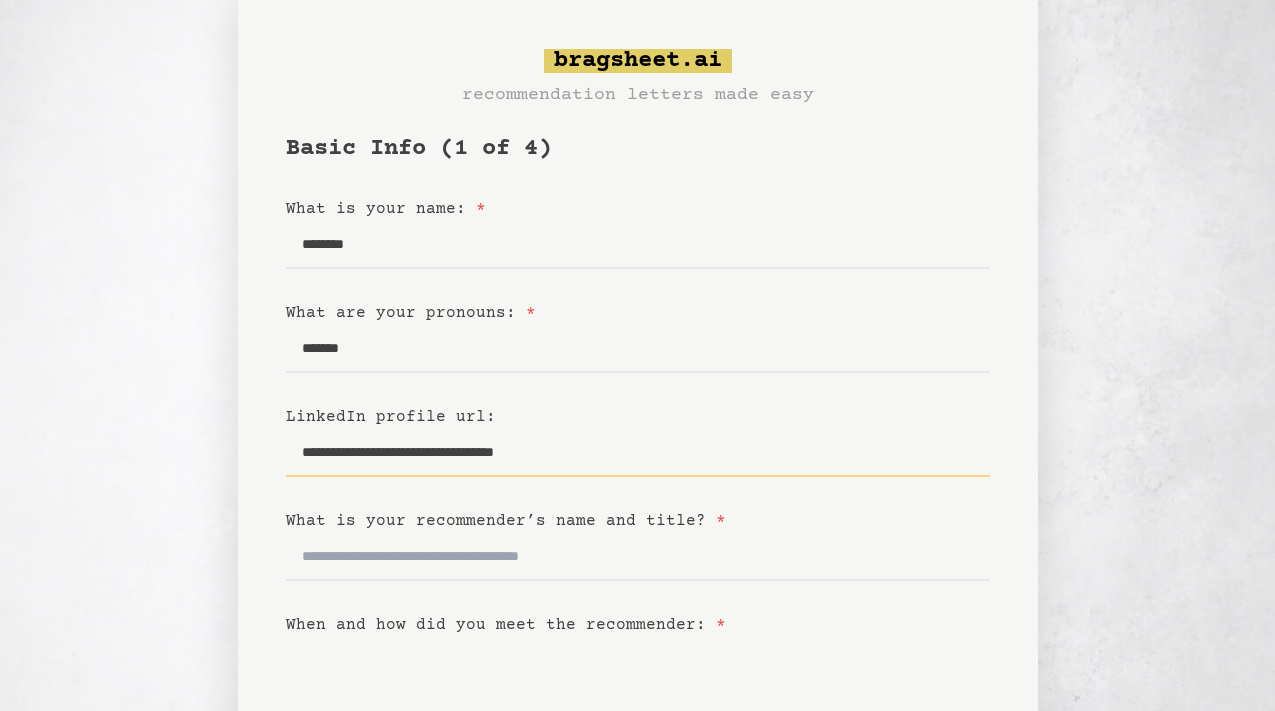 scroll, scrollTop: 63, scrollLeft: 0, axis: vertical 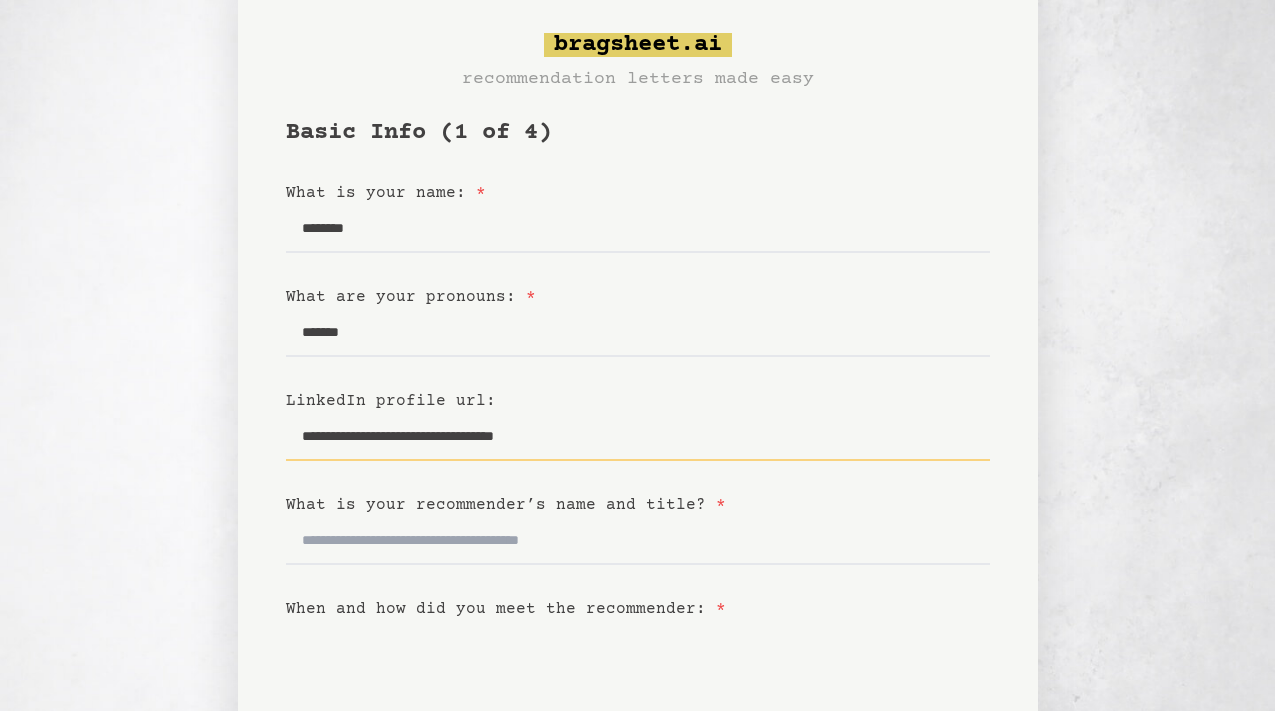 type on "**********" 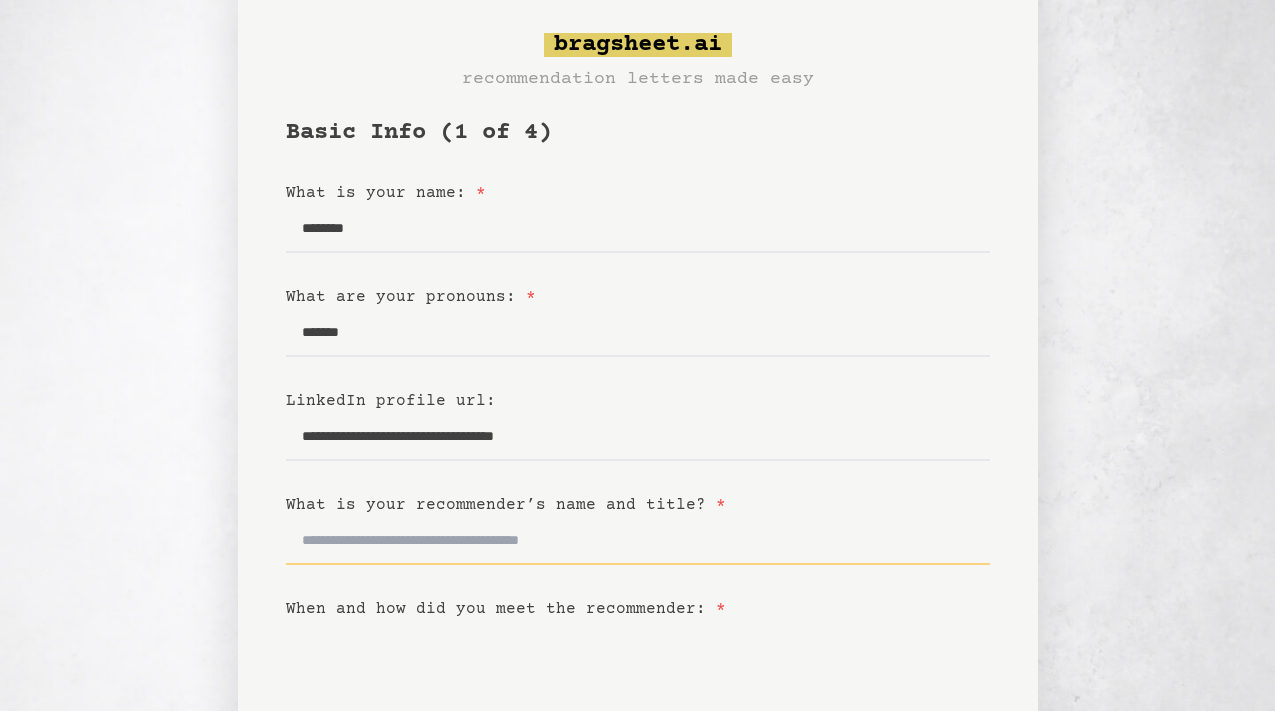 click on "What is your recommender’s name and title?   *" at bounding box center (638, 541) 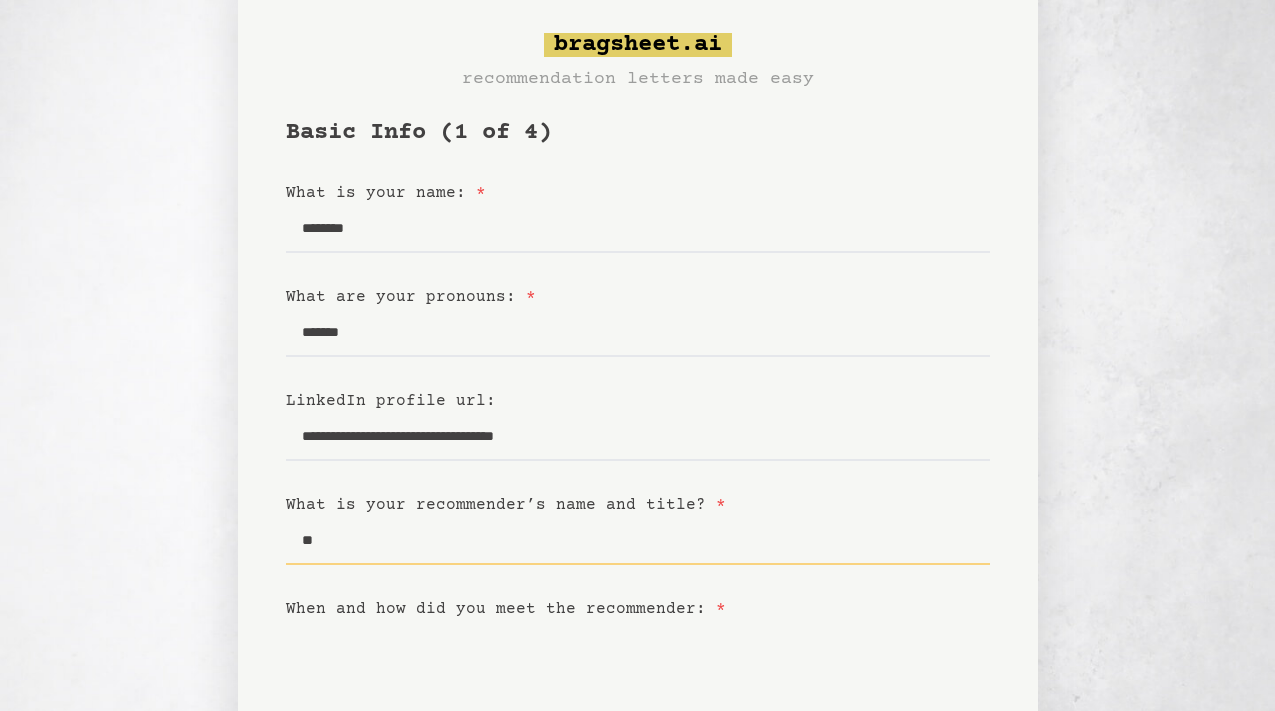 type on "*" 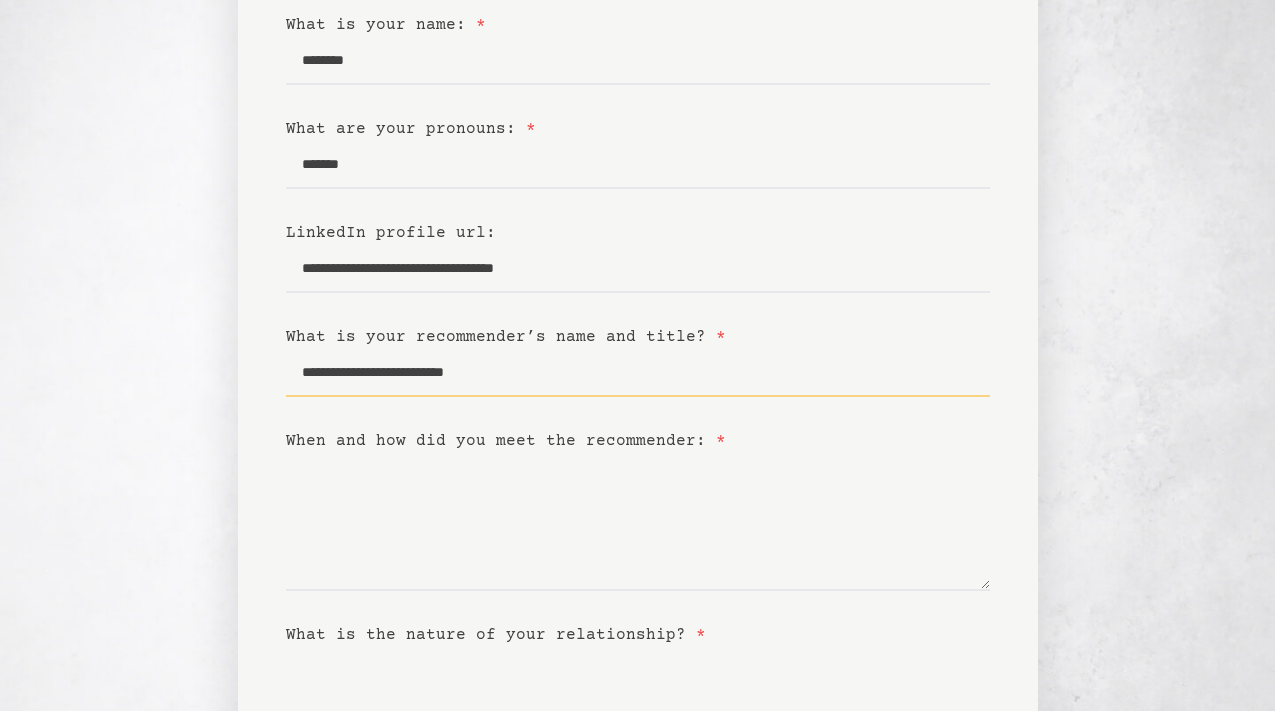 scroll, scrollTop: 267, scrollLeft: 0, axis: vertical 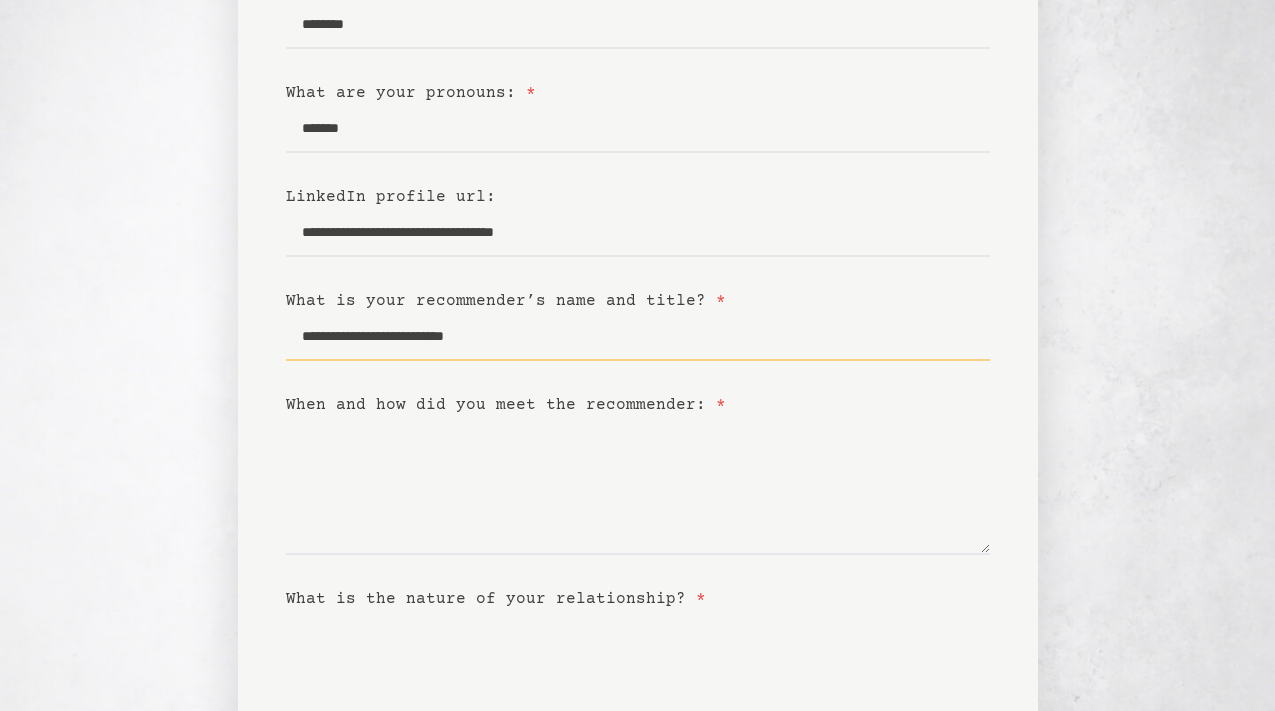 type on "**********" 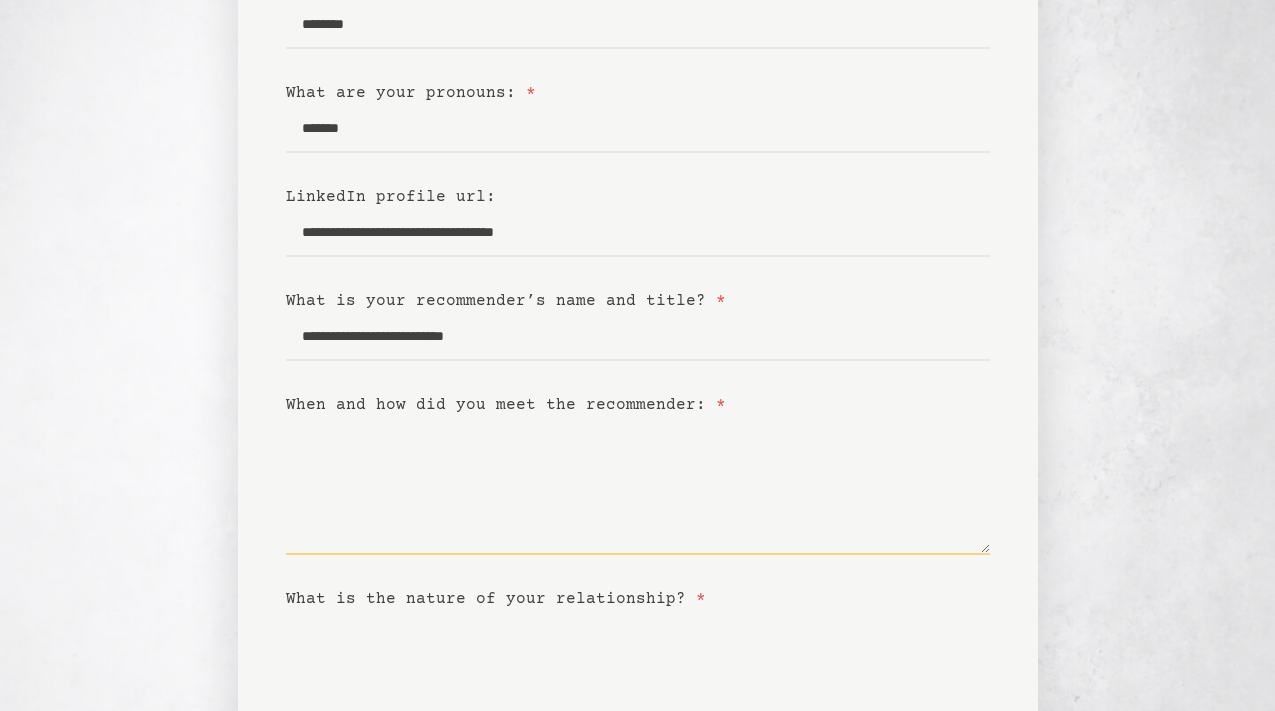 click on "When and how did you meet the recommender:   *" at bounding box center (638, 486) 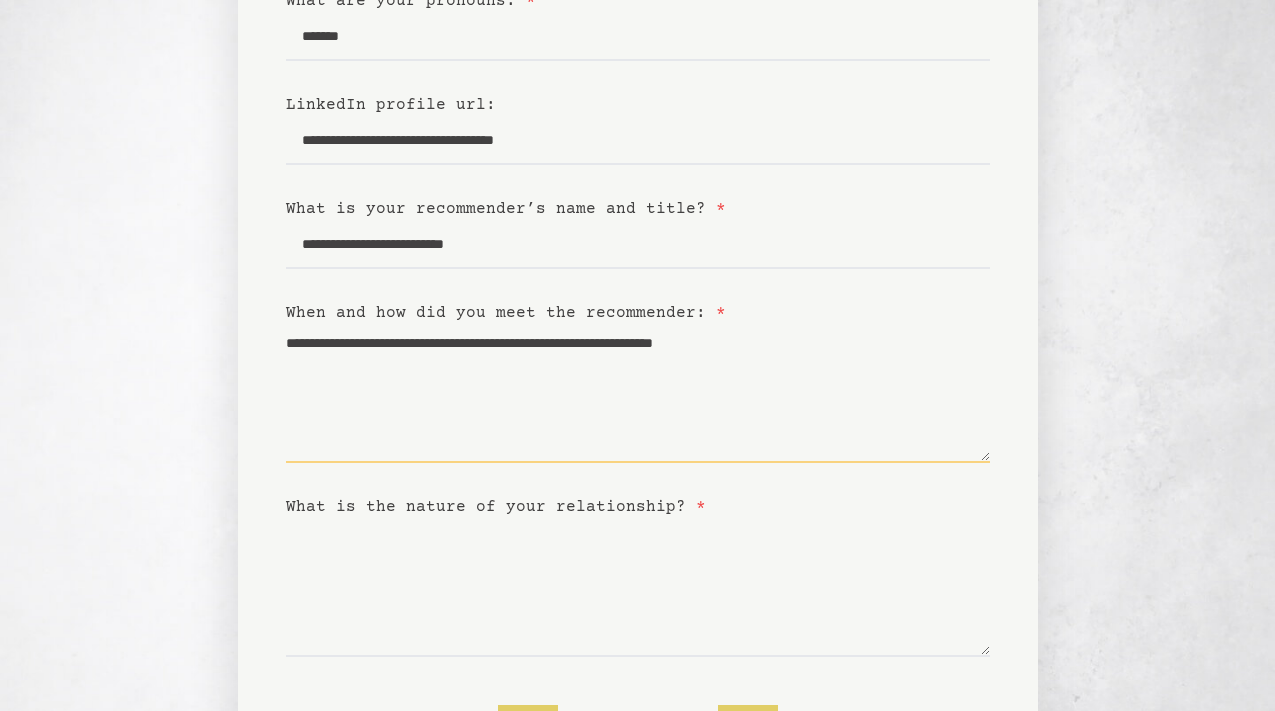 scroll, scrollTop: 501, scrollLeft: 0, axis: vertical 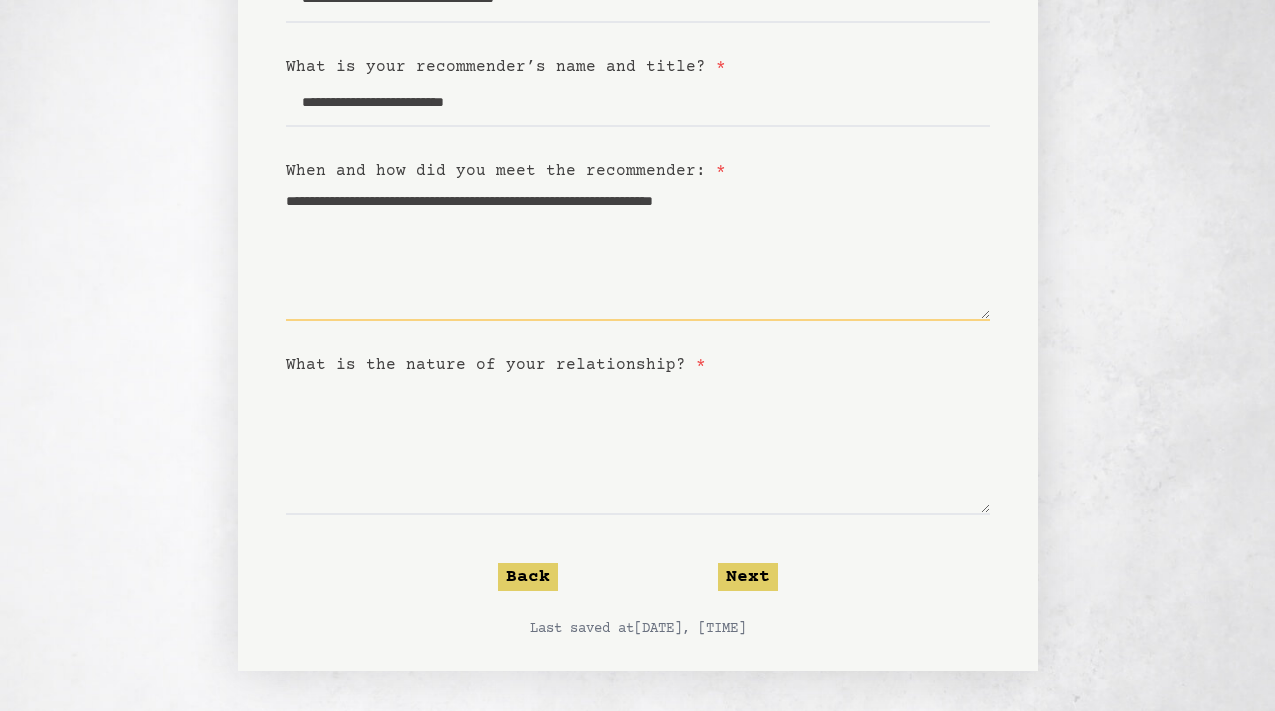 type on "**********" 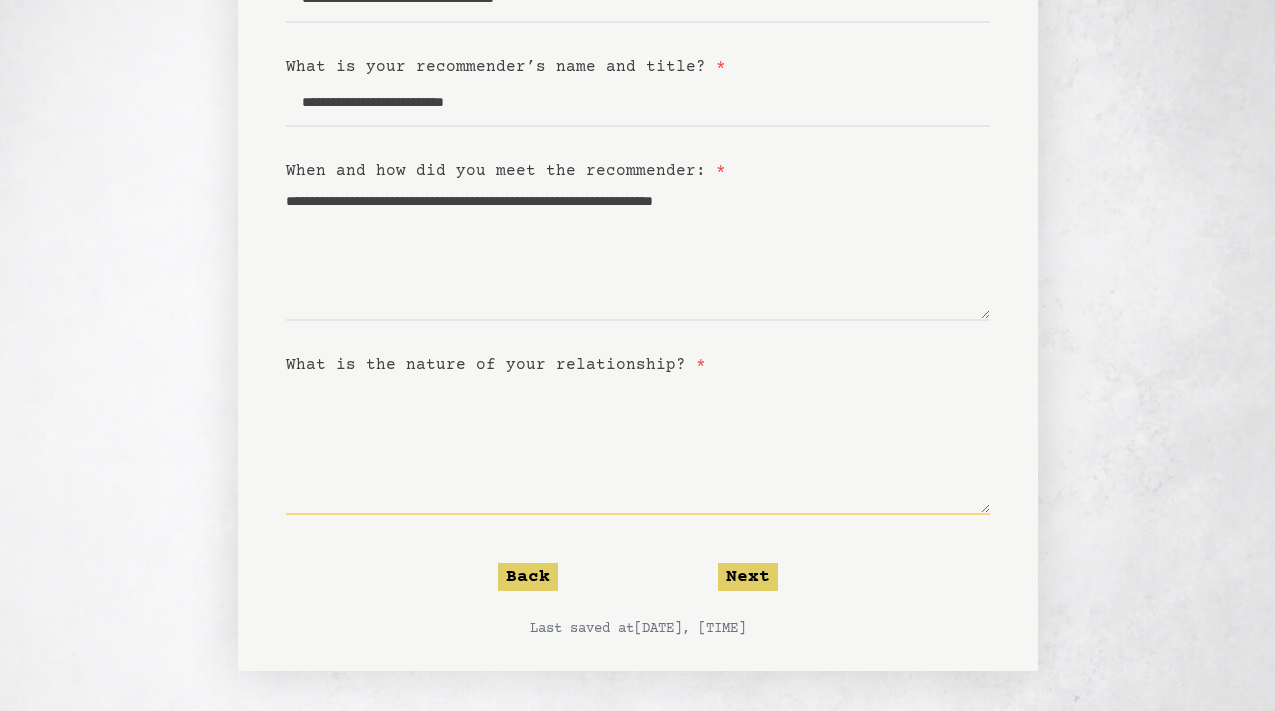 click on "What is the nature of your relationship?   *" at bounding box center (638, 446) 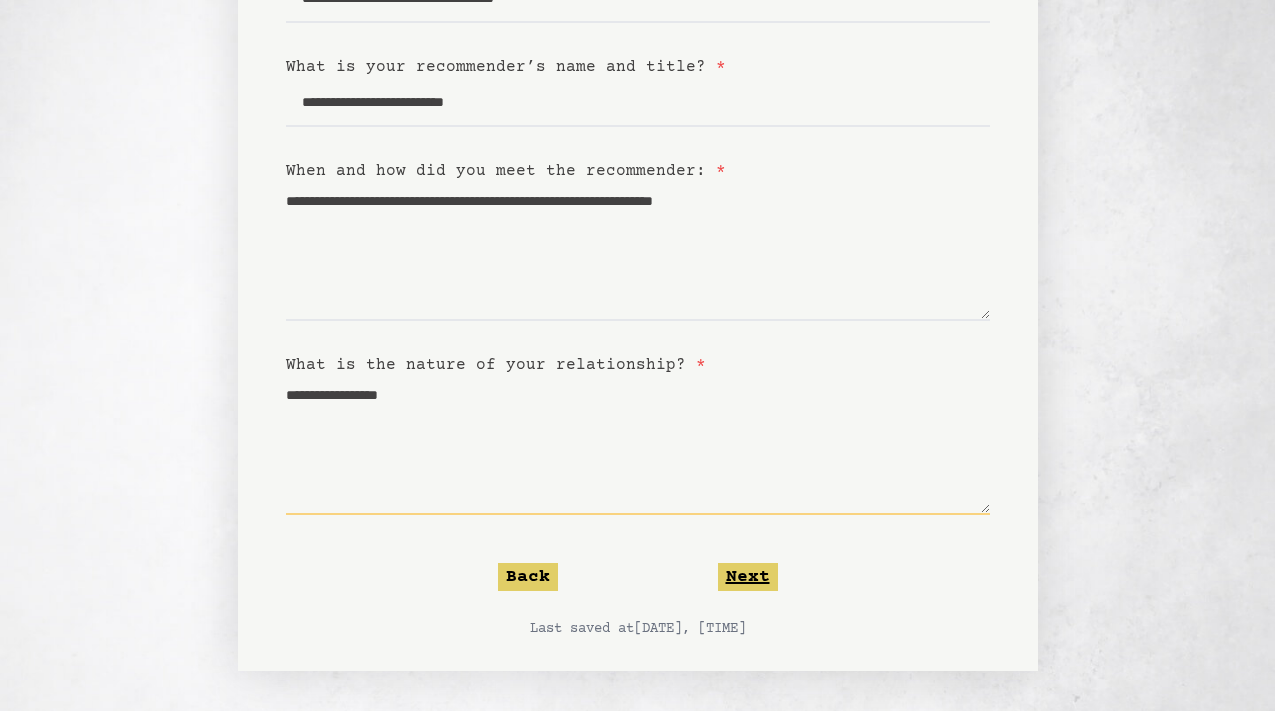 type on "**********" 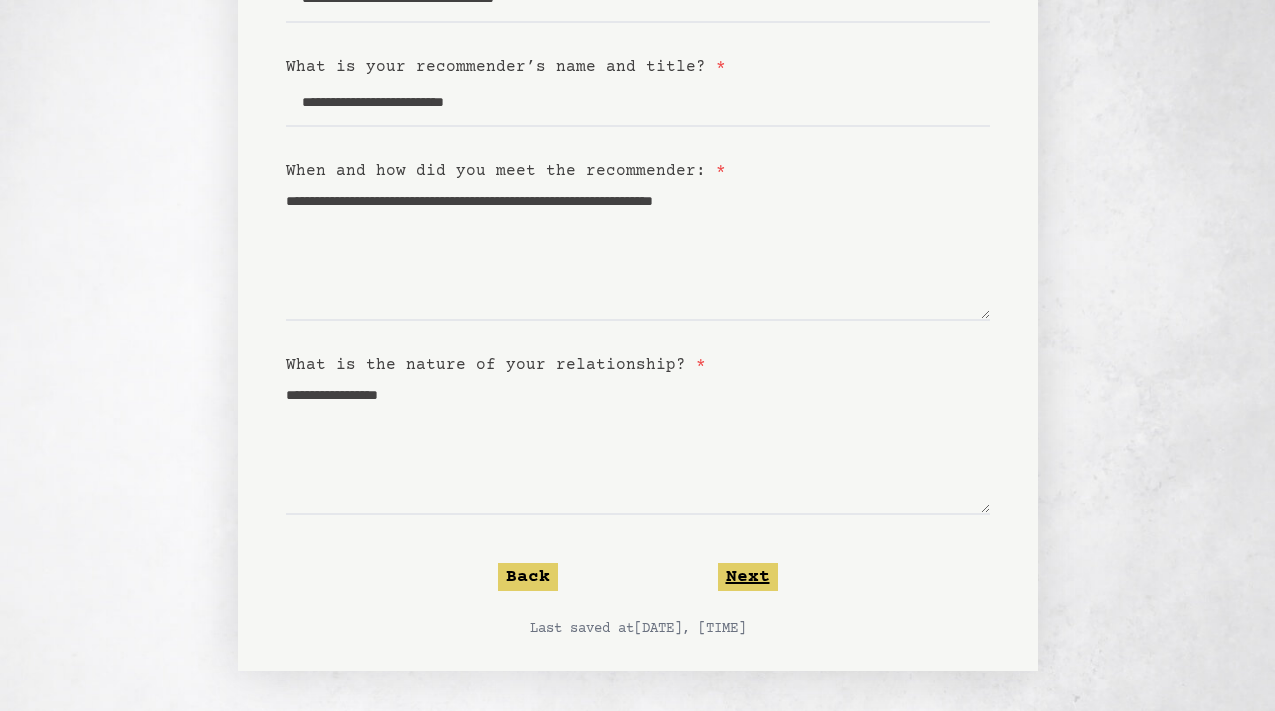 click on "Next" 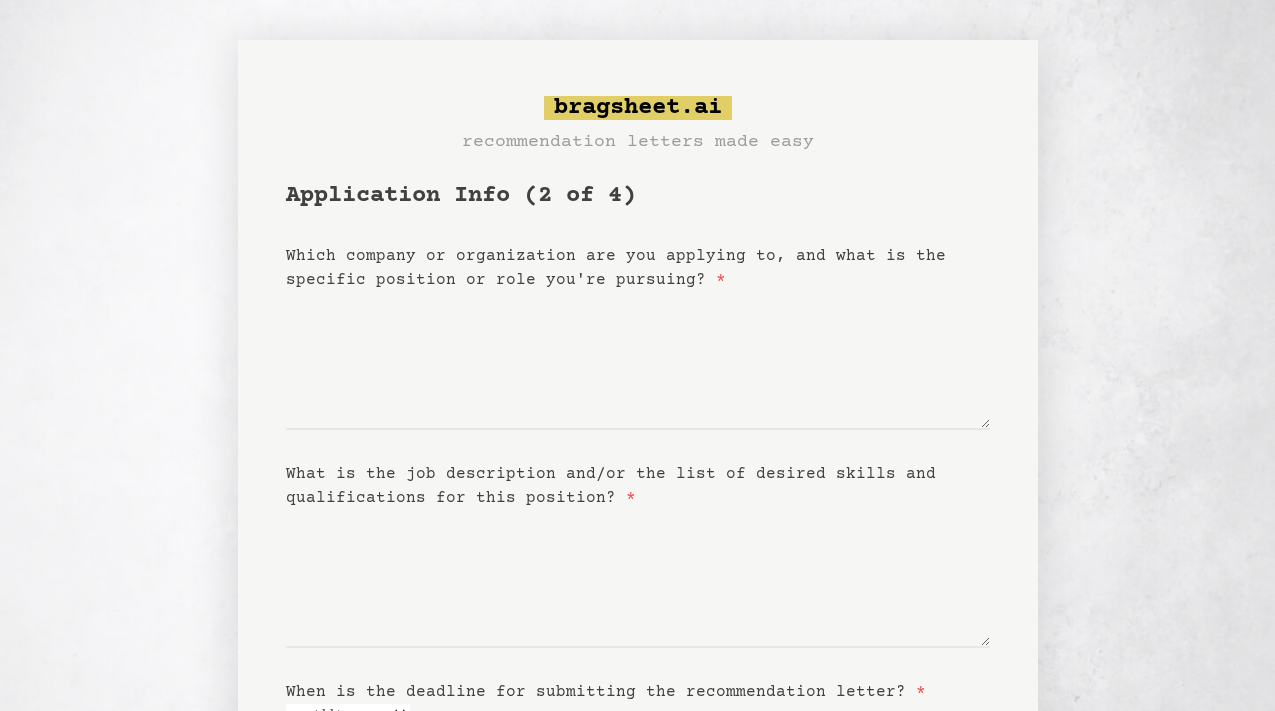 scroll, scrollTop: 0, scrollLeft: 0, axis: both 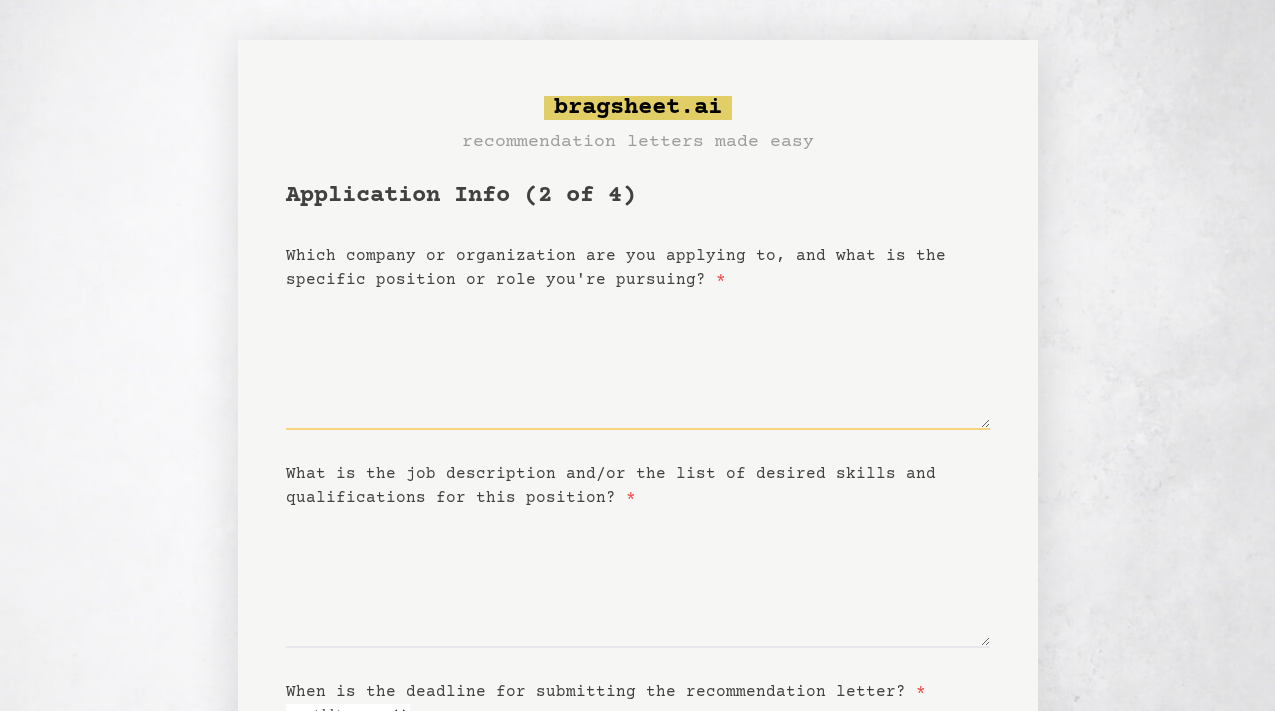 click on "Which company or organization are you applying to, and what is
the specific position or role you're pursuing?   *" at bounding box center (638, 361) 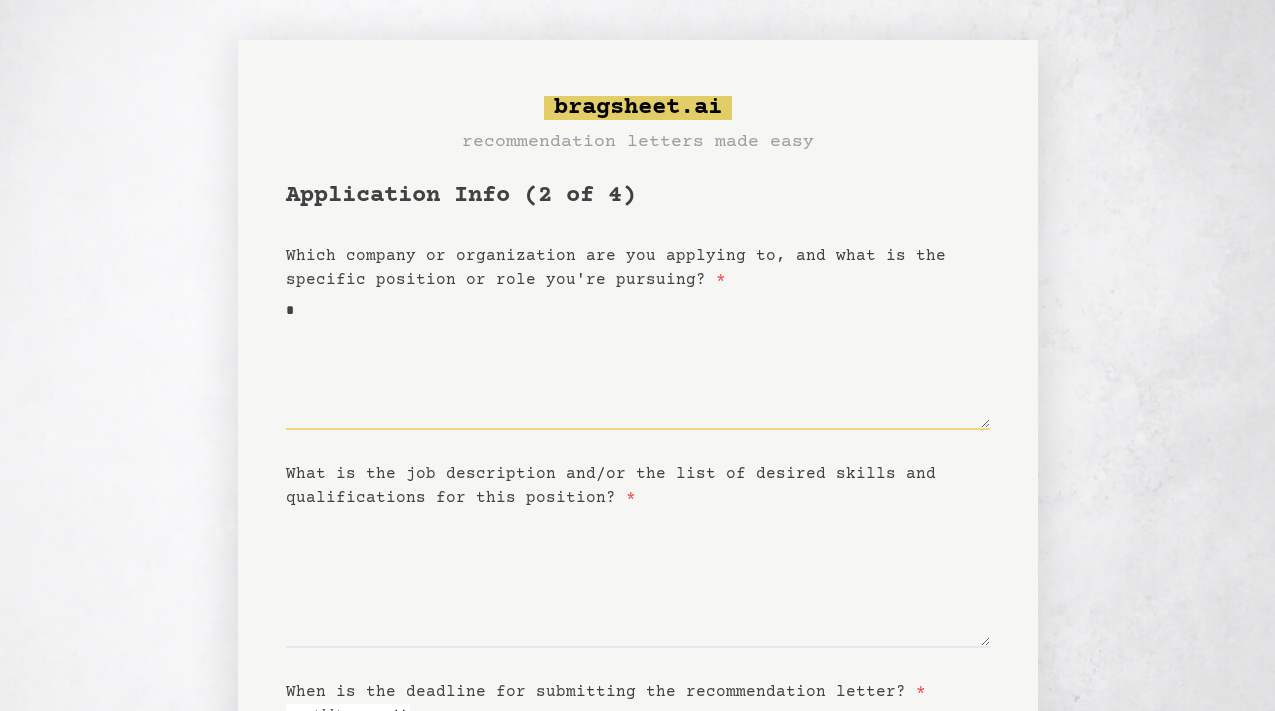 type on "*" 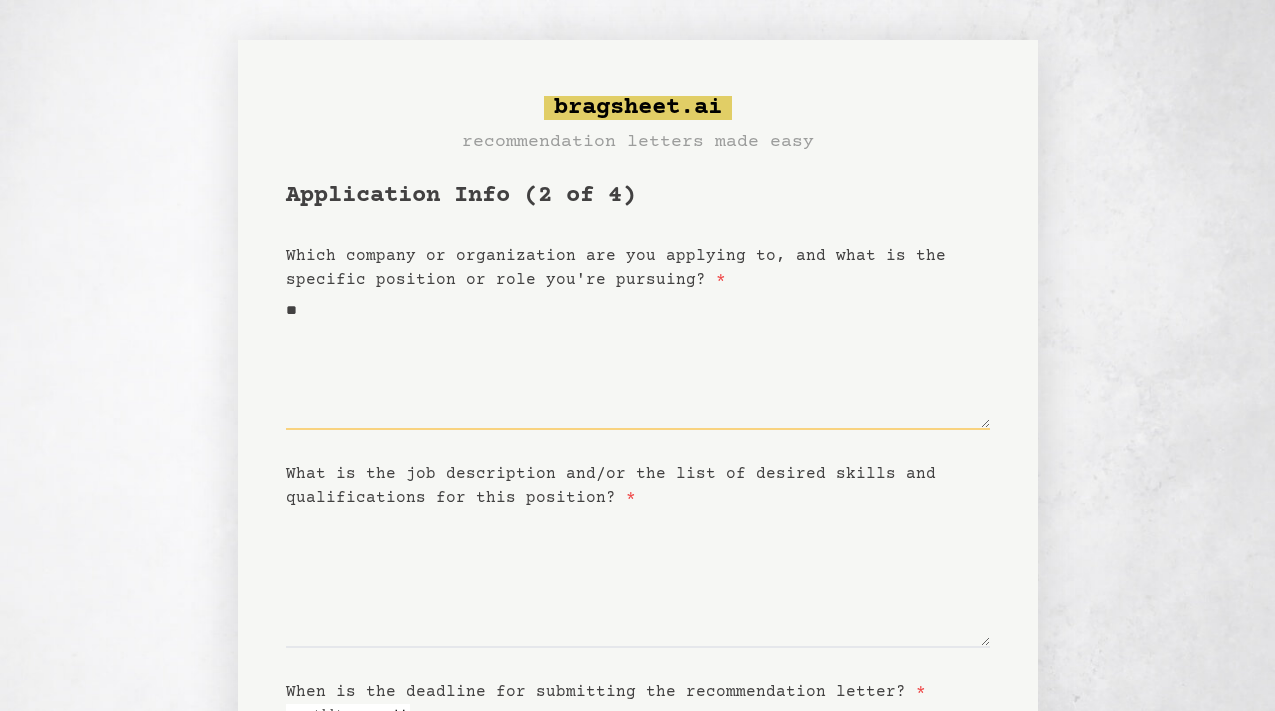 type on "***" 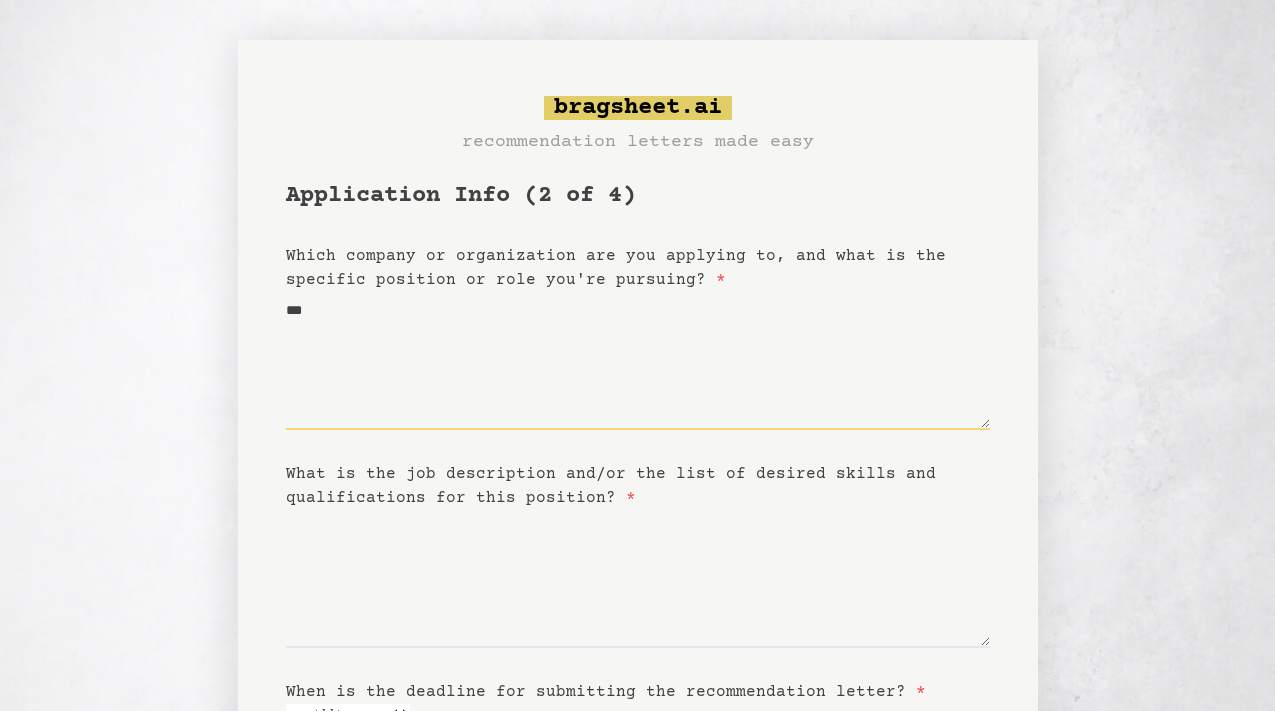 type on "****" 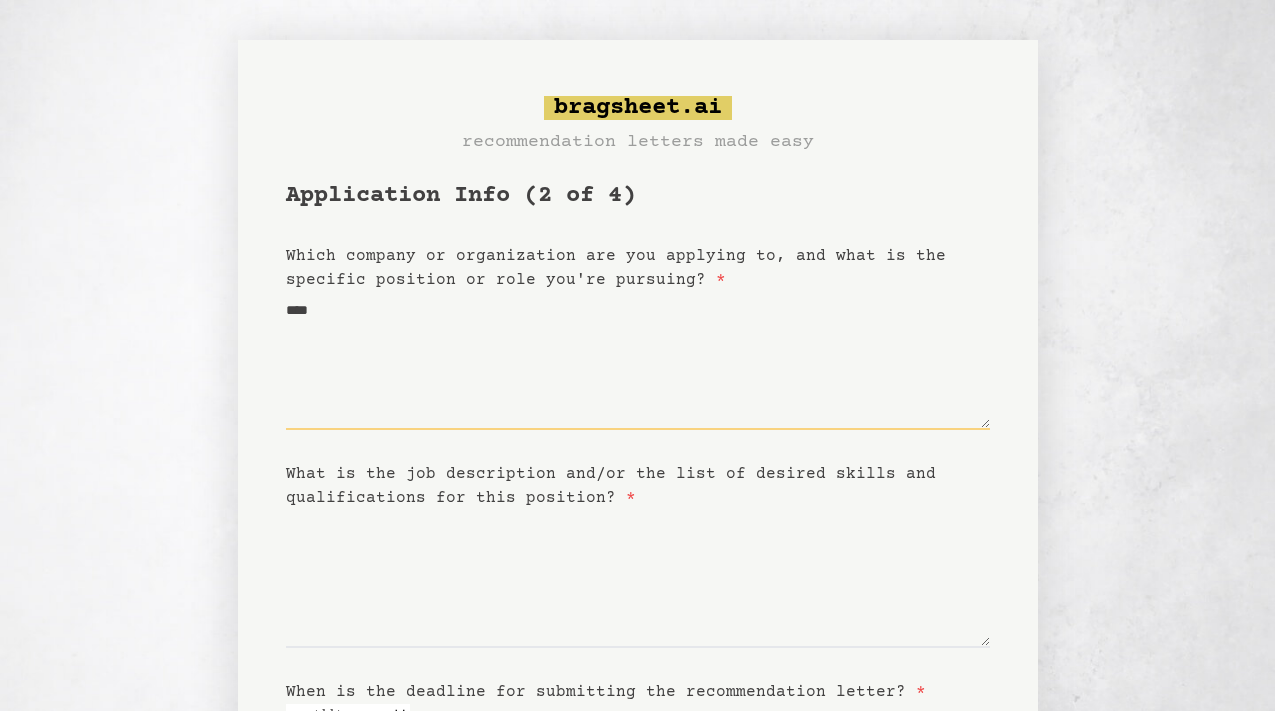 type on "*****" 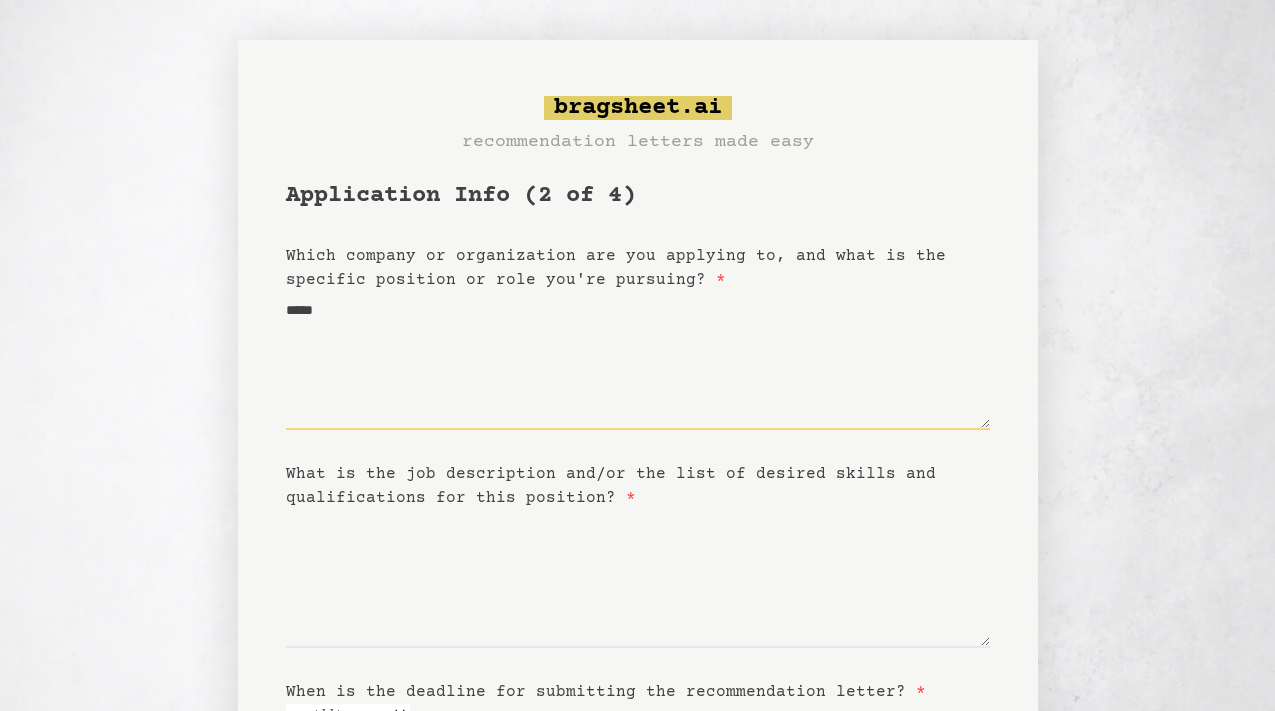 type on "******" 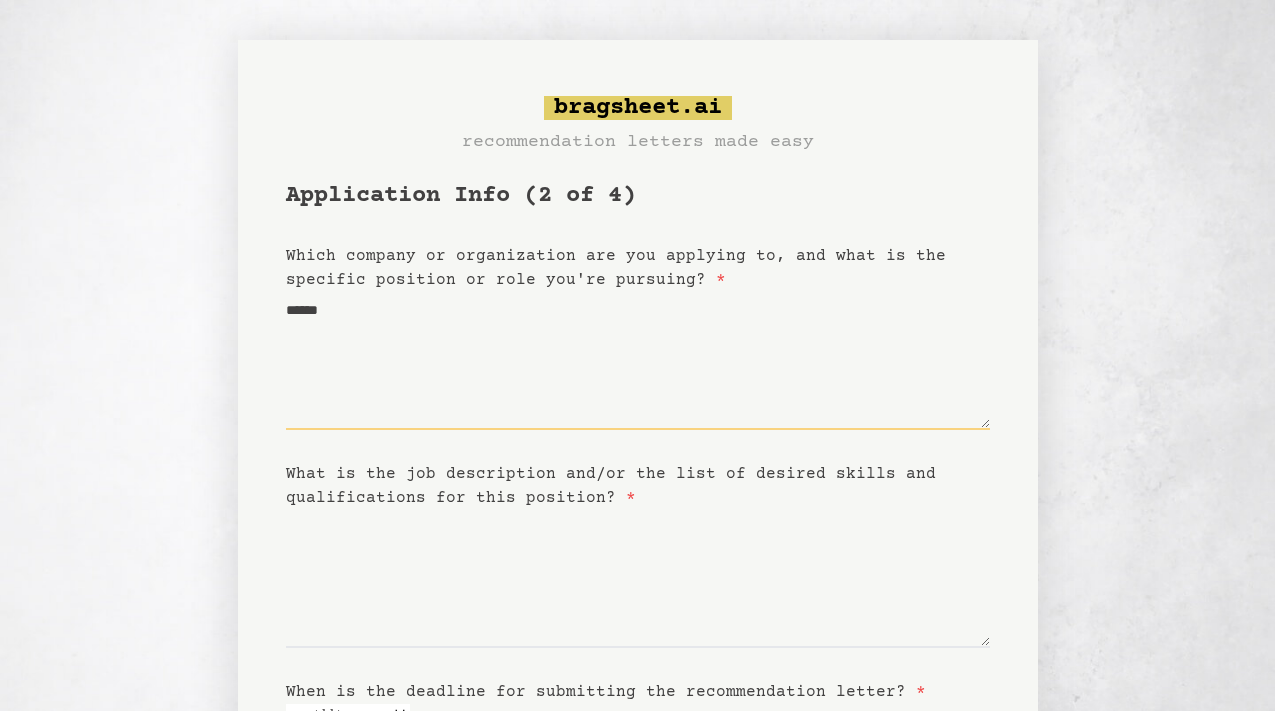 type on "*******" 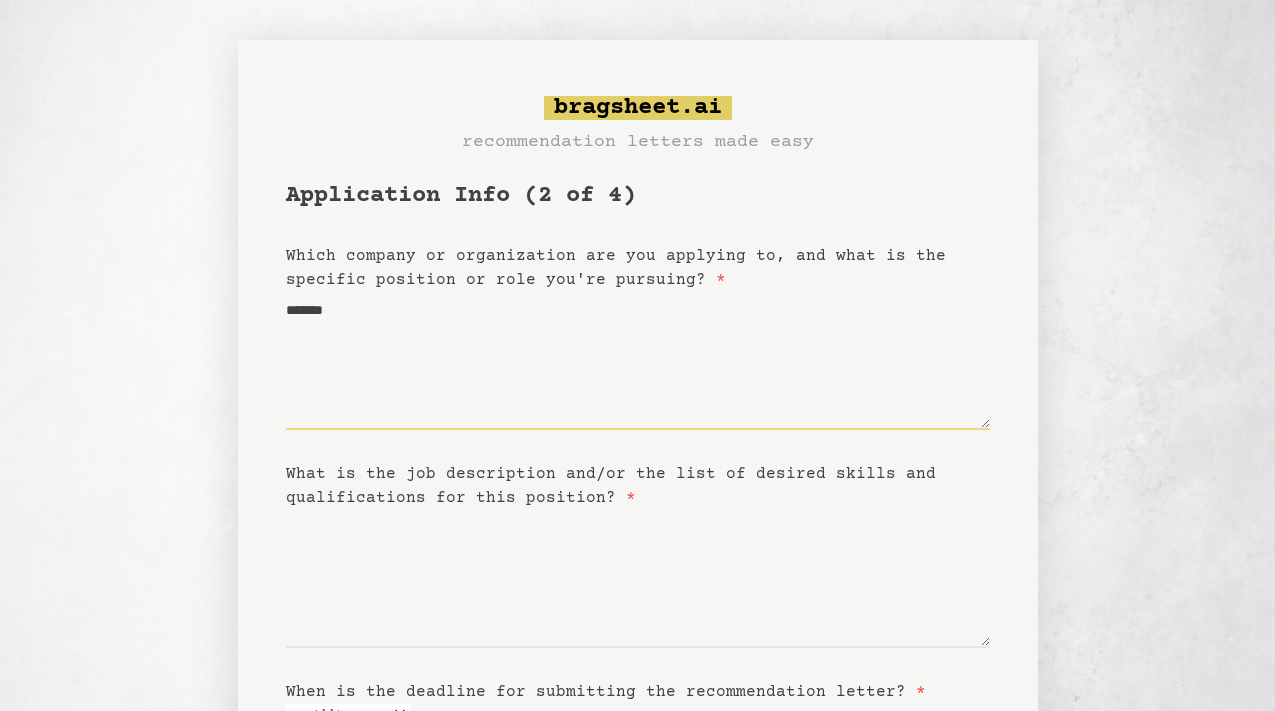 type on "*******" 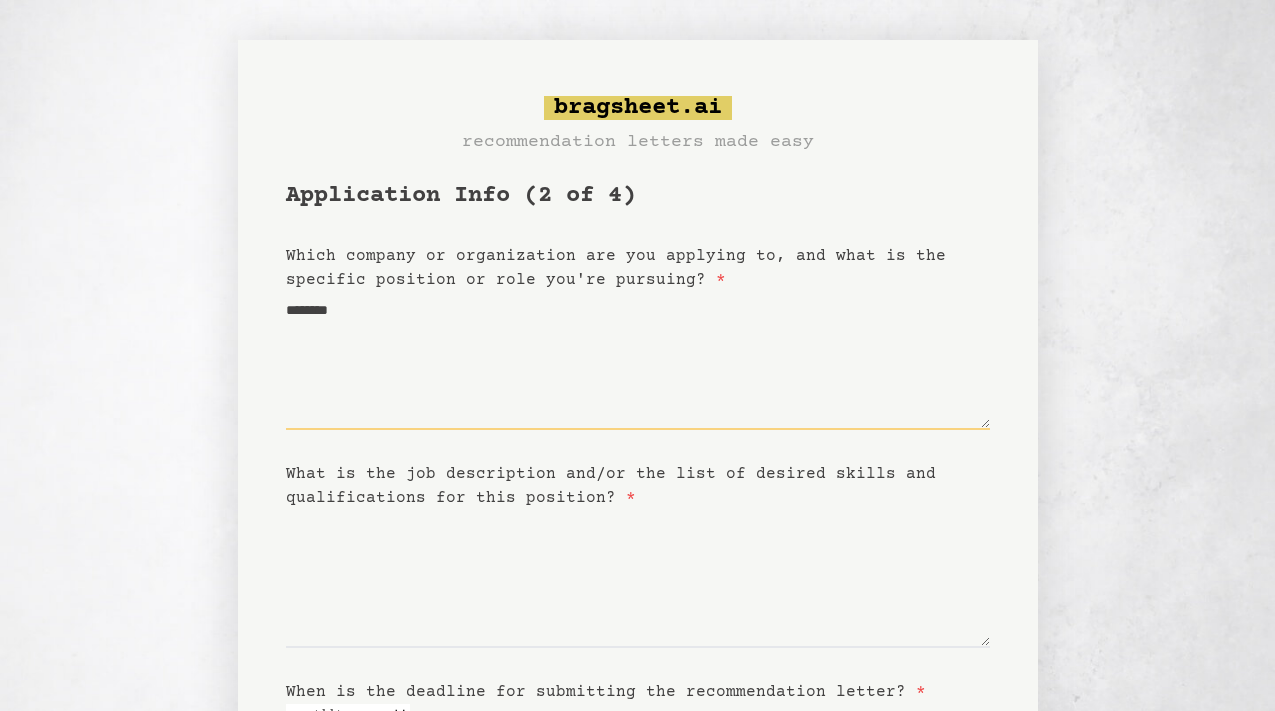 type on "*********" 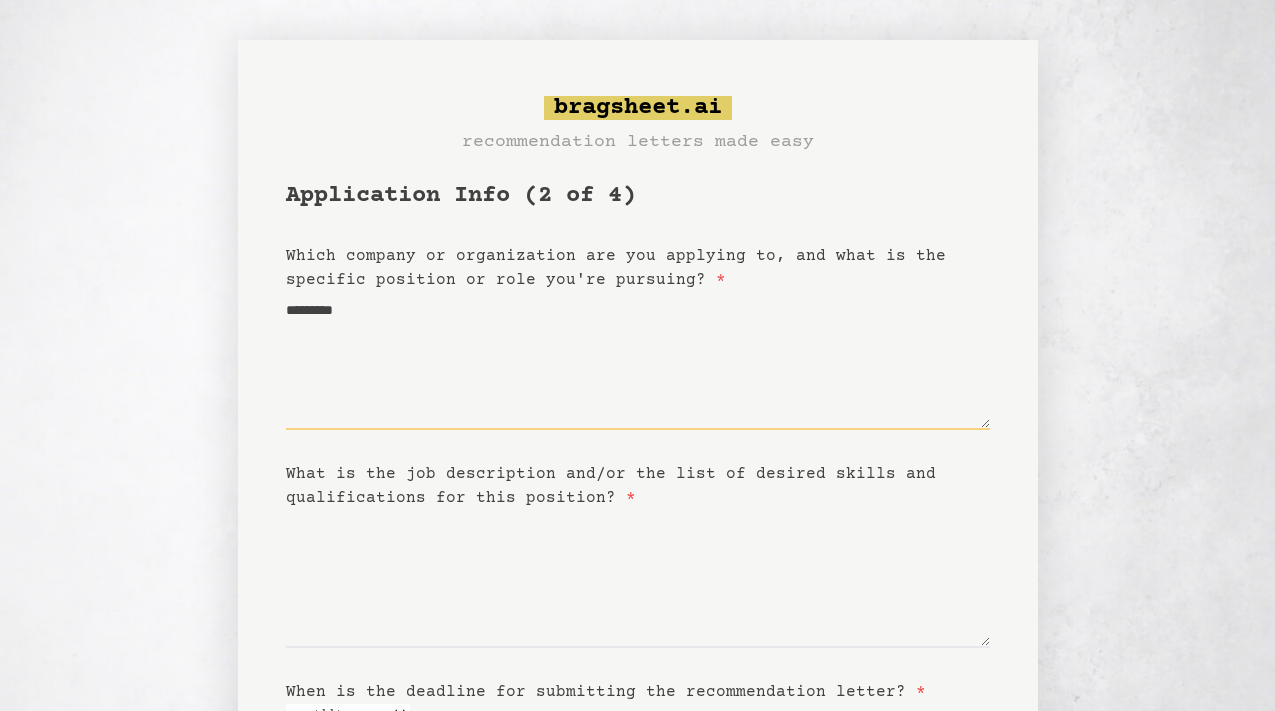 type on "**********" 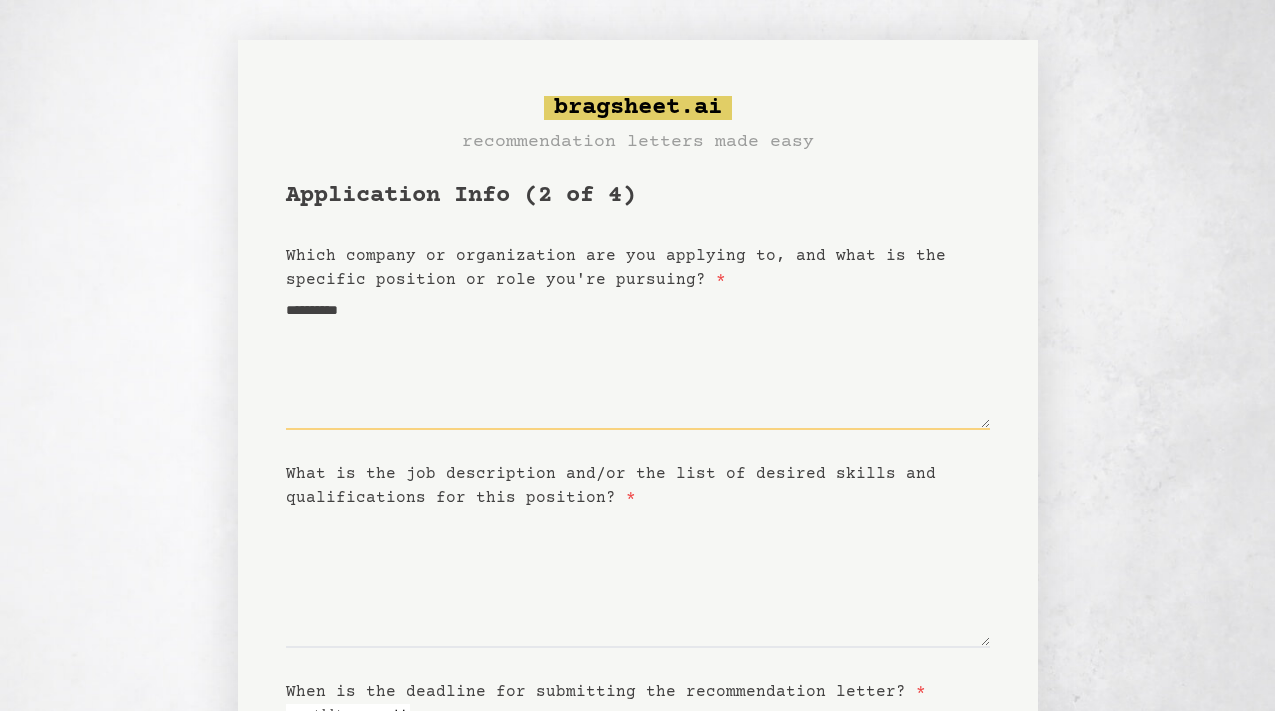 type on "**********" 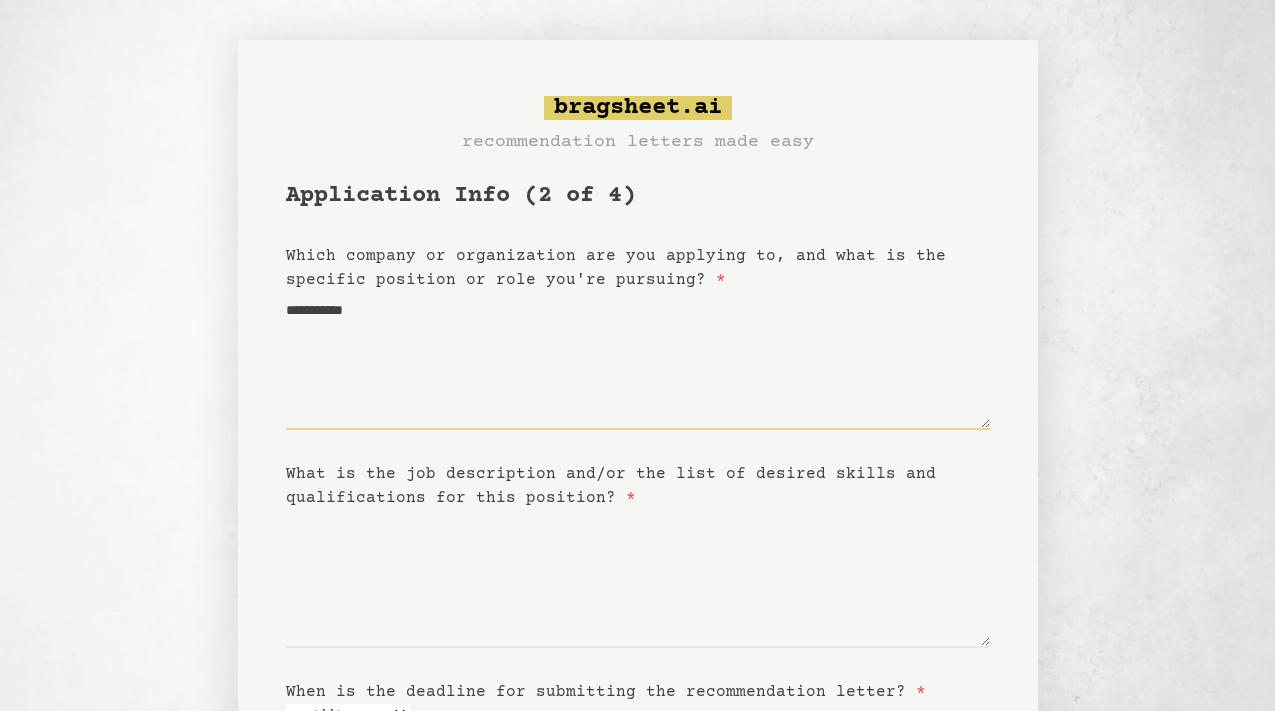 type on "**********" 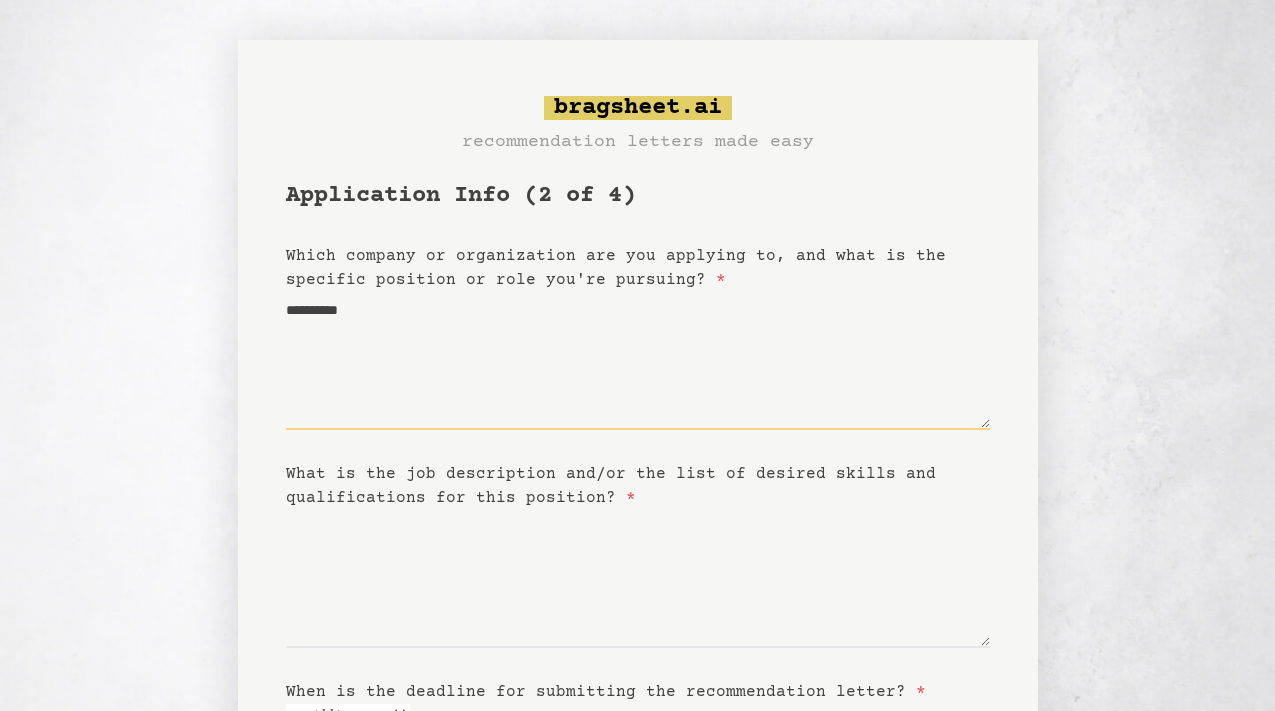 type on "*********" 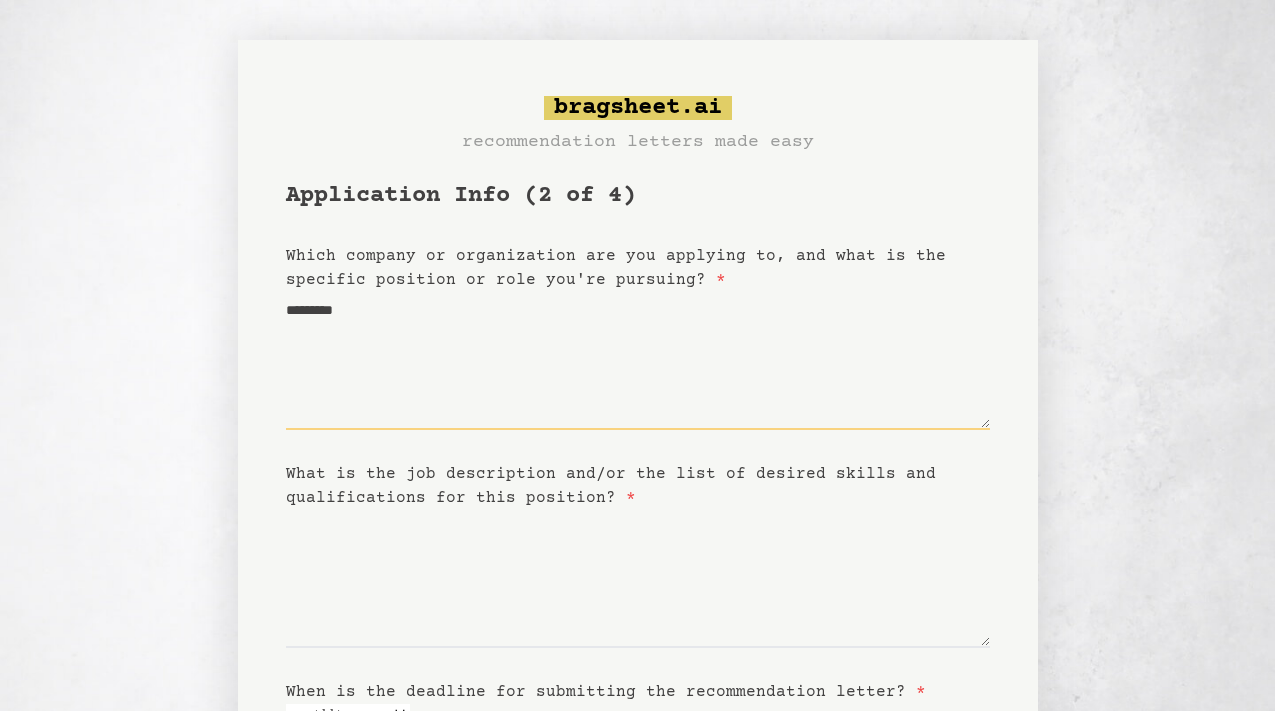 type on "**********" 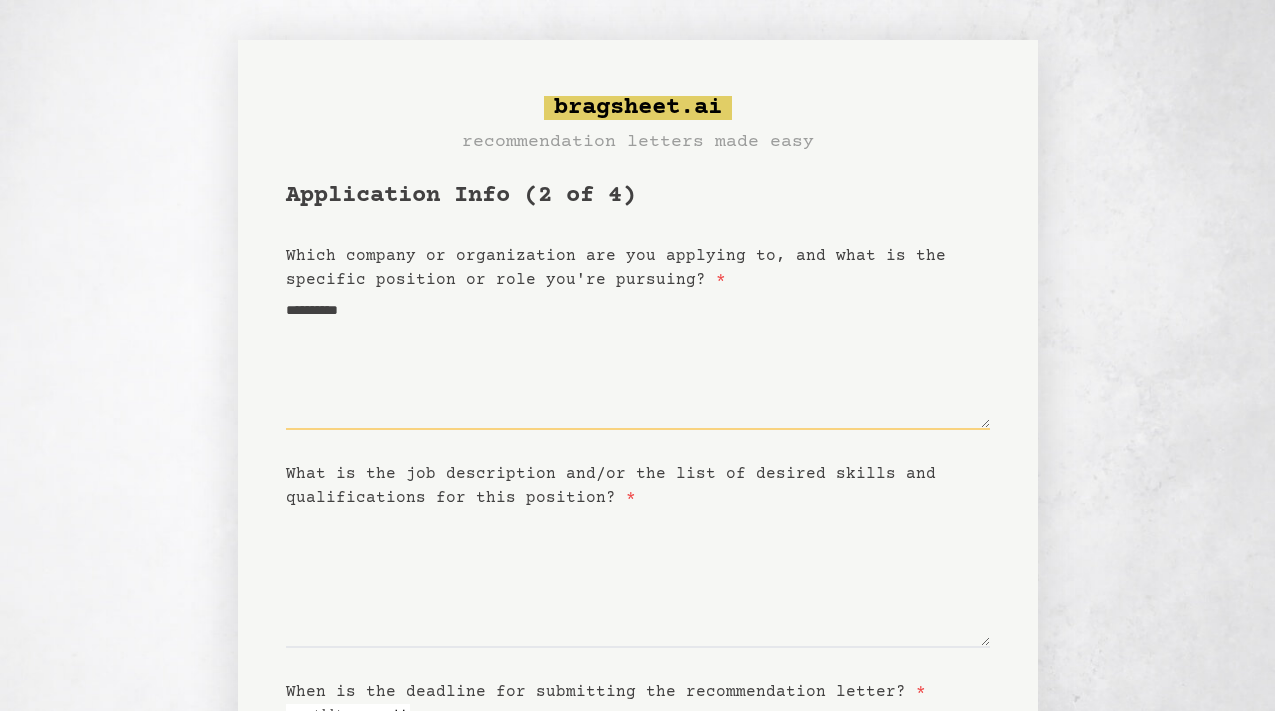 type on "**********" 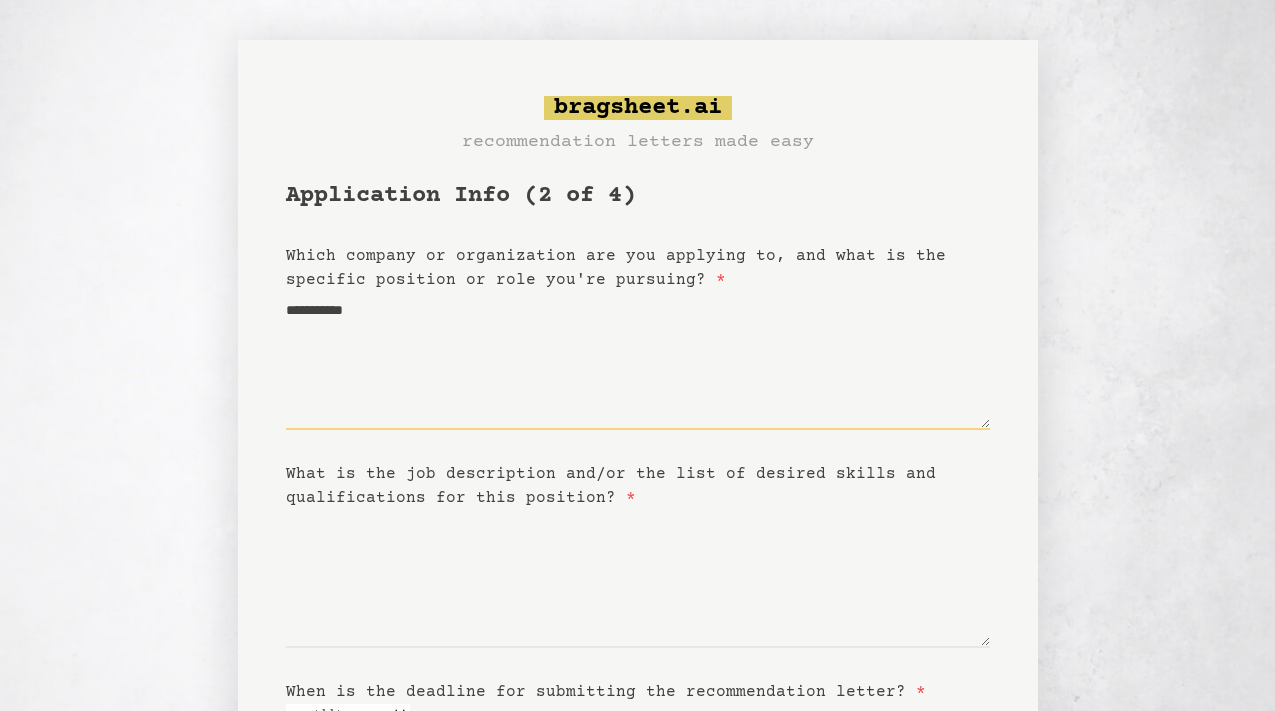 type on "**********" 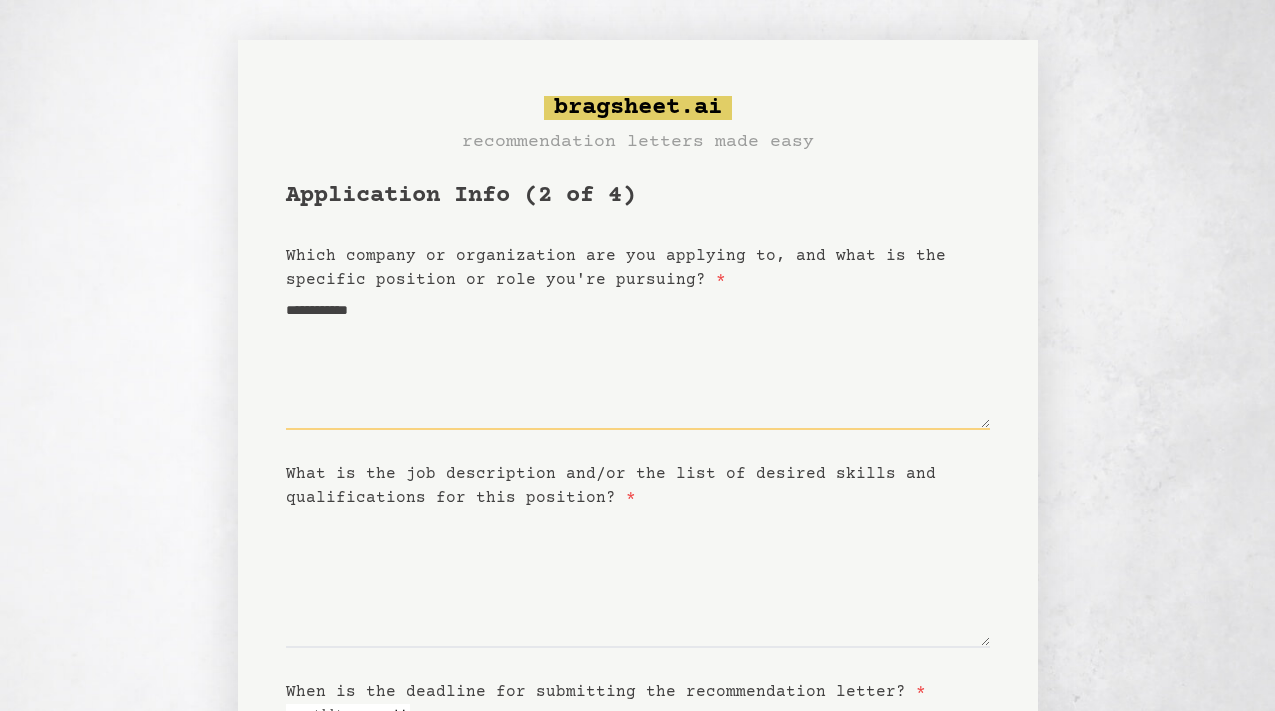 type on "**********" 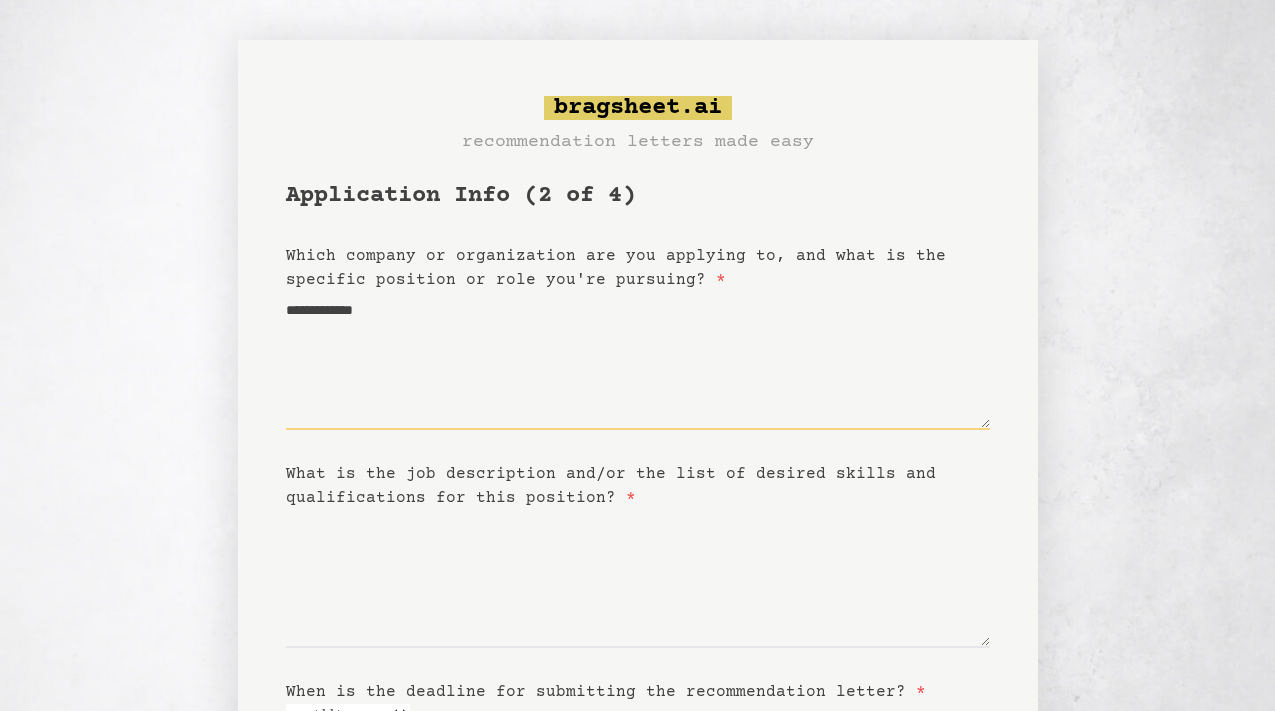 type 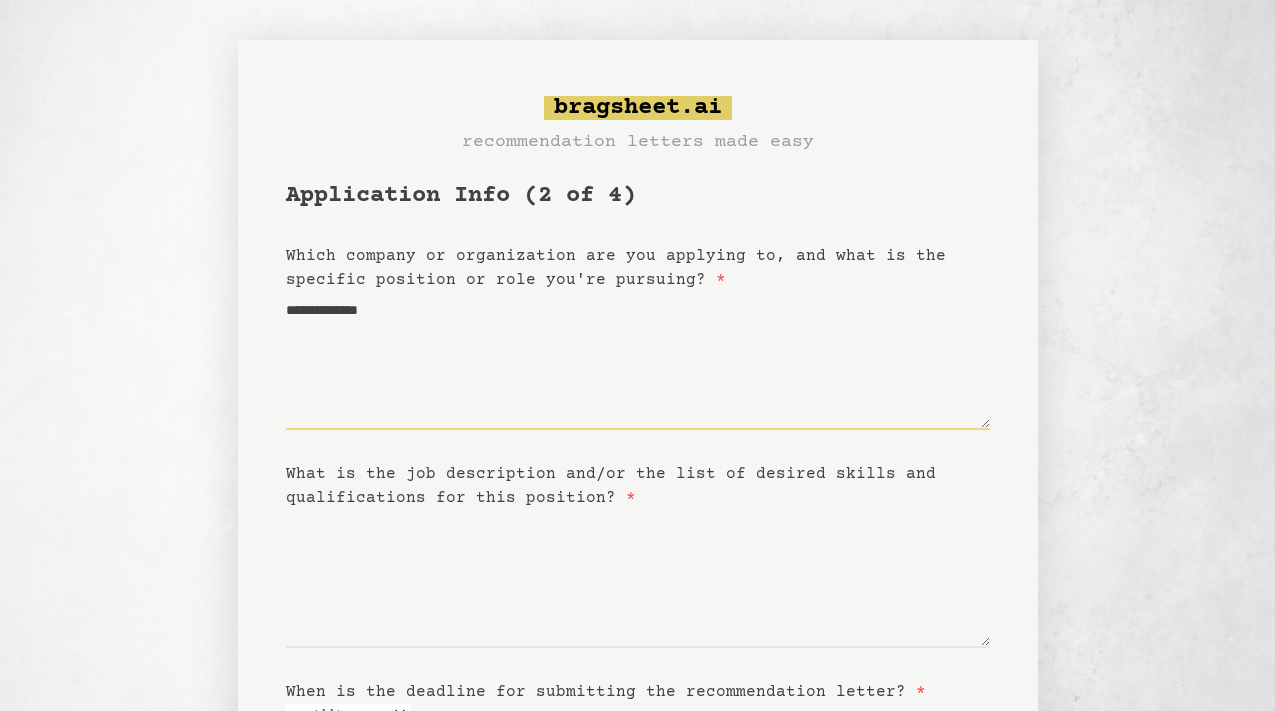 type on "**********" 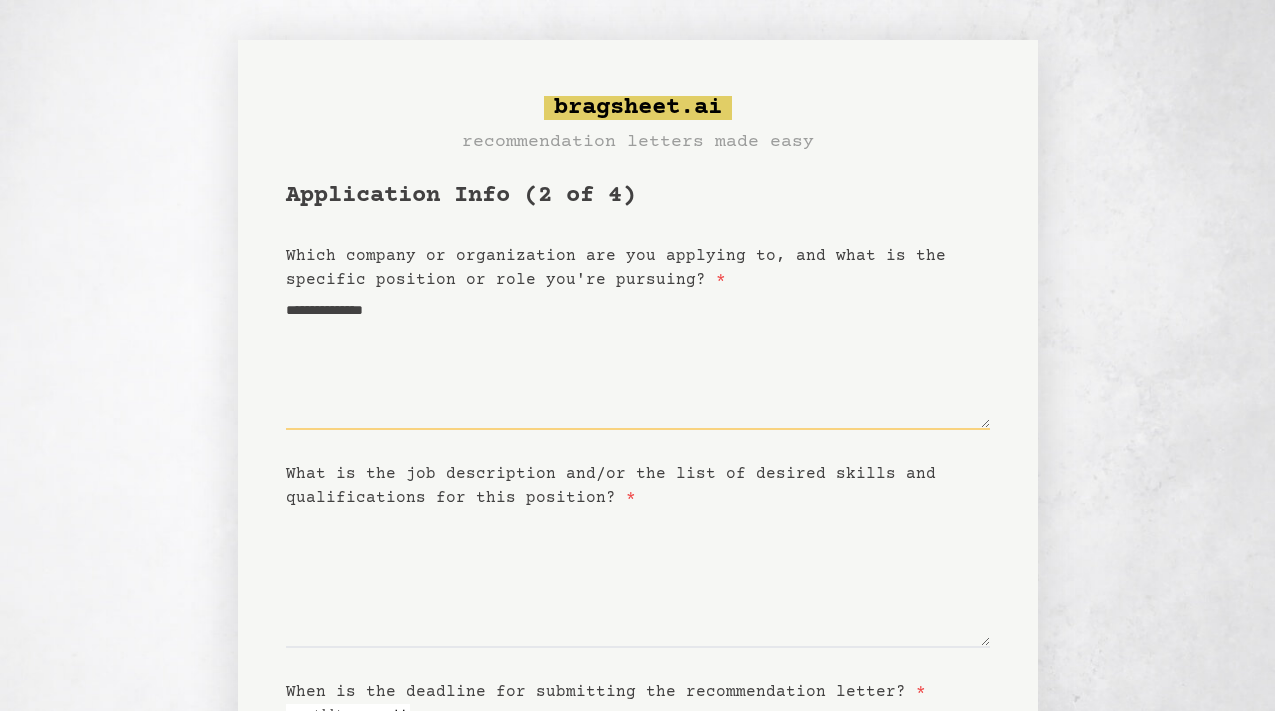 type on "**********" 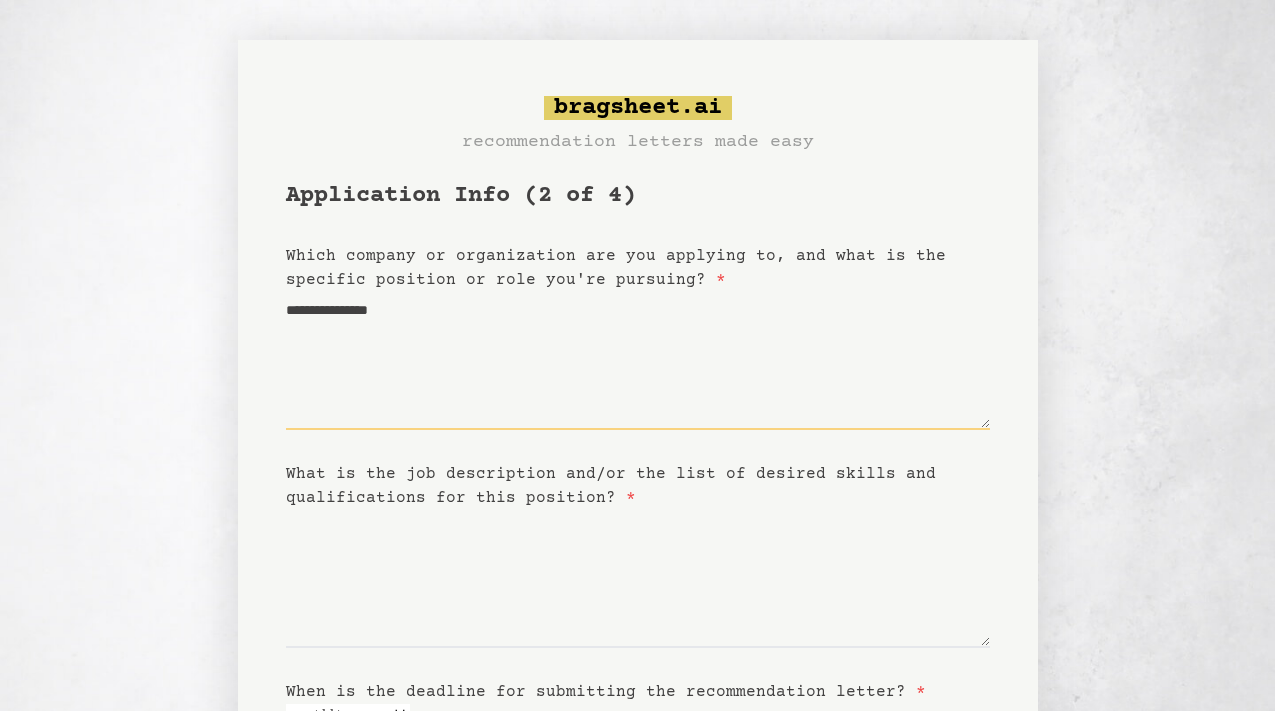 type on "**********" 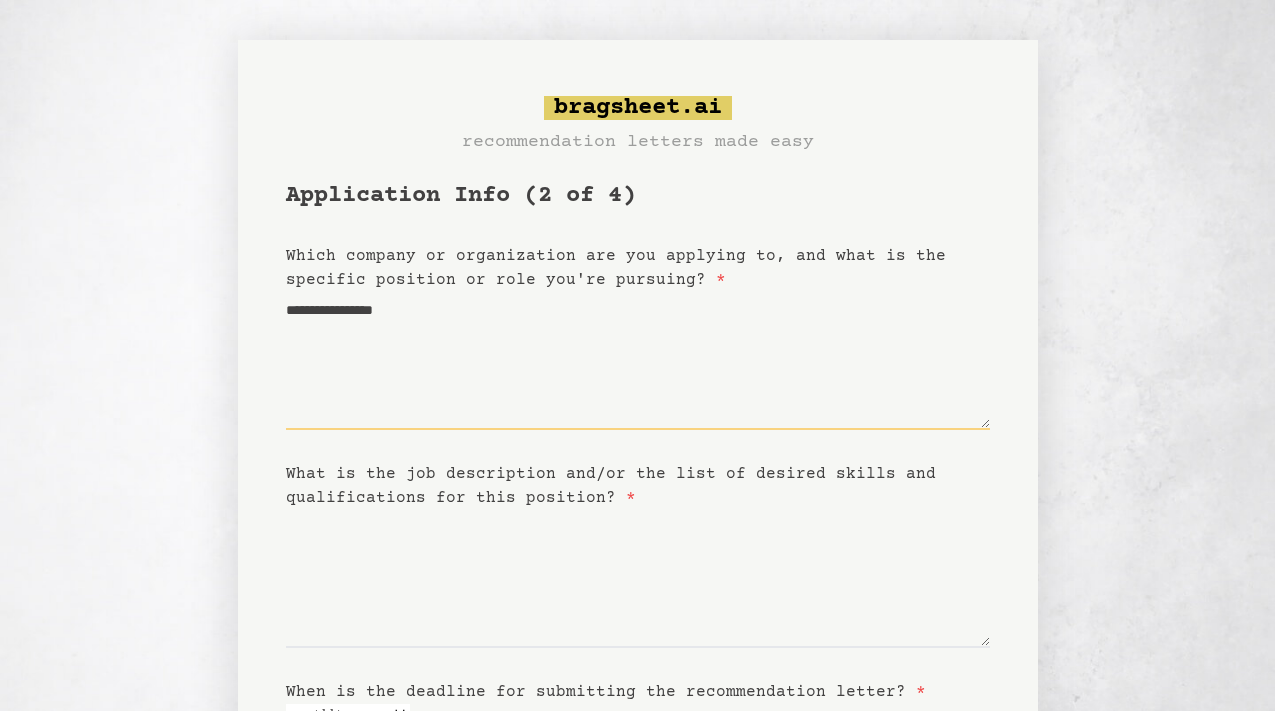 type on "**********" 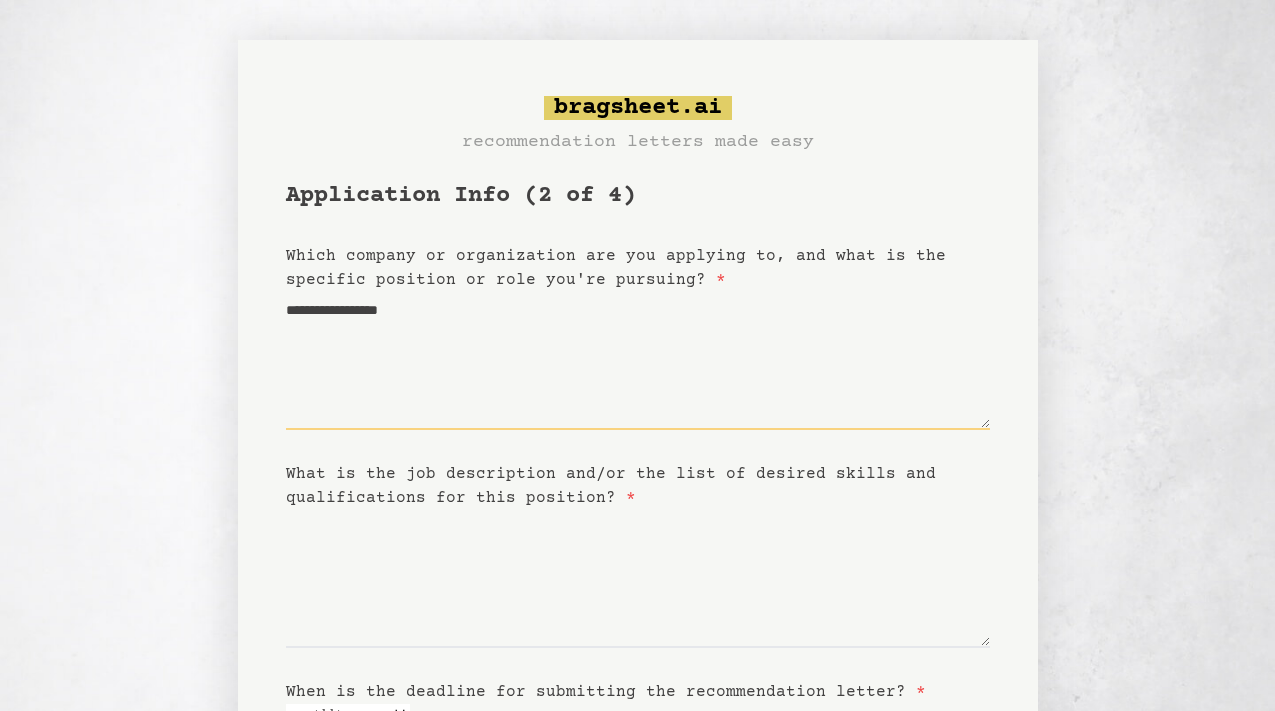 type on "**********" 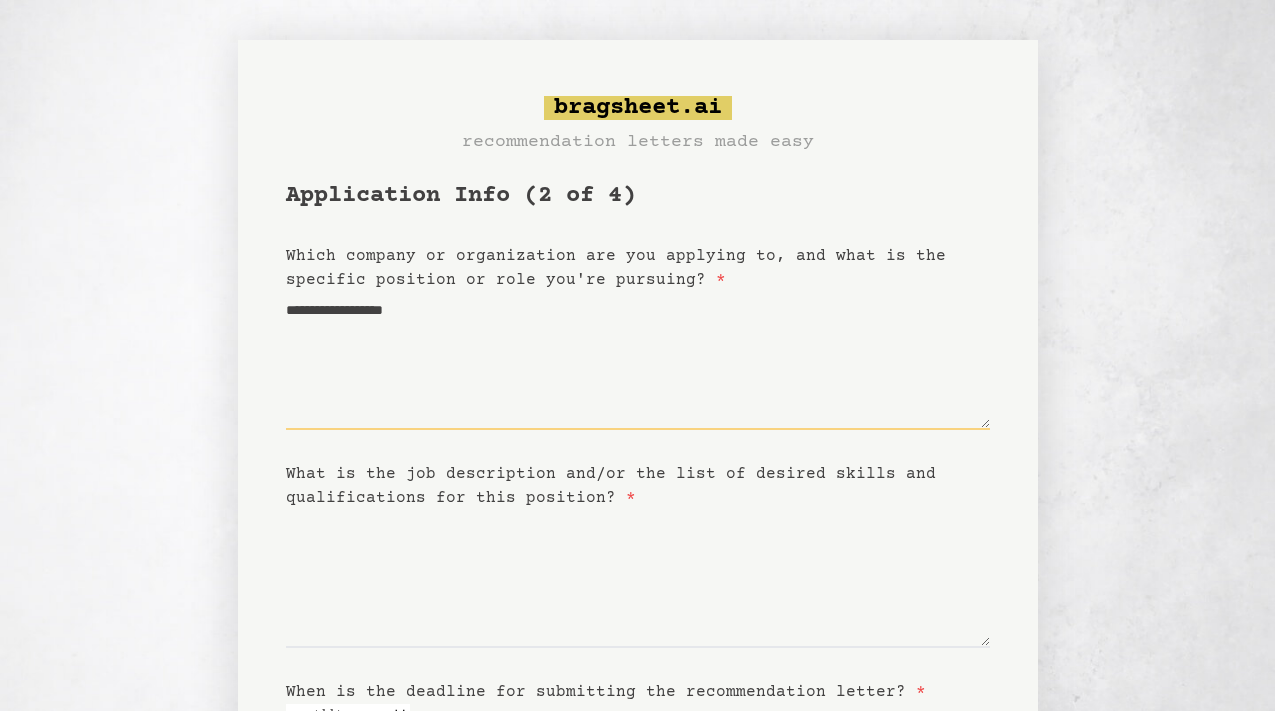 type on "**********" 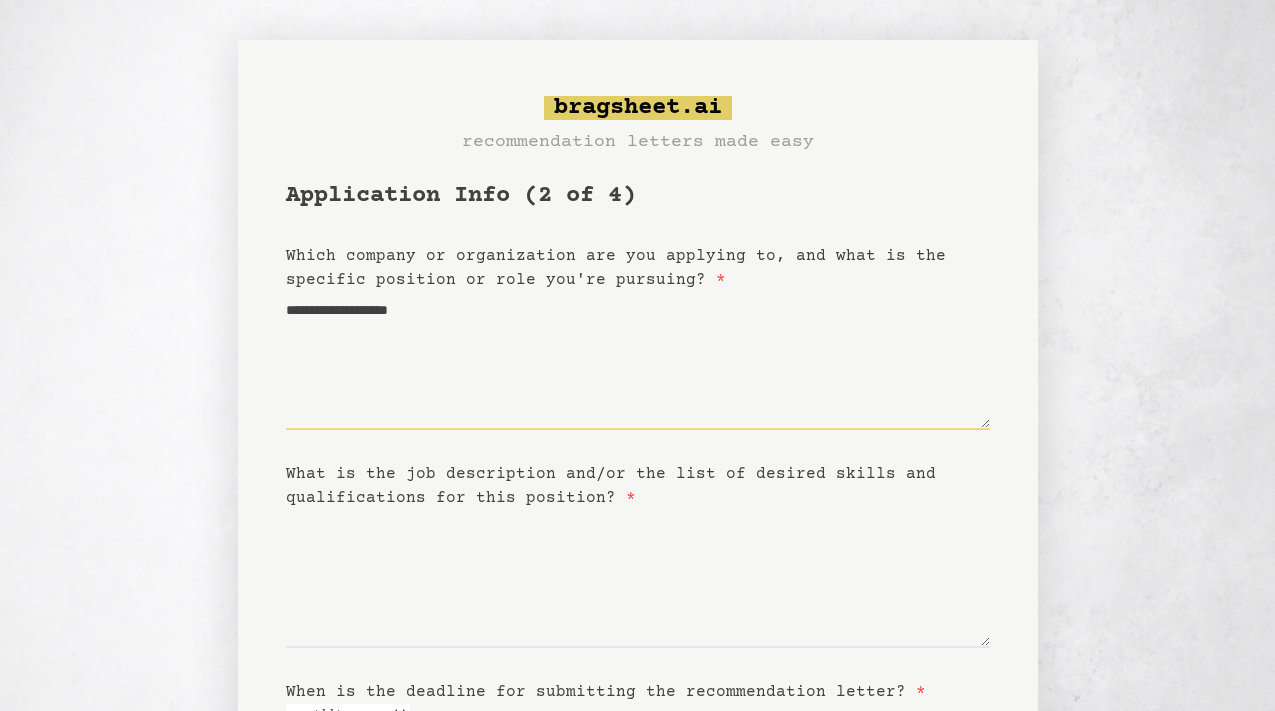 type on "**********" 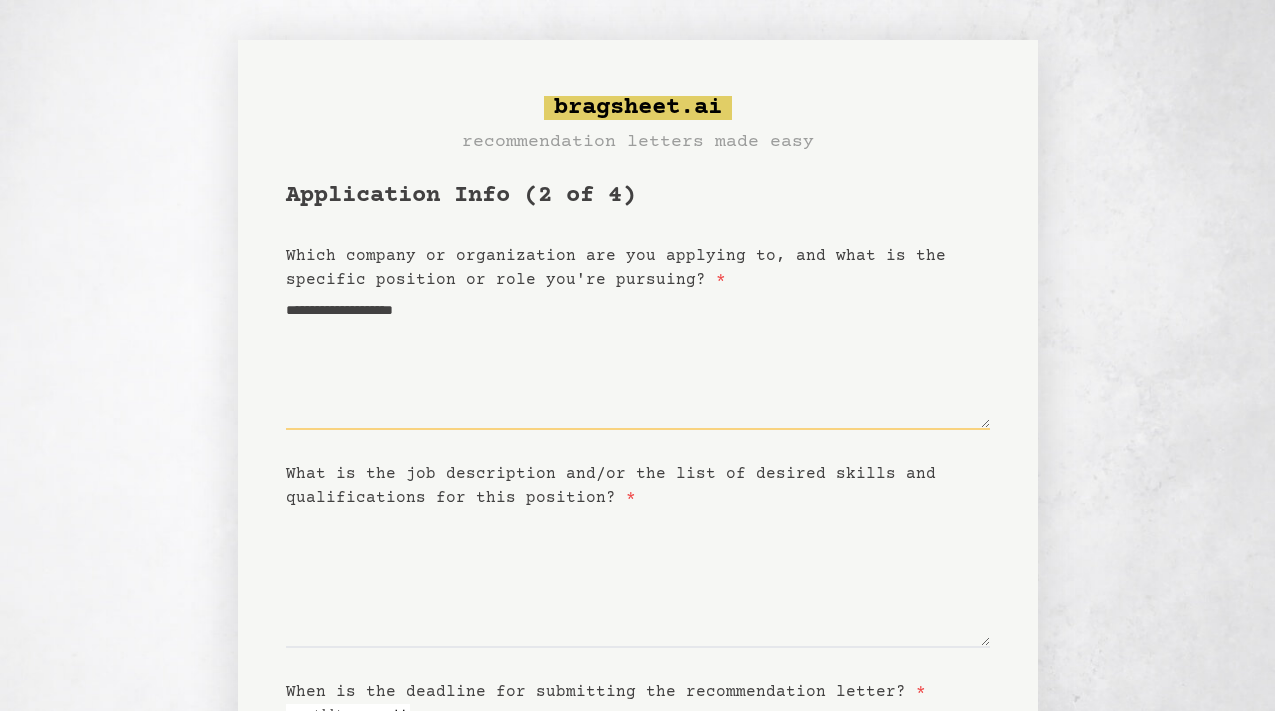 type on "**********" 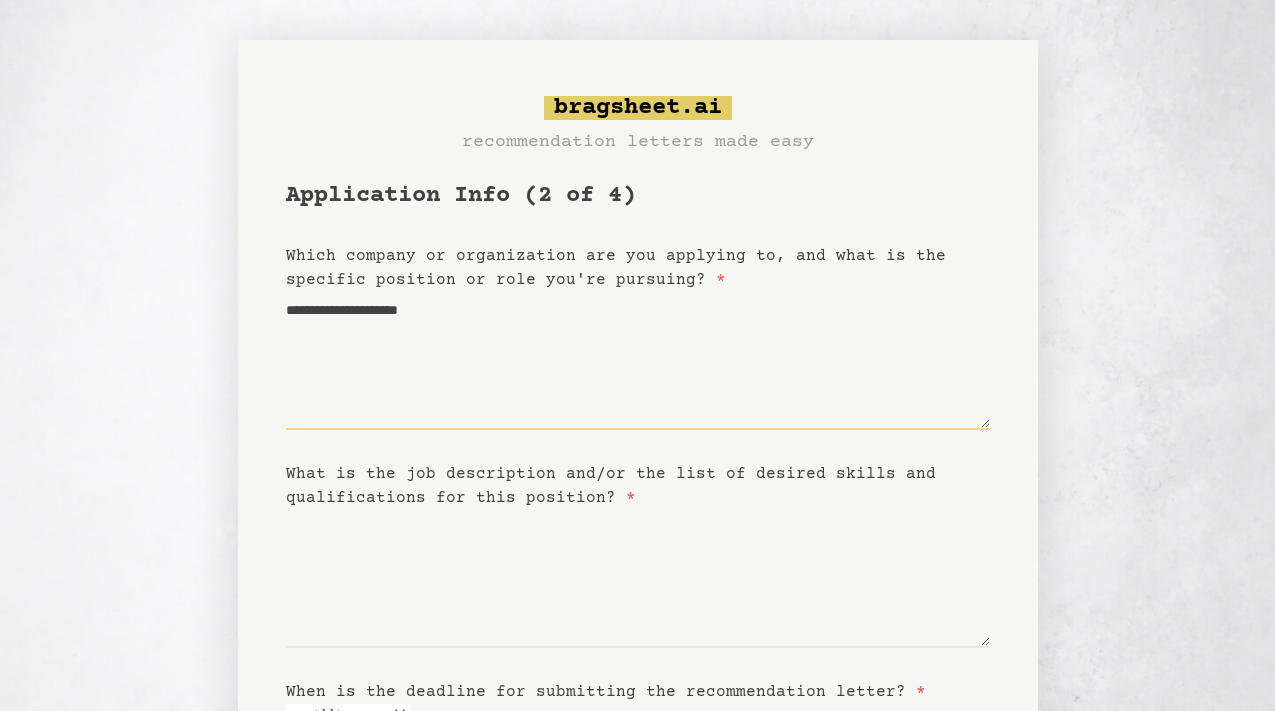 type on "**********" 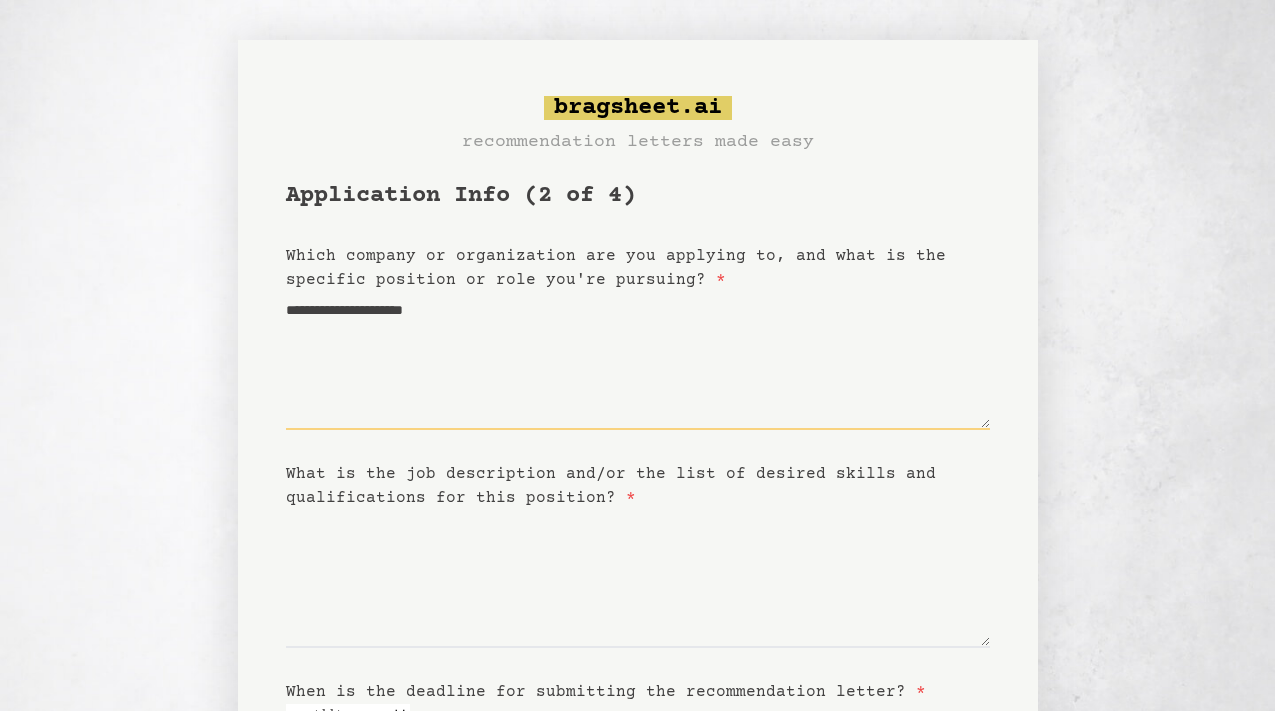 type on "**********" 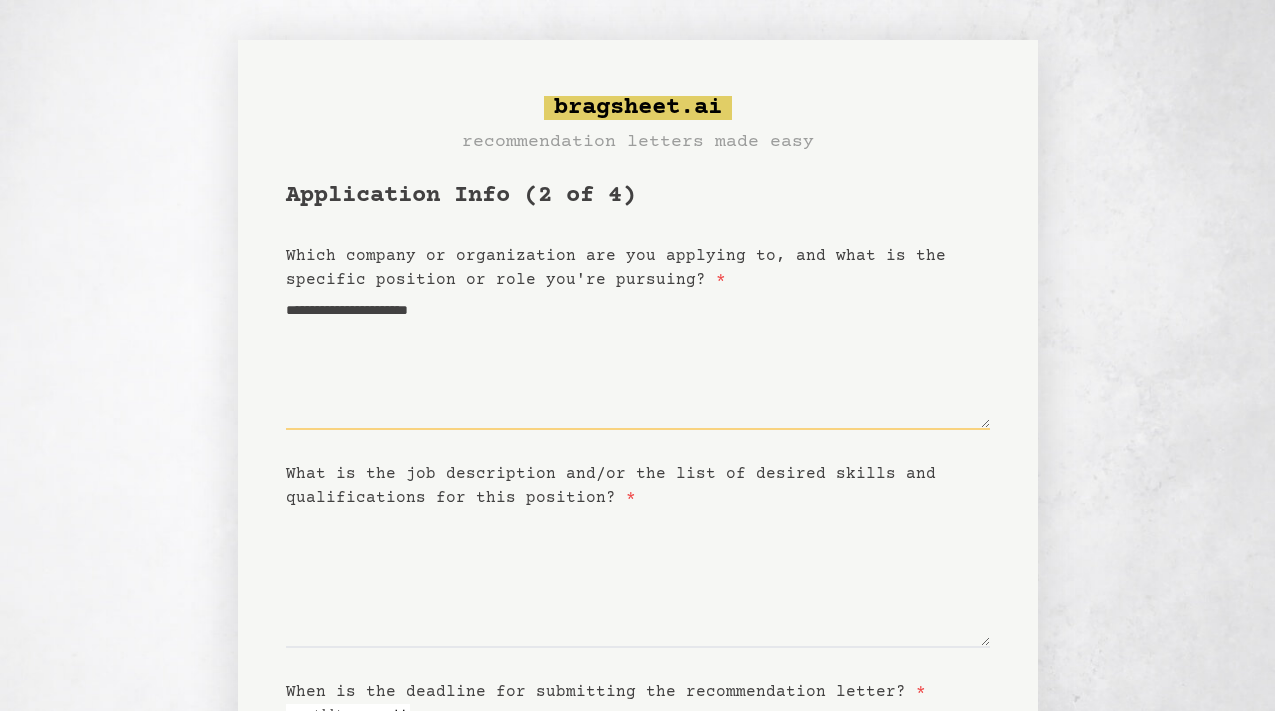 type on "**********" 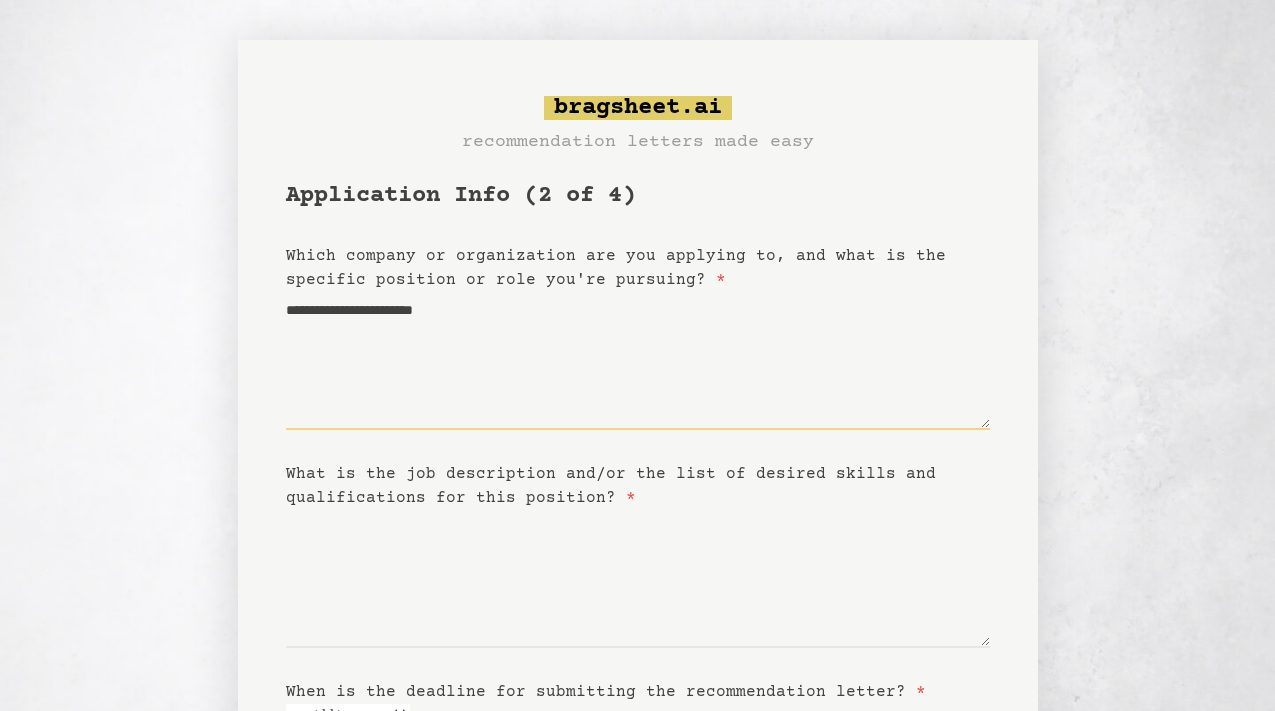 type on "**********" 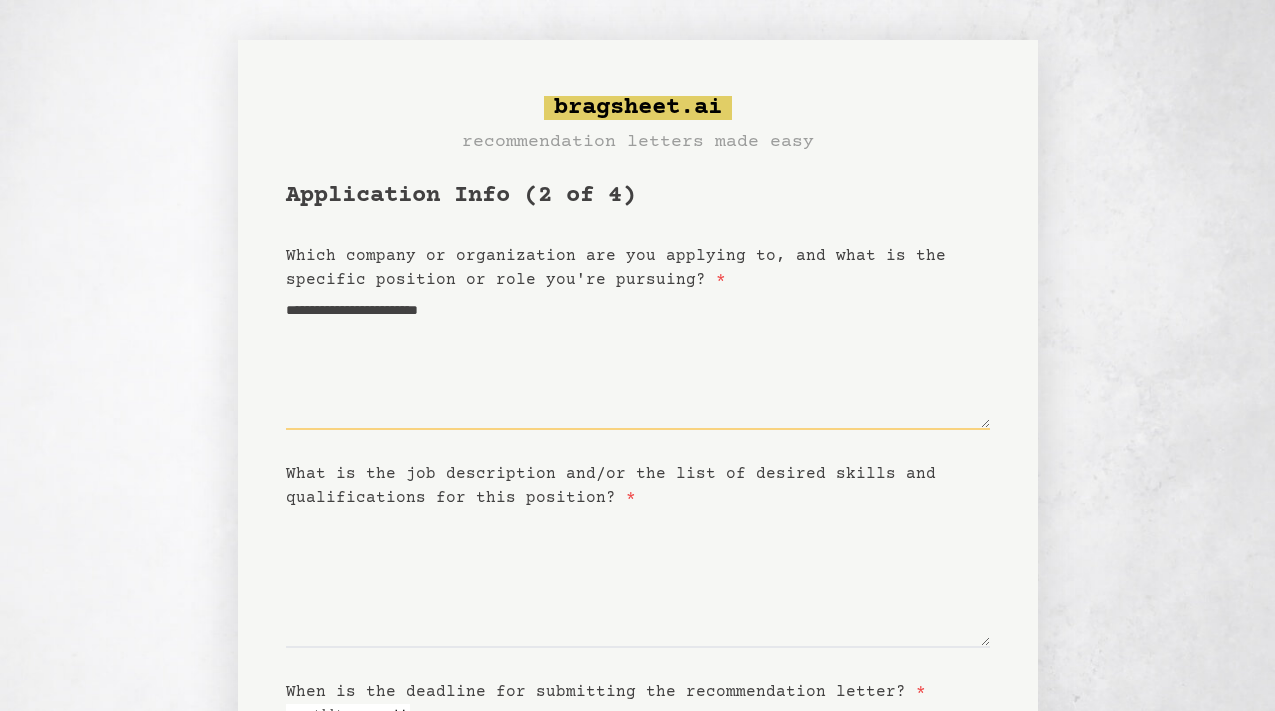 type on "**********" 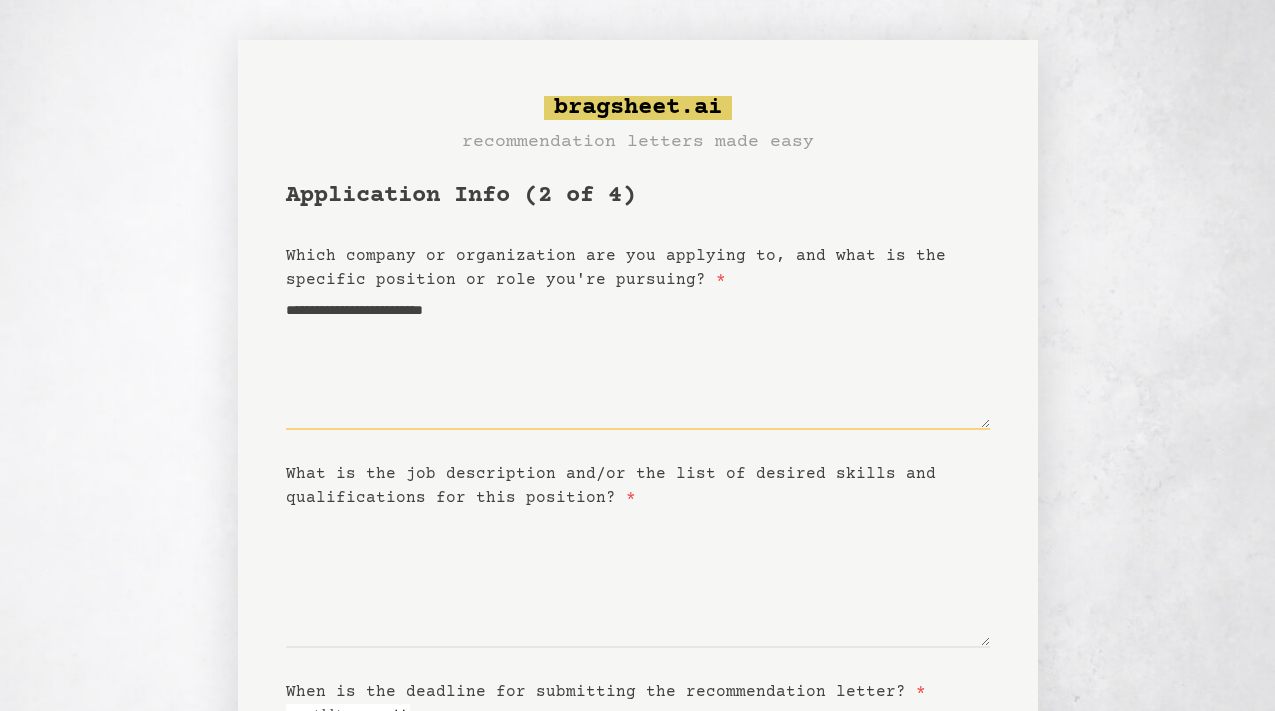 type on "**********" 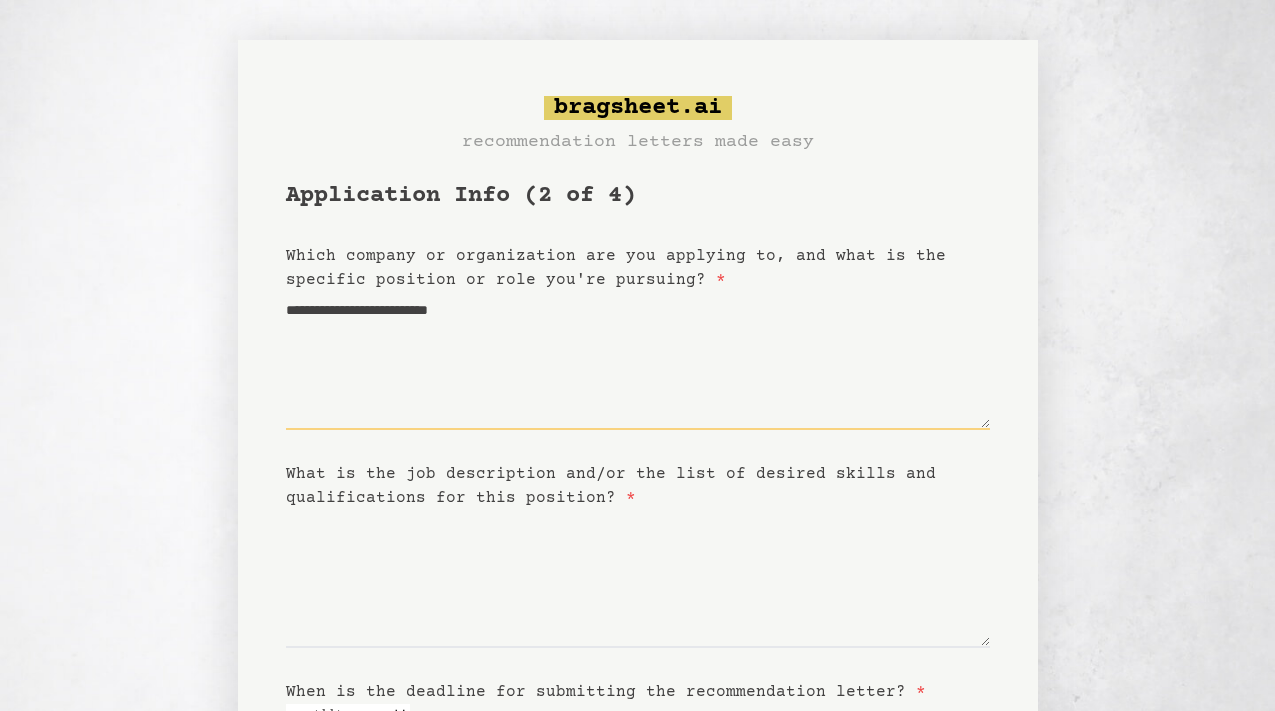 type on "**********" 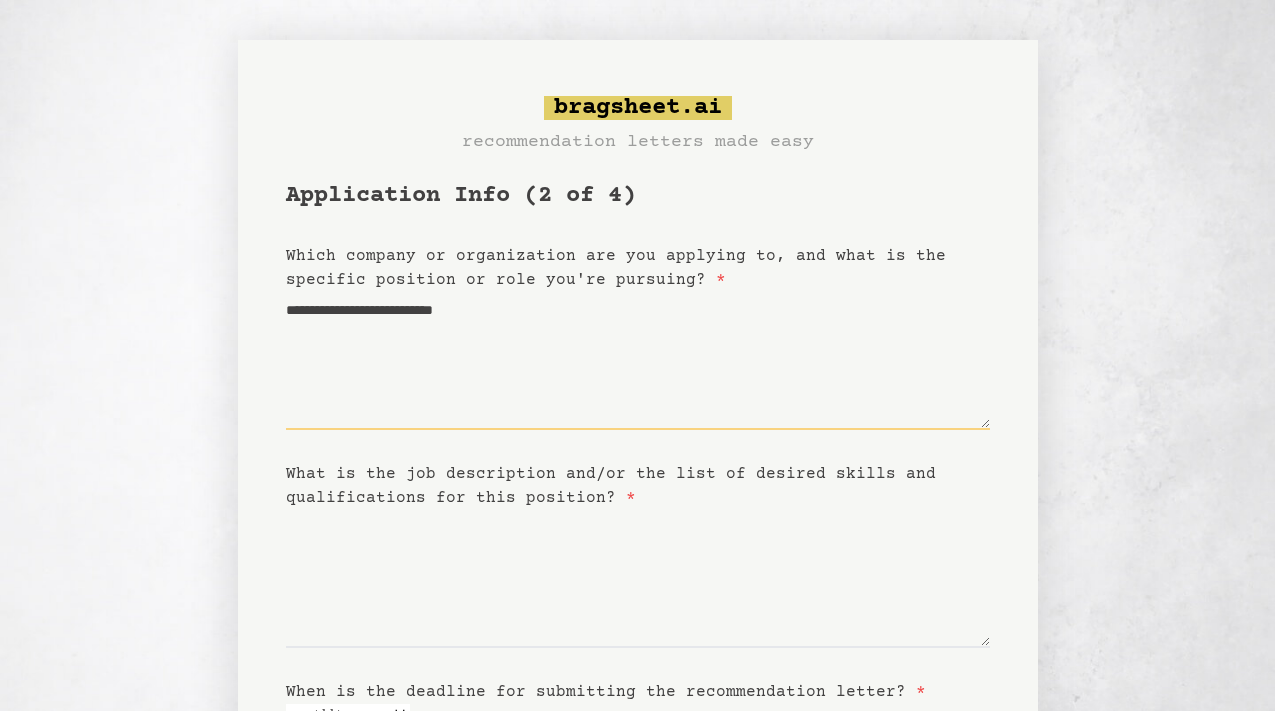 type on "**********" 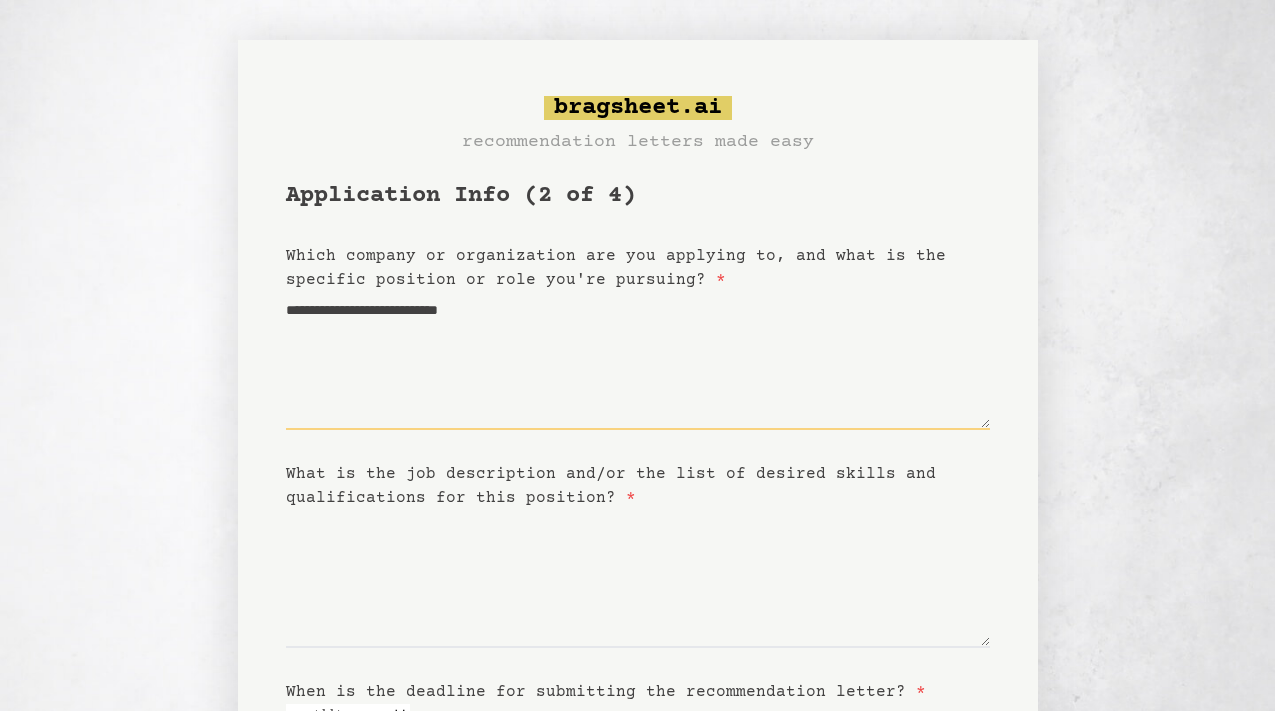 type on "**********" 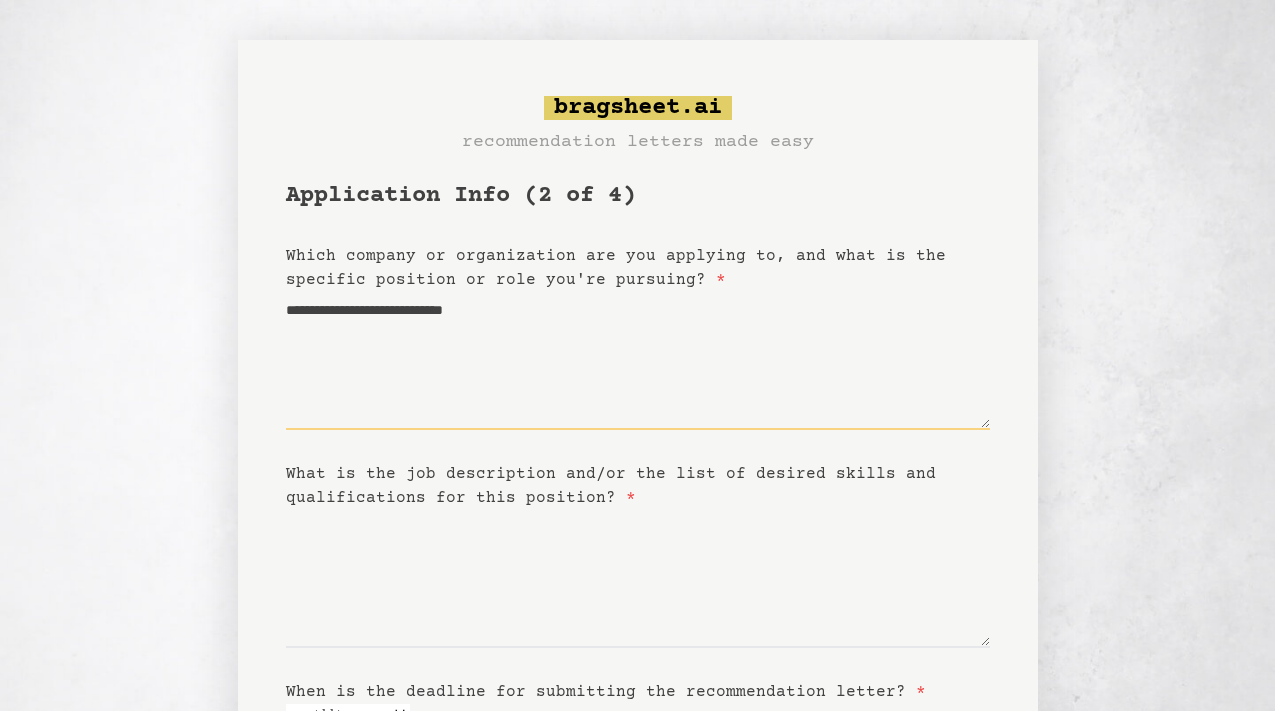 type on "**********" 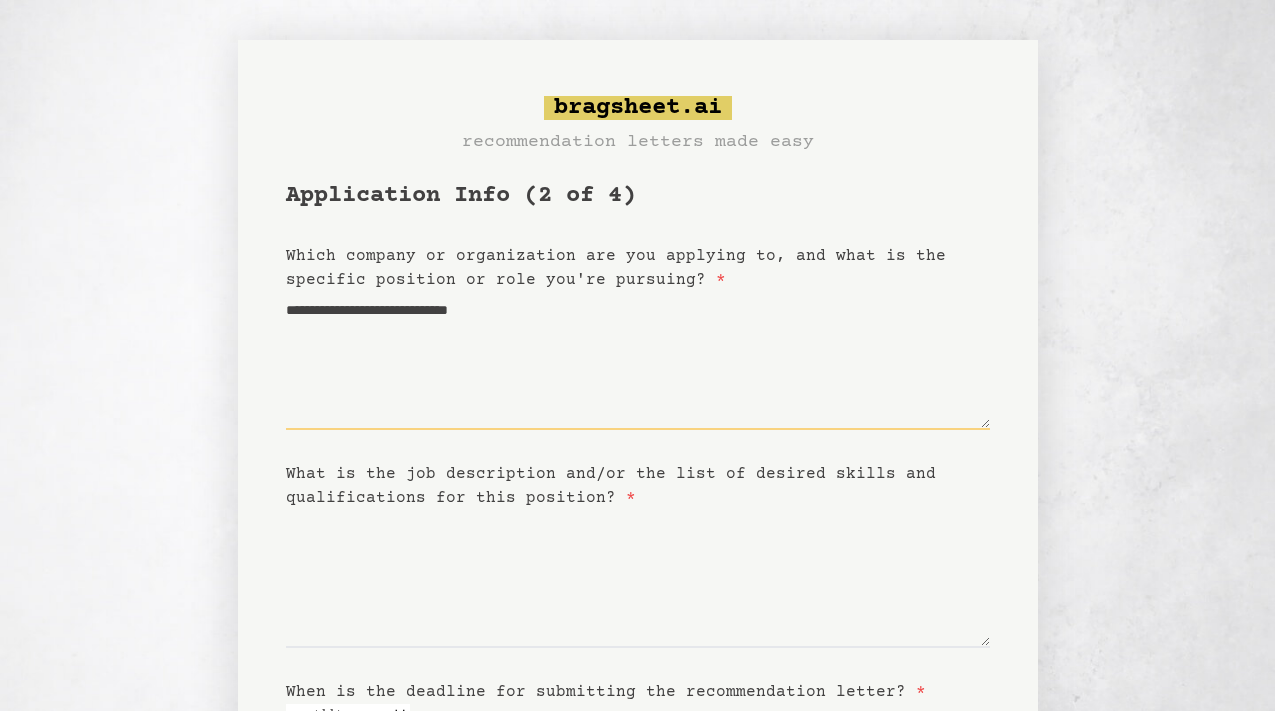 type on "**********" 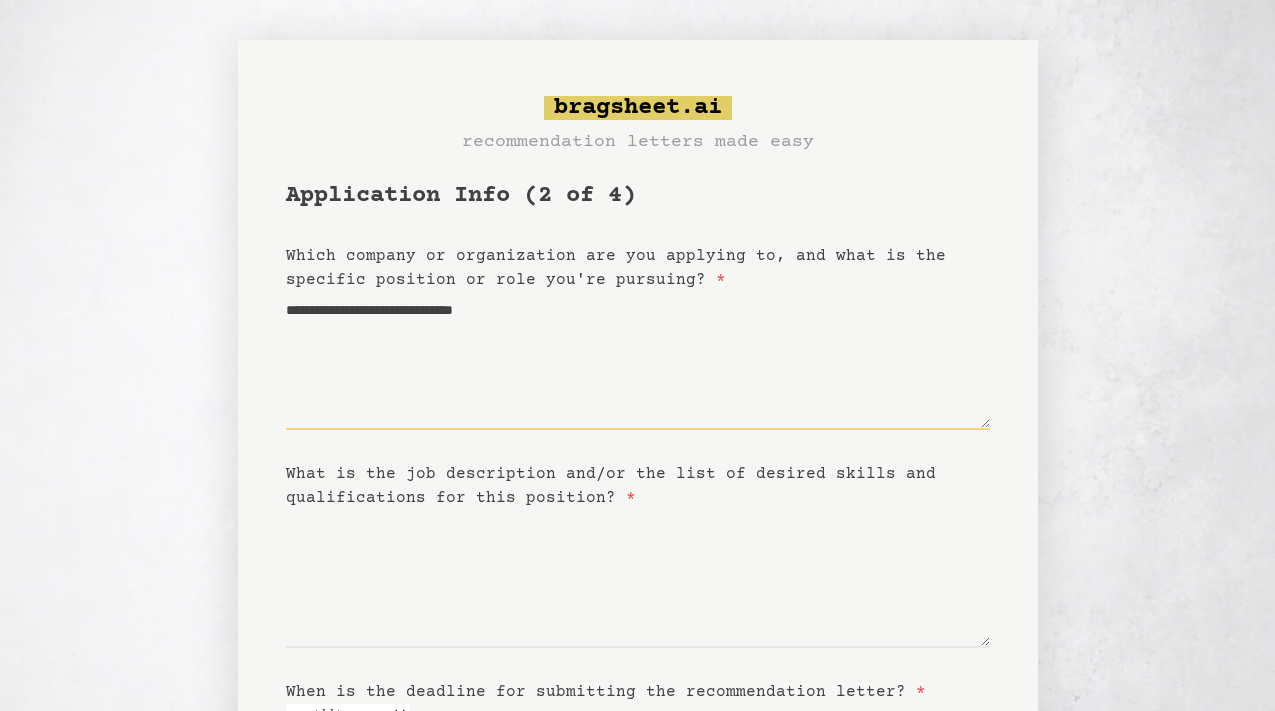 type on "**********" 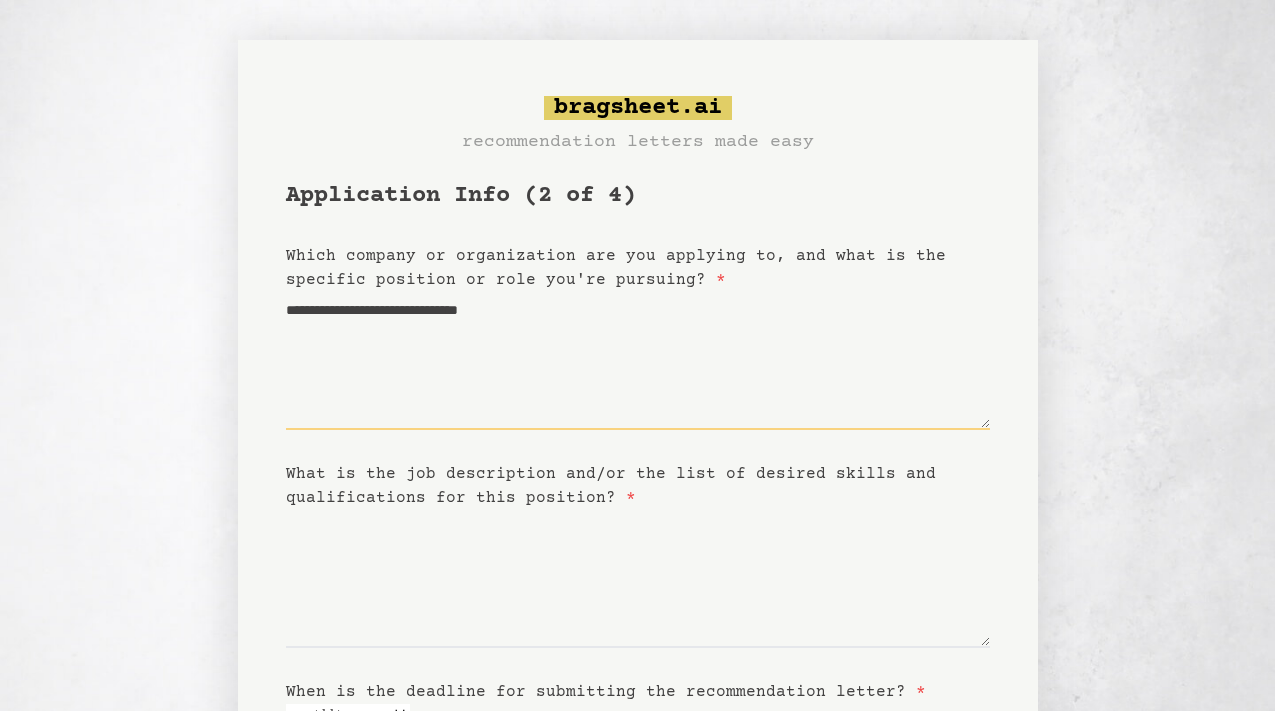 type on "**********" 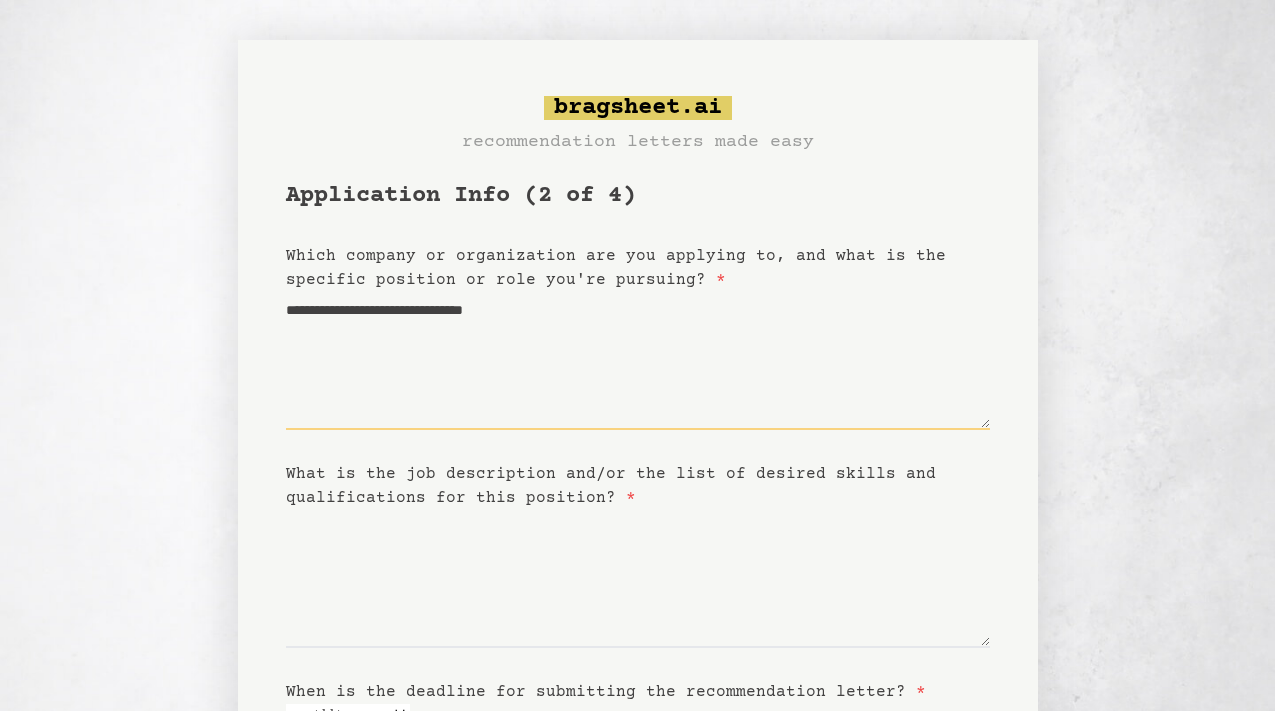 type on "**********" 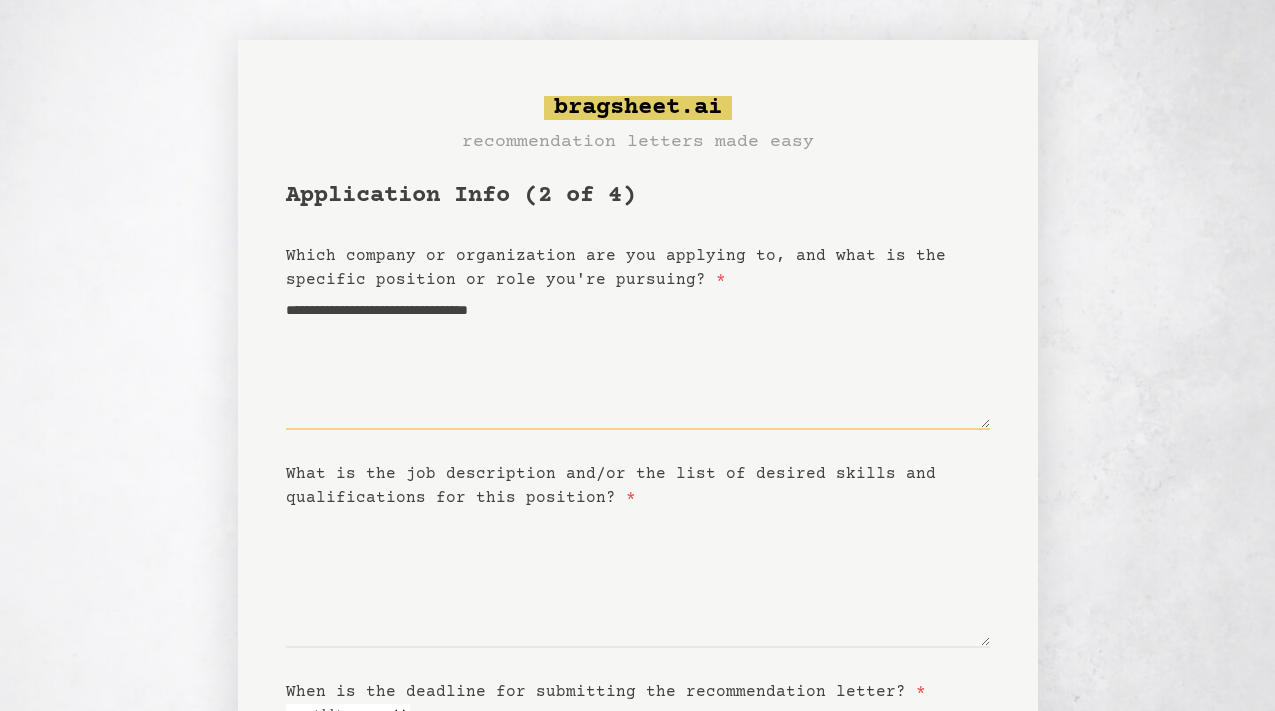 type on "**********" 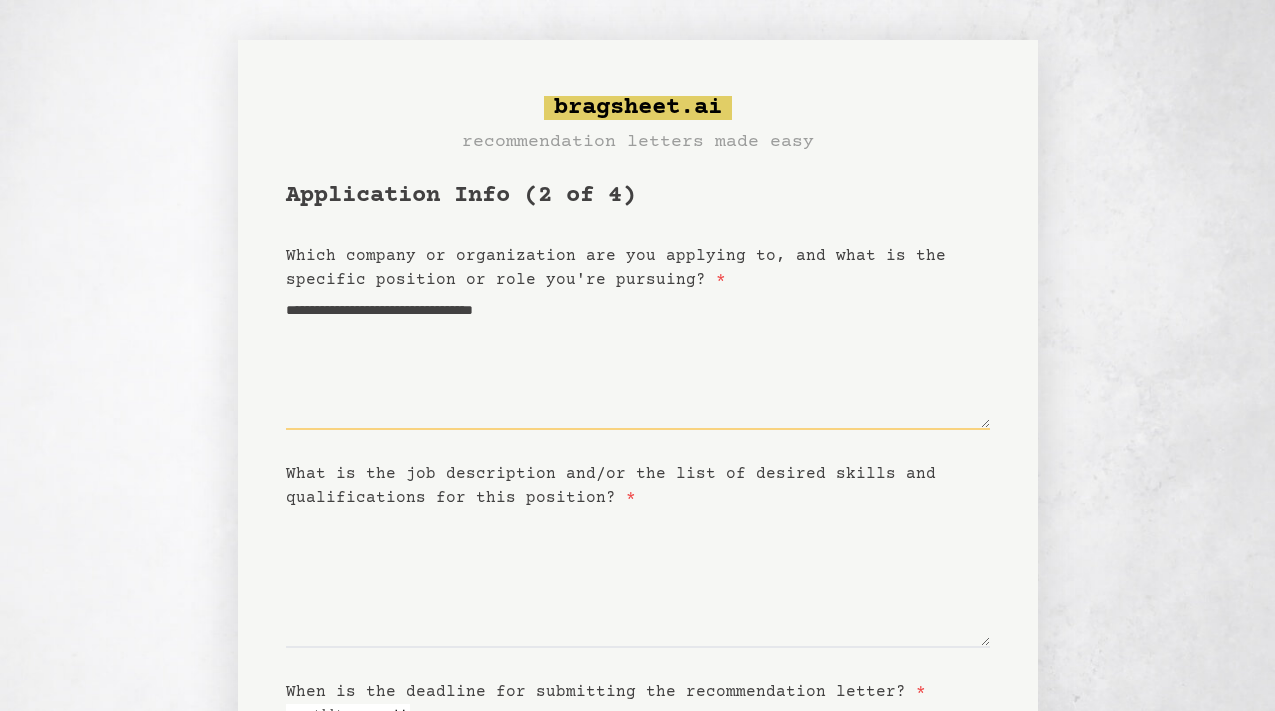 type on "**********" 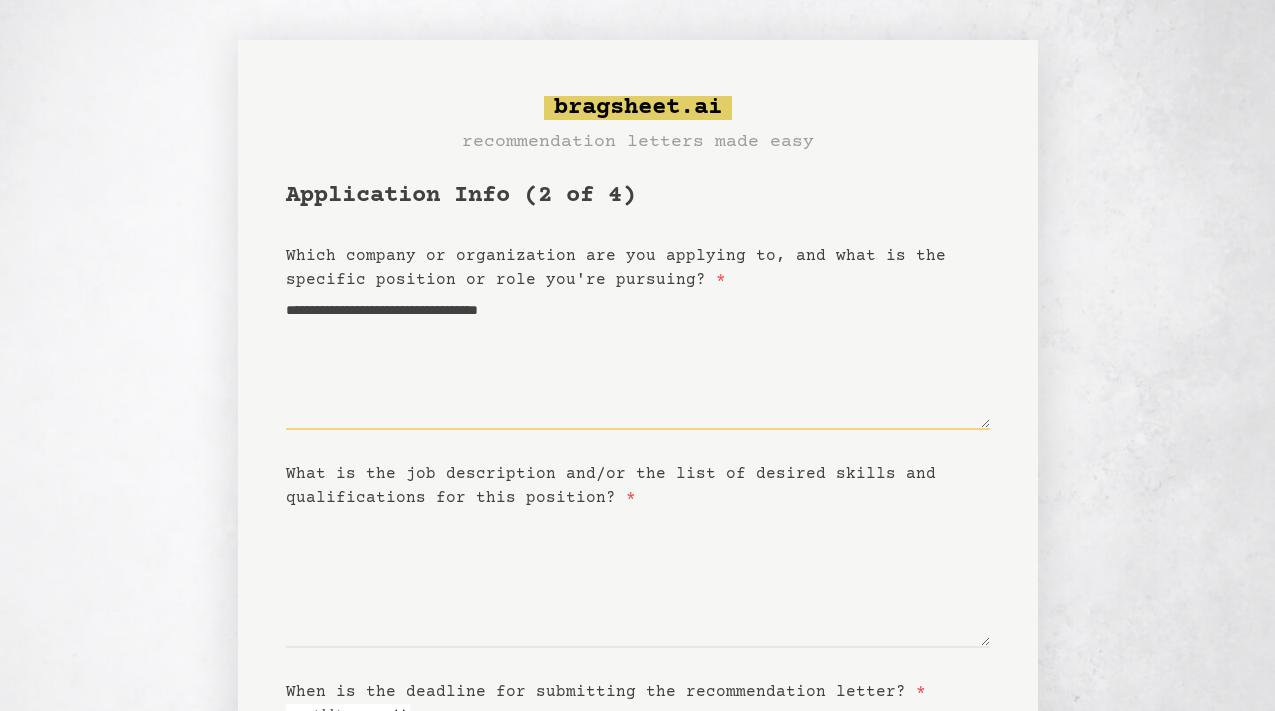 type on "**********" 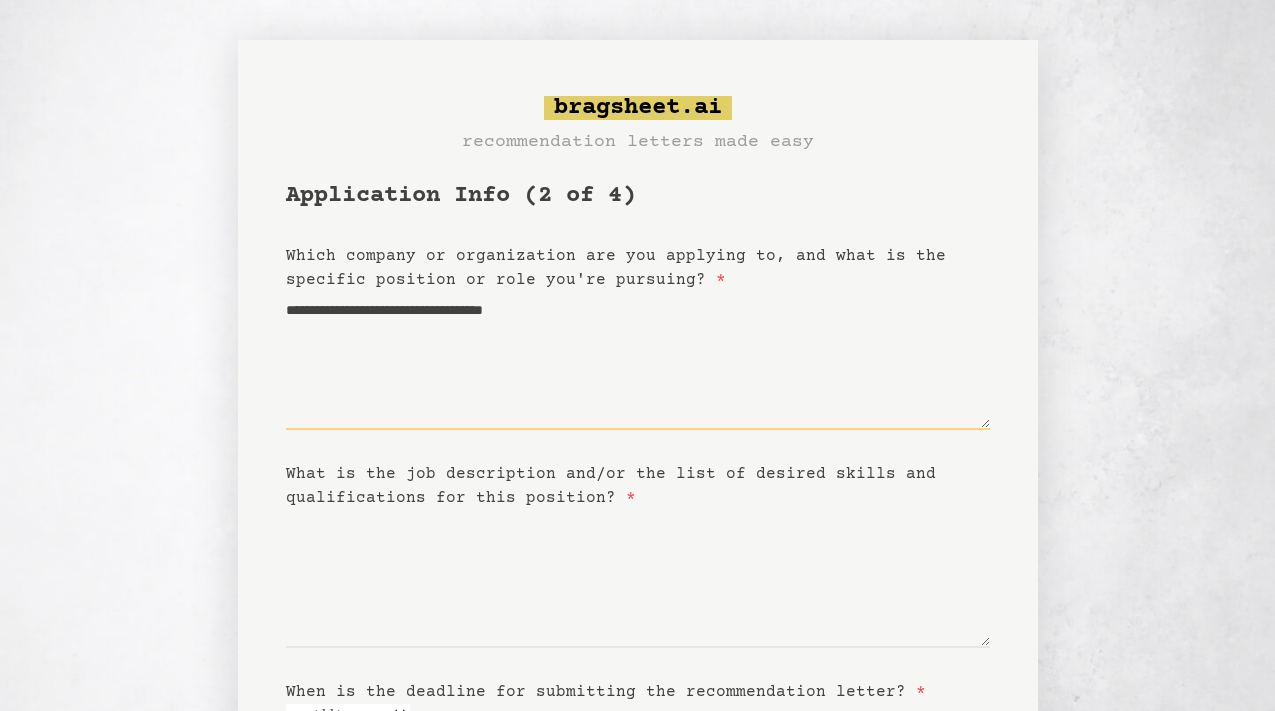 type on "**********" 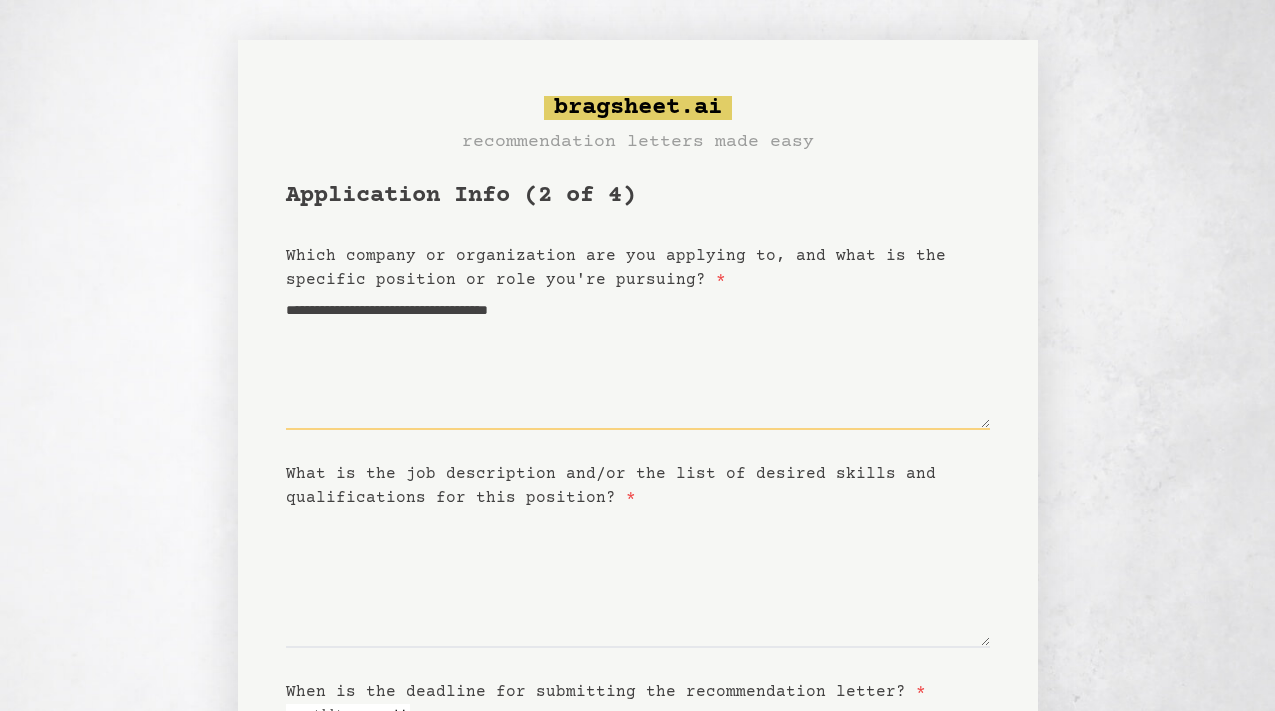 type on "**********" 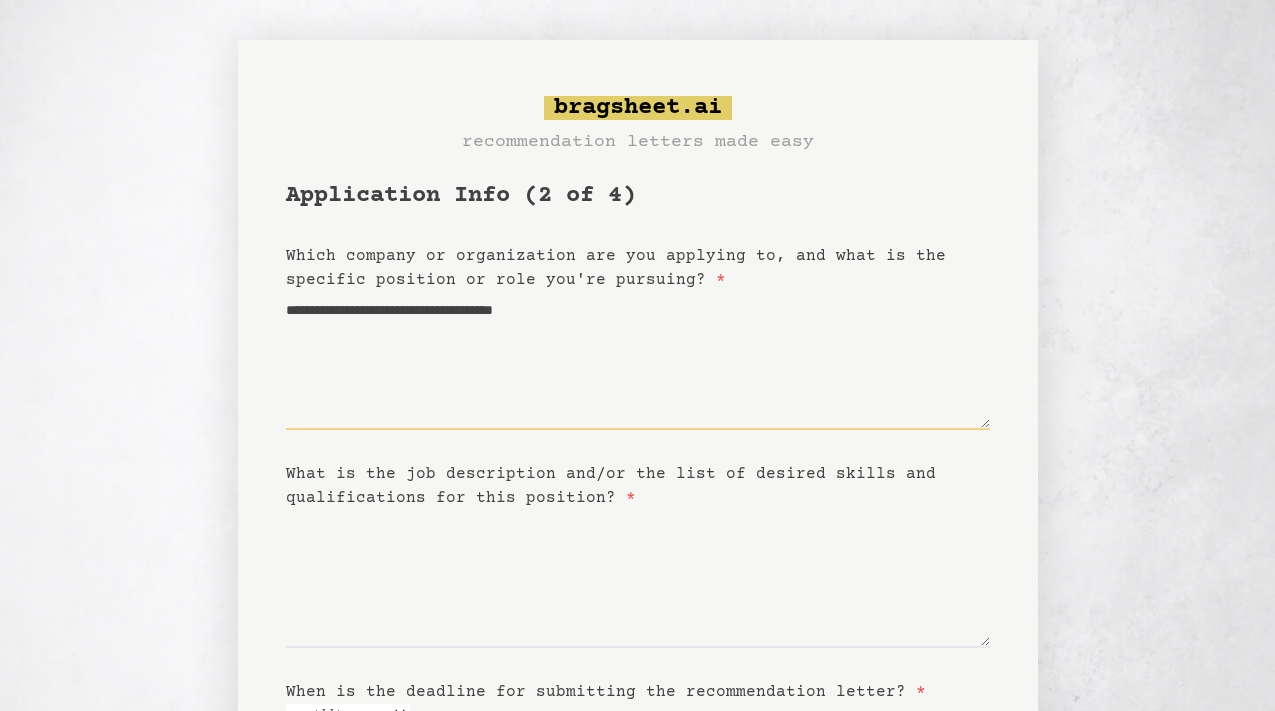 type on "**********" 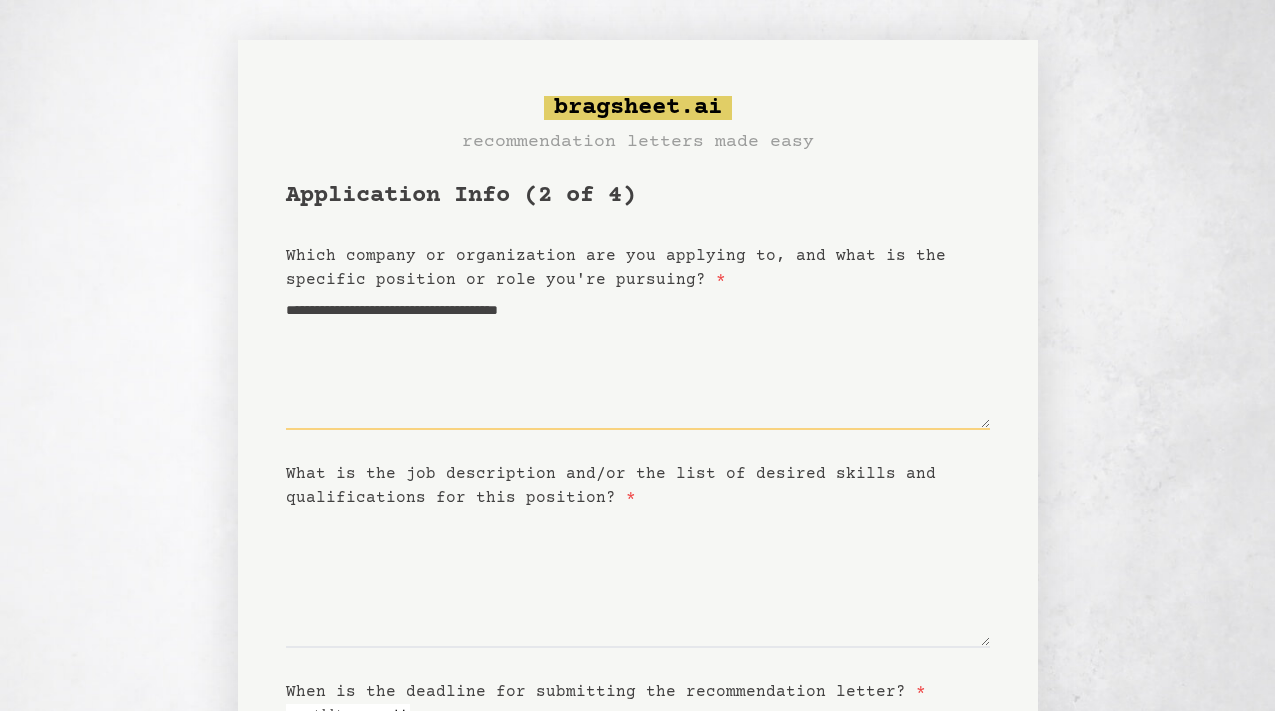 type on "**********" 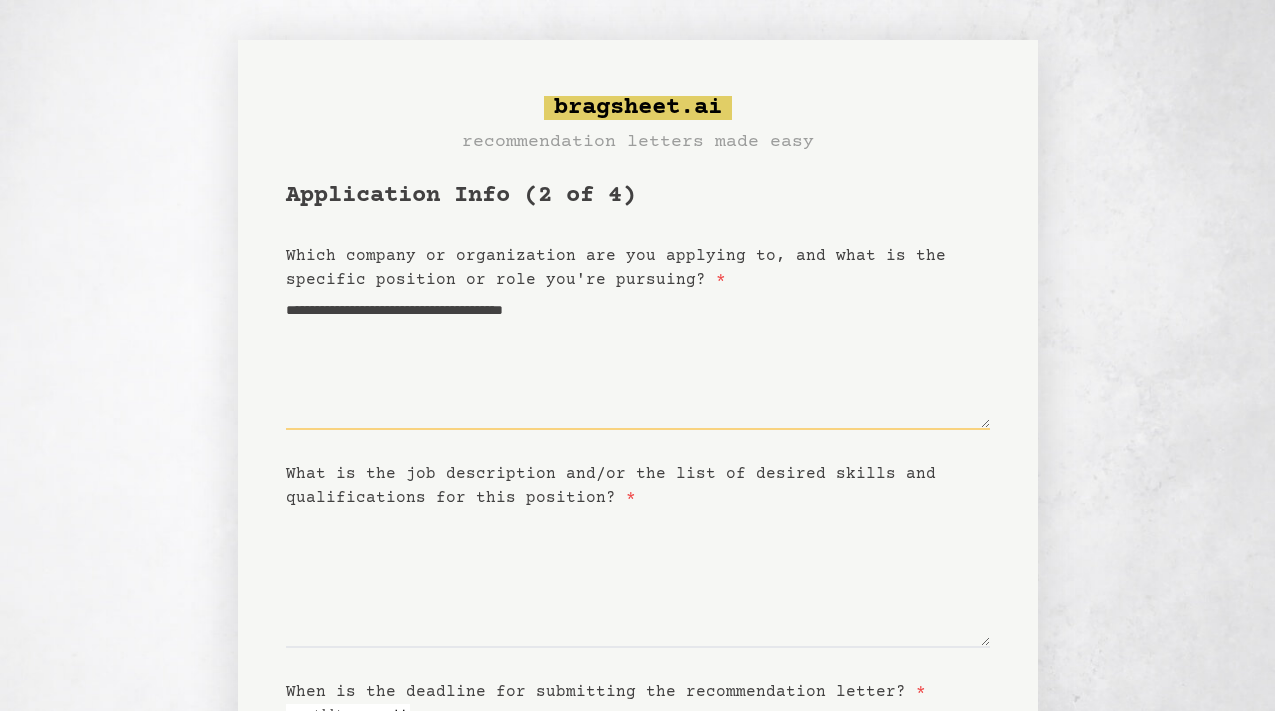 type on "**********" 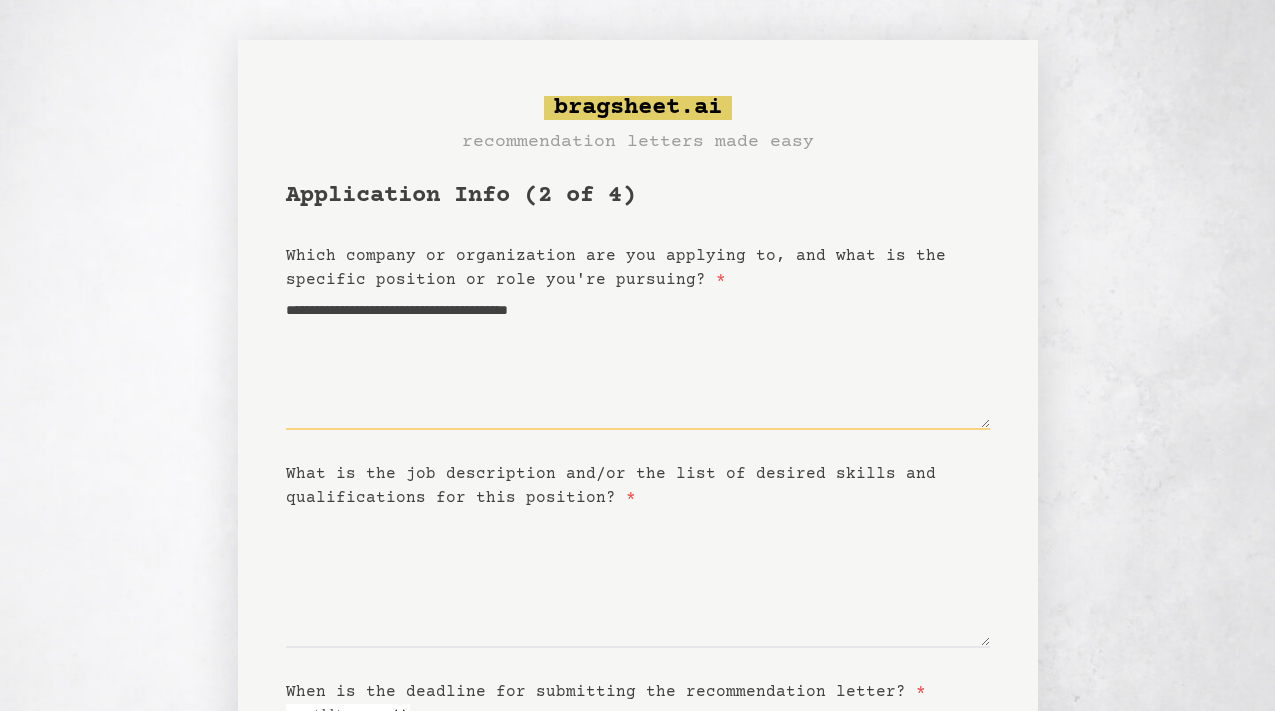 type on "**********" 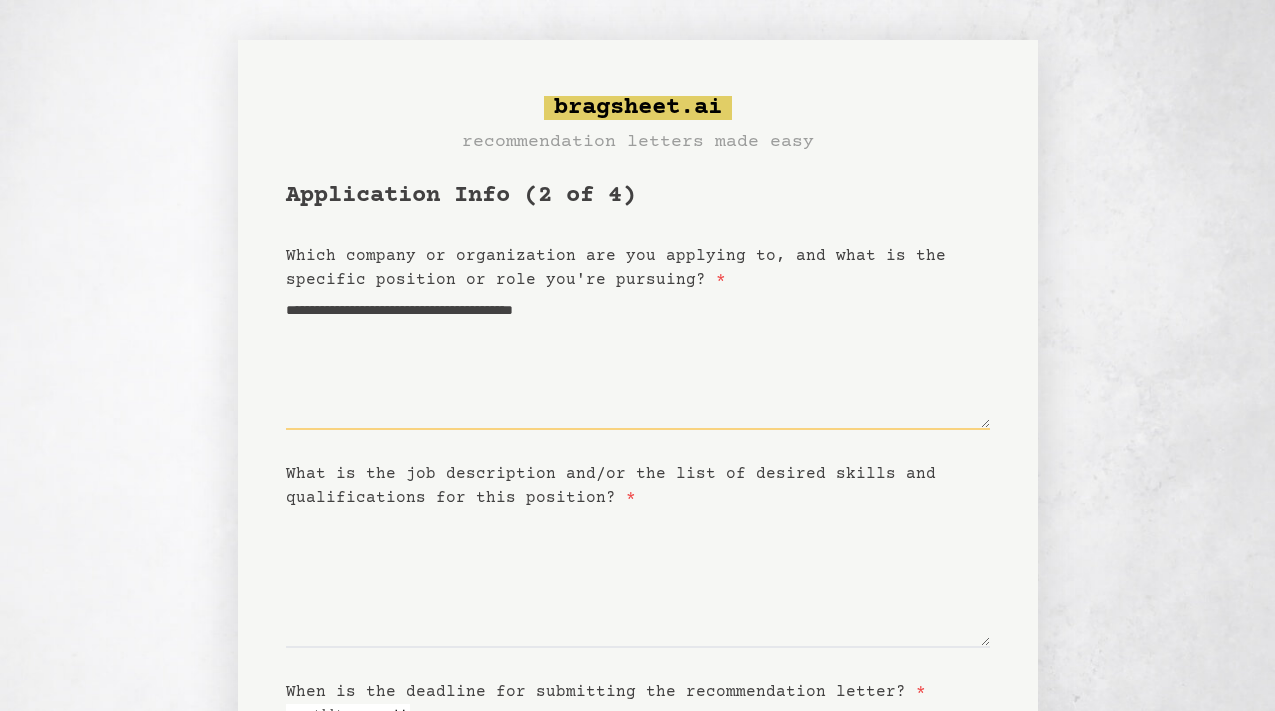 type on "**********" 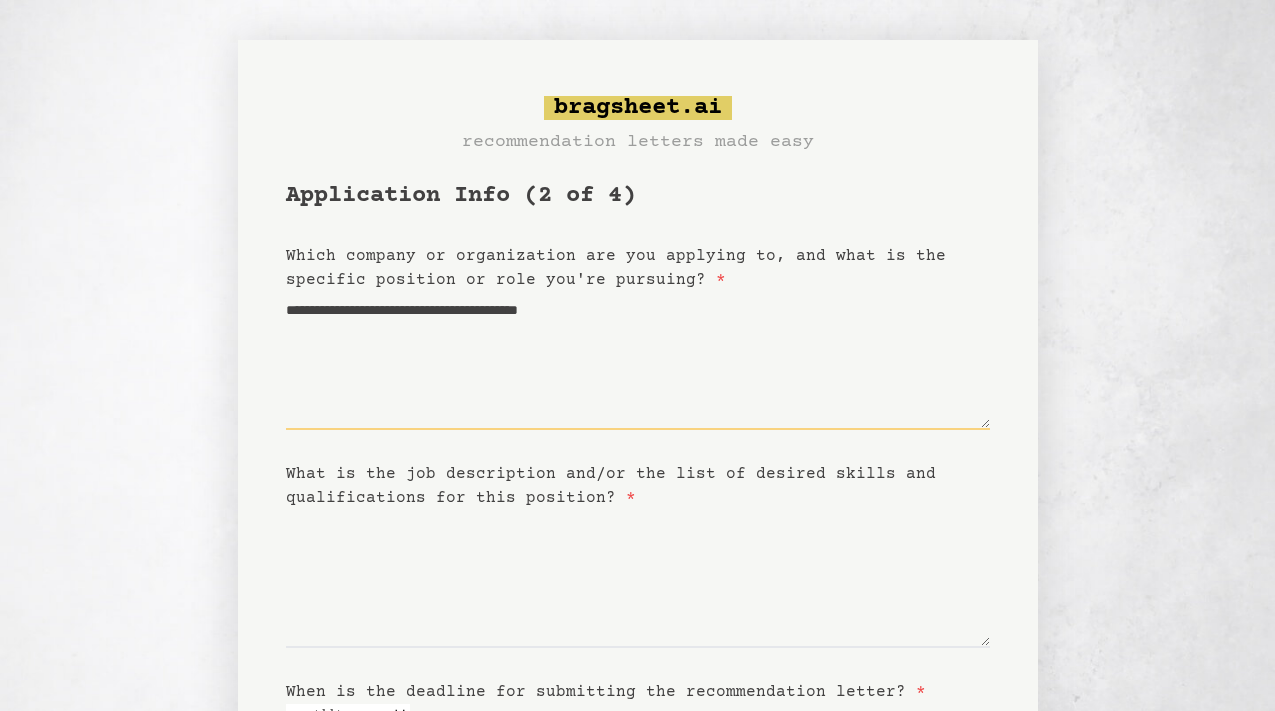 type on "**********" 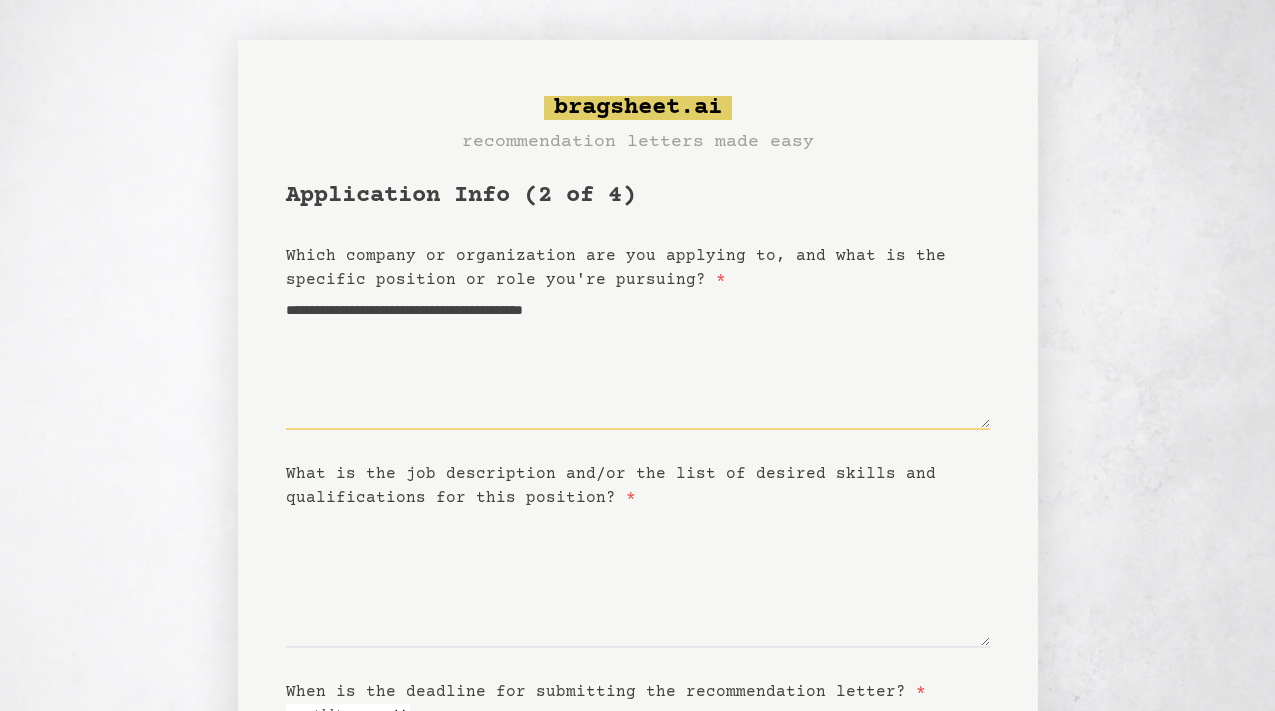 type on "**********" 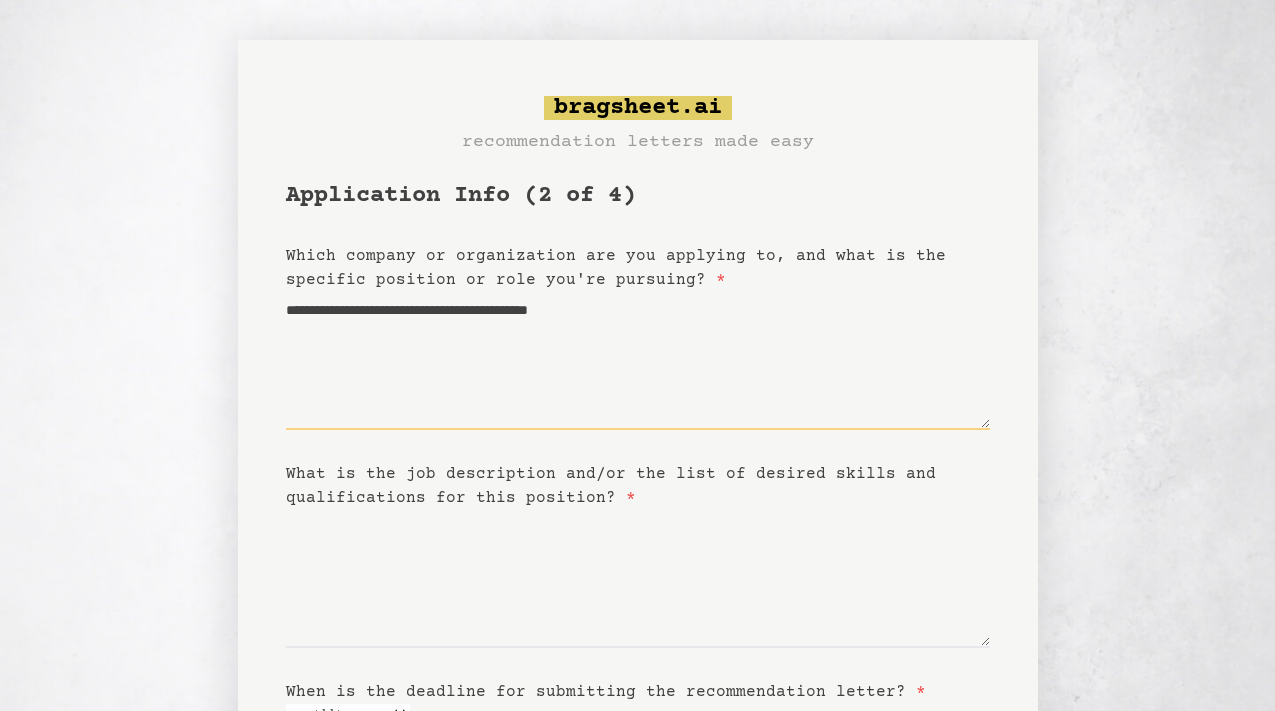 type on "**********" 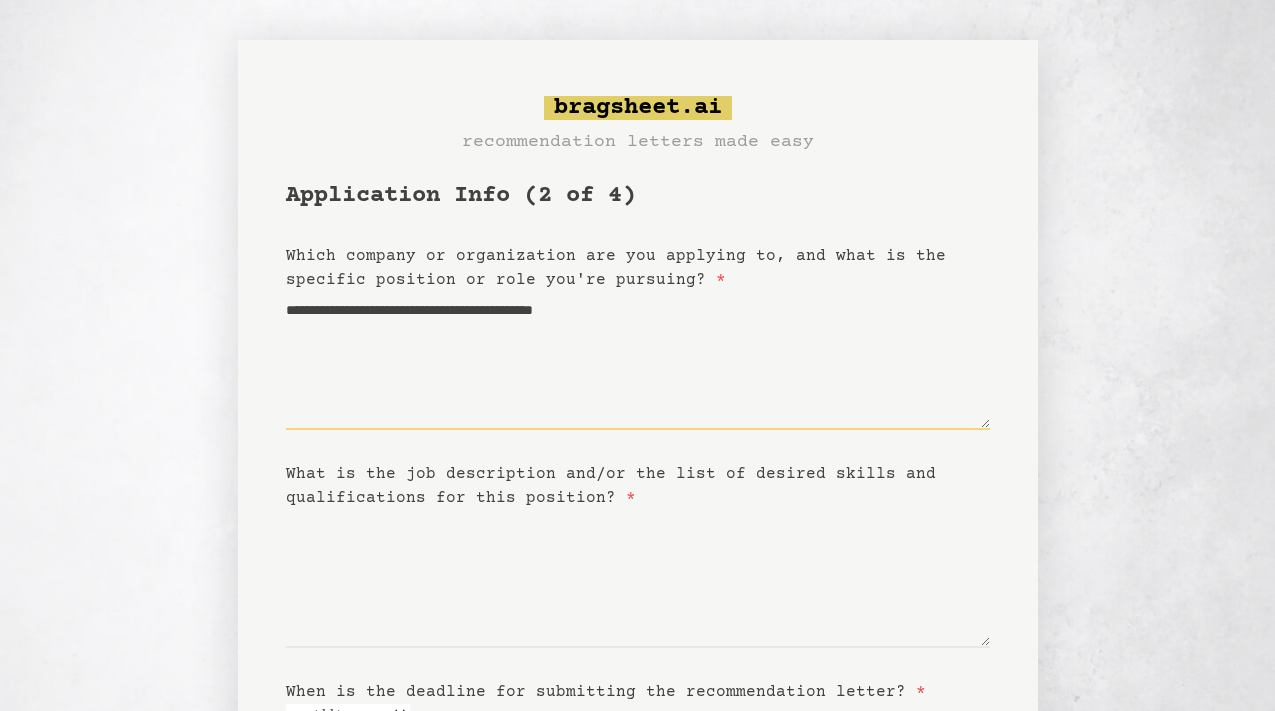 type on "**********" 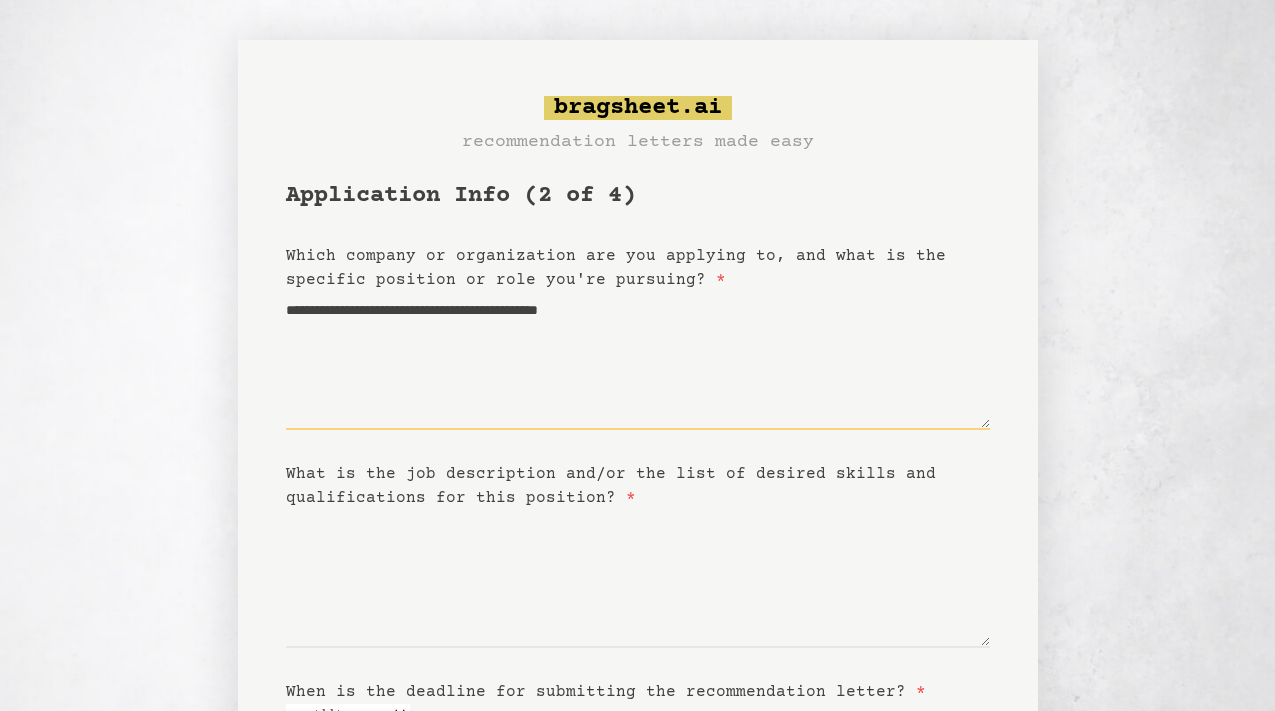 type on "**********" 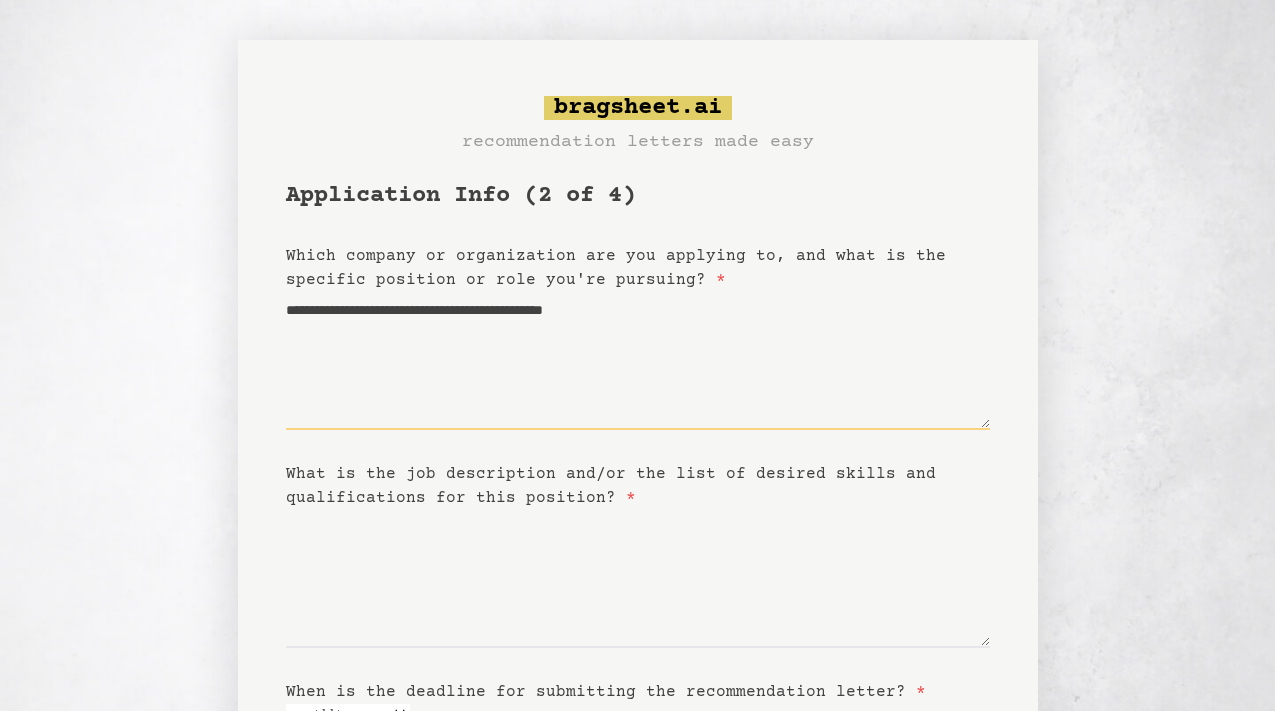 type on "**********" 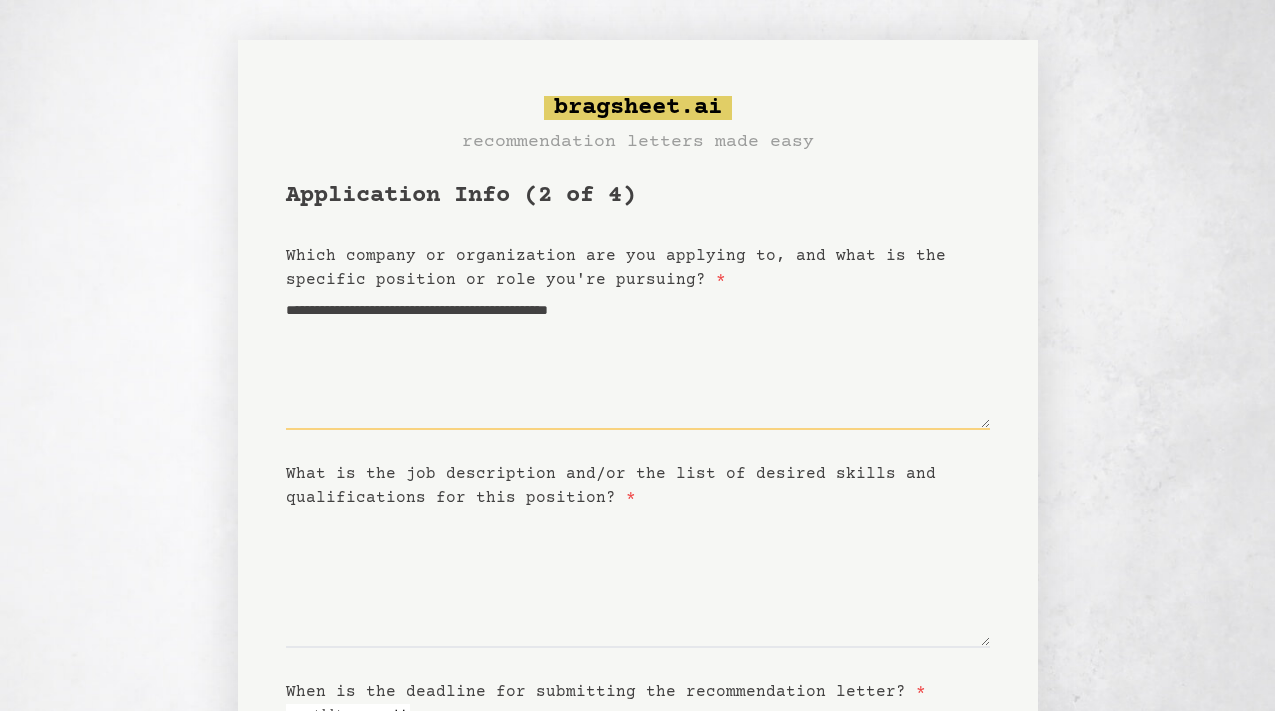 type on "**********" 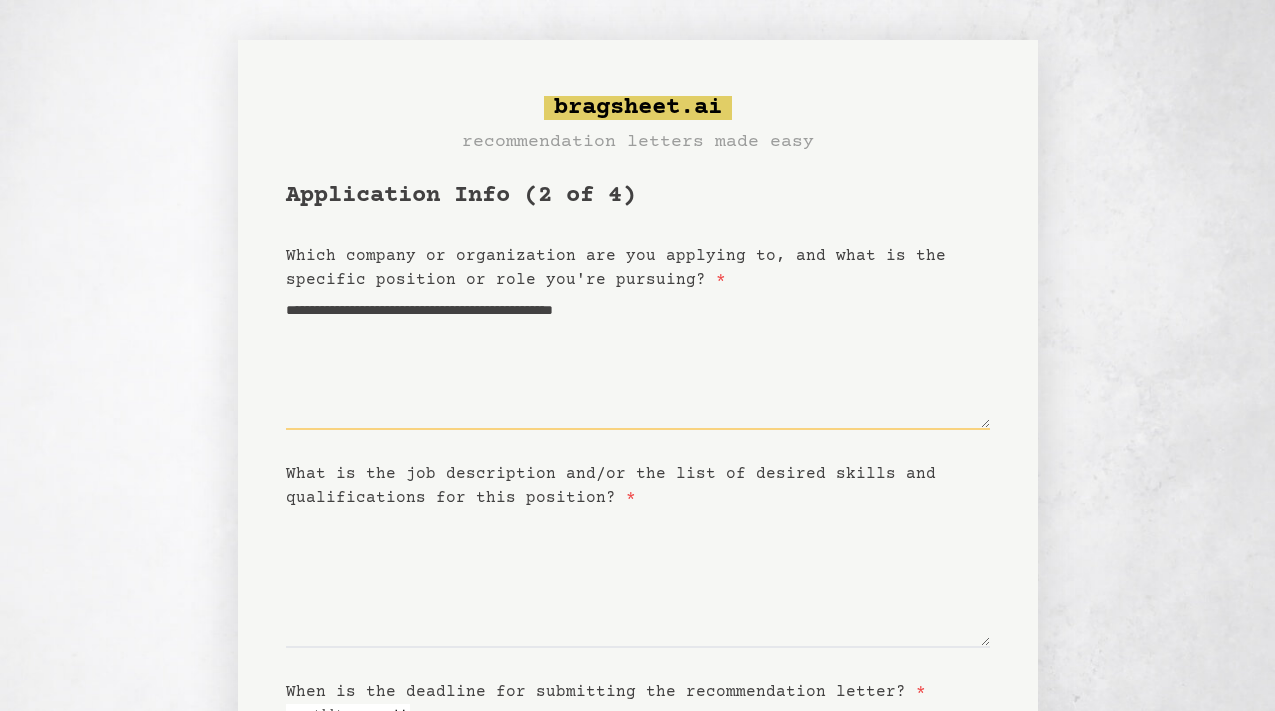 type on "**********" 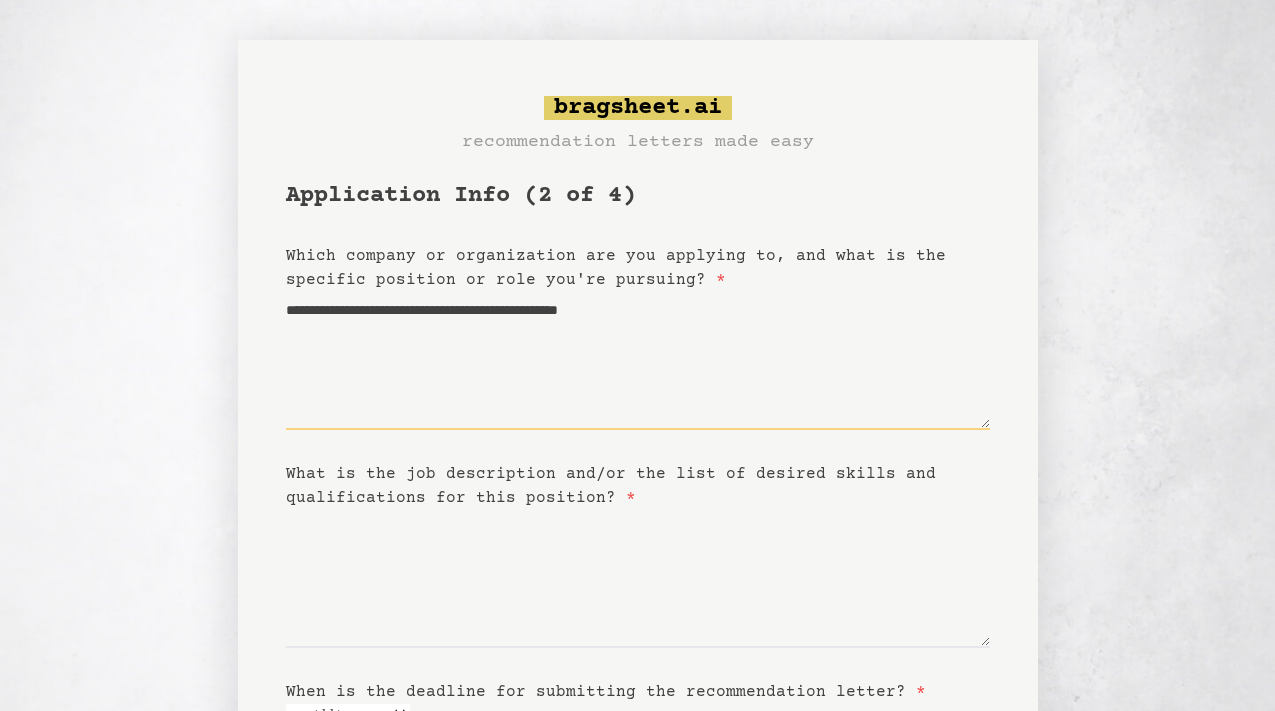 type on "**********" 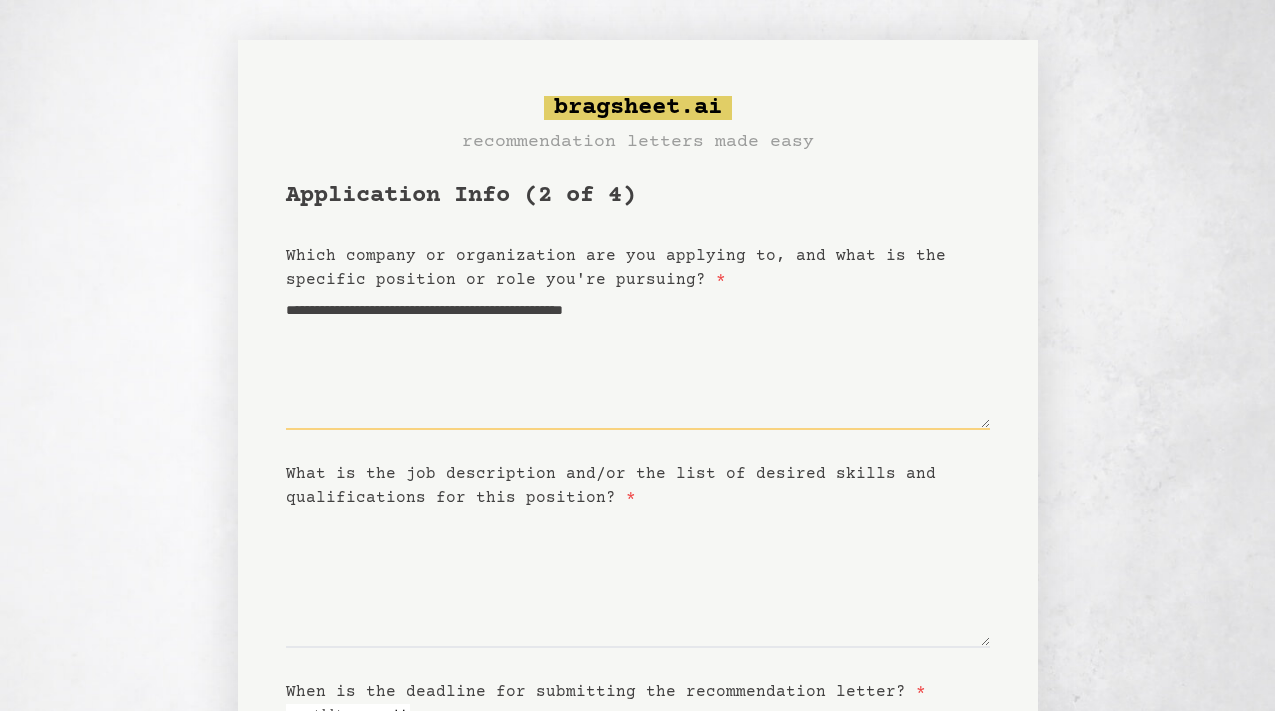 type on "**********" 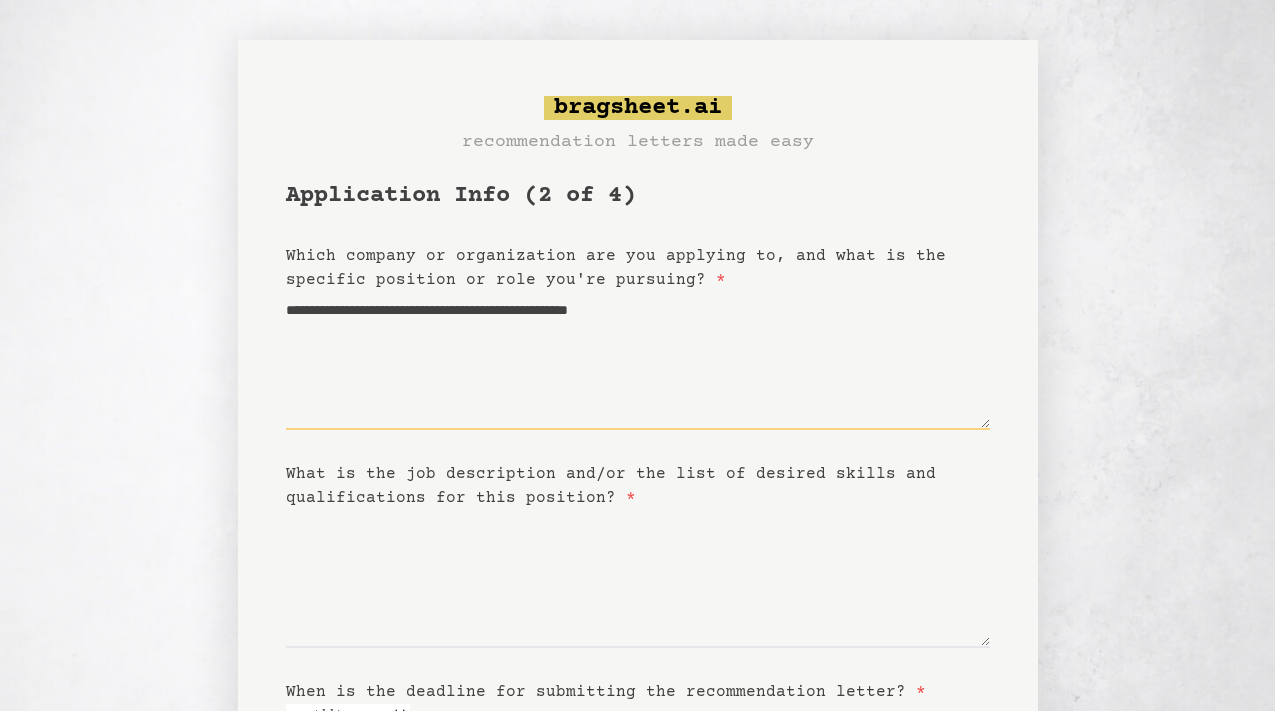 type on "**********" 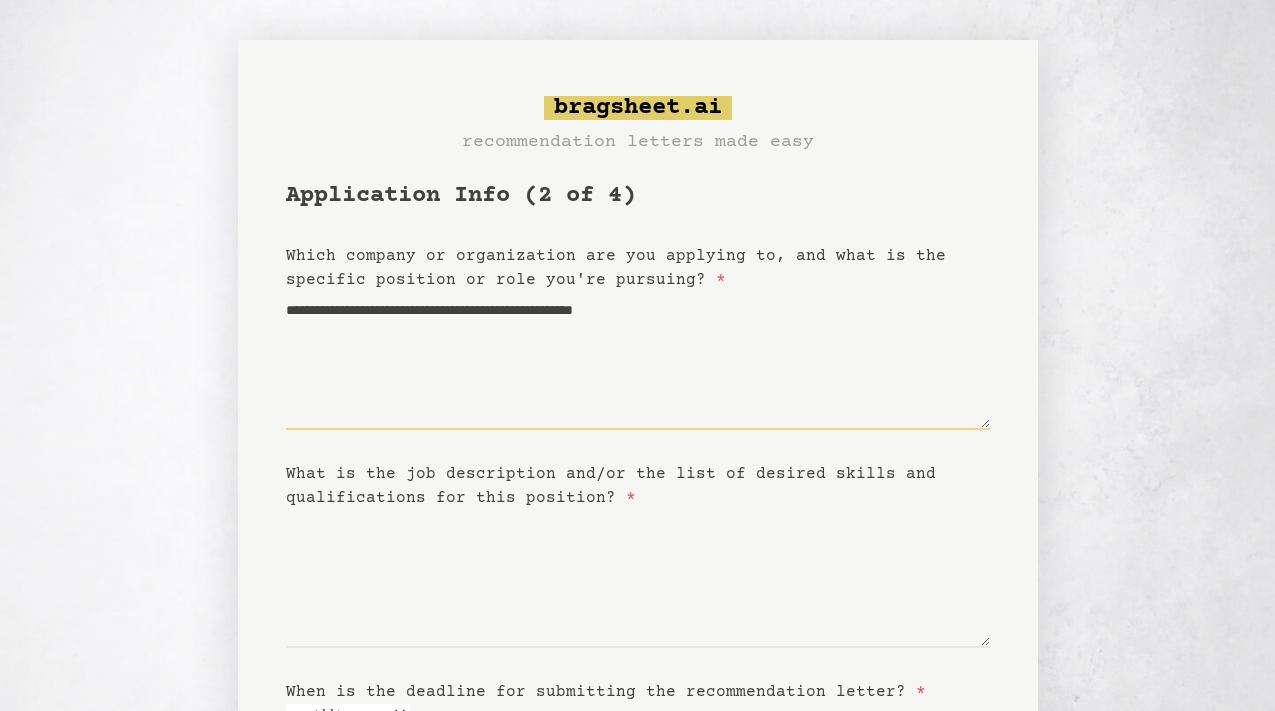 type on "**********" 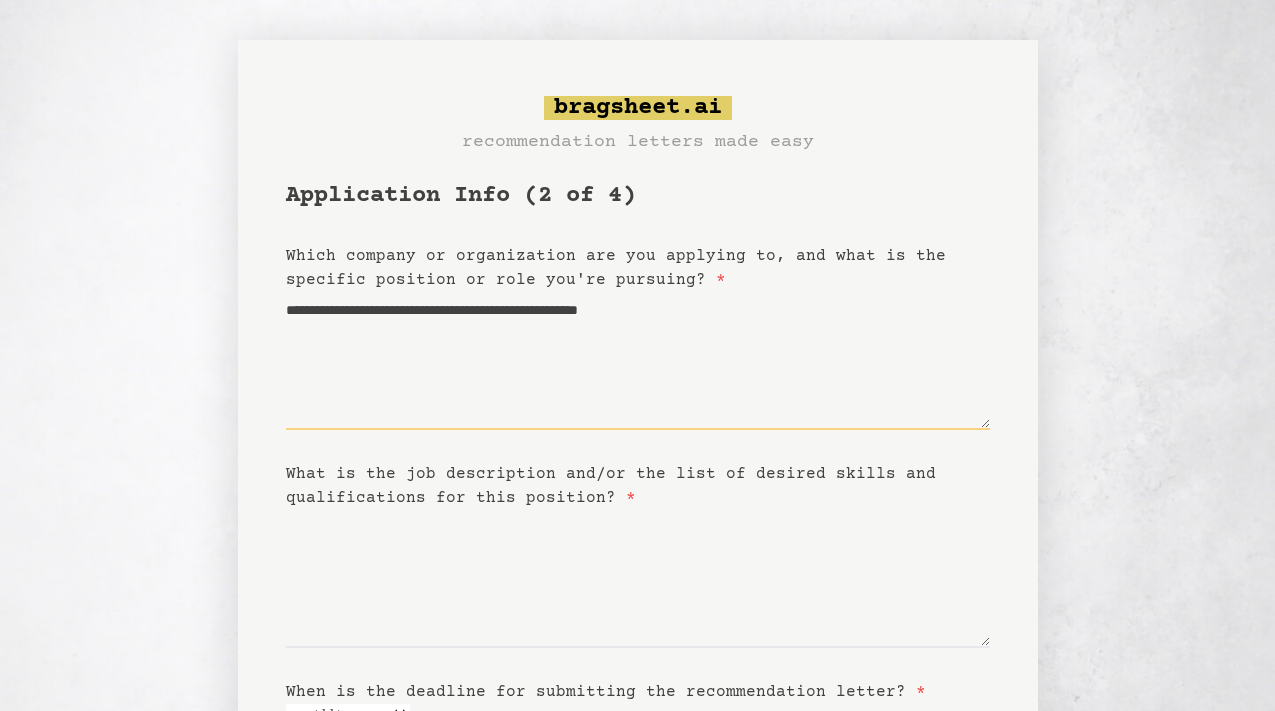 type on "**********" 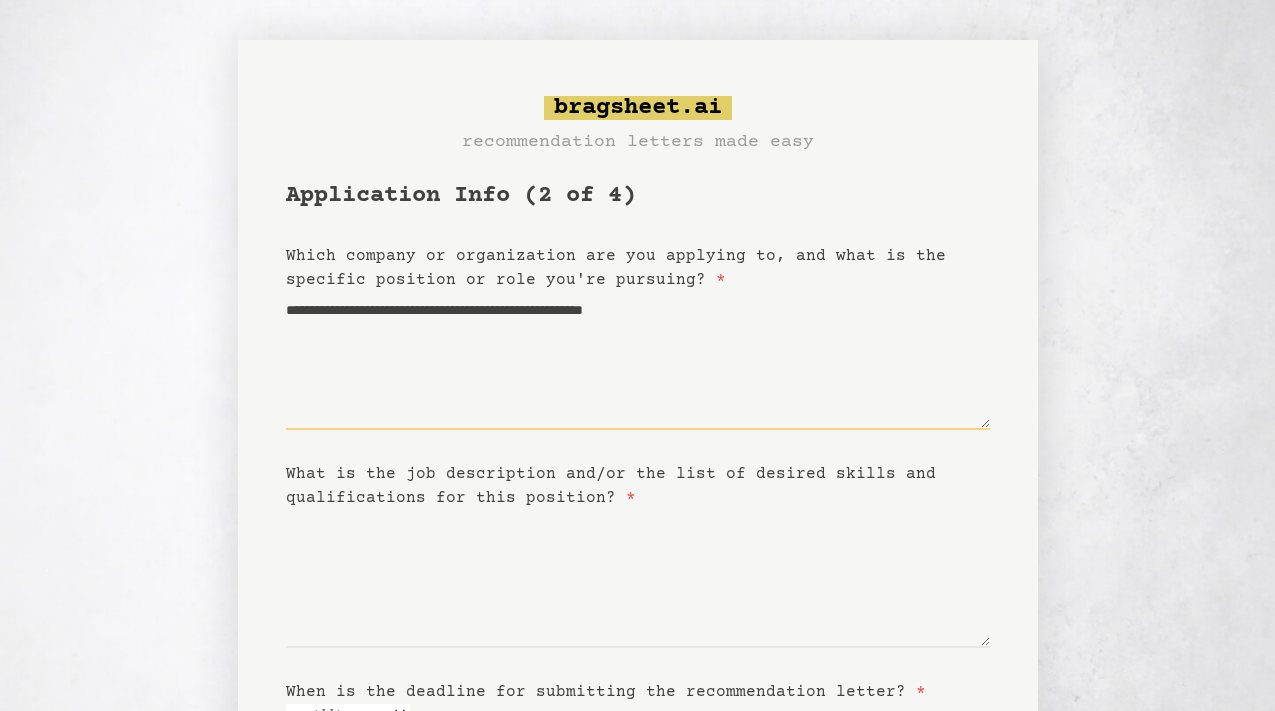 type on "**********" 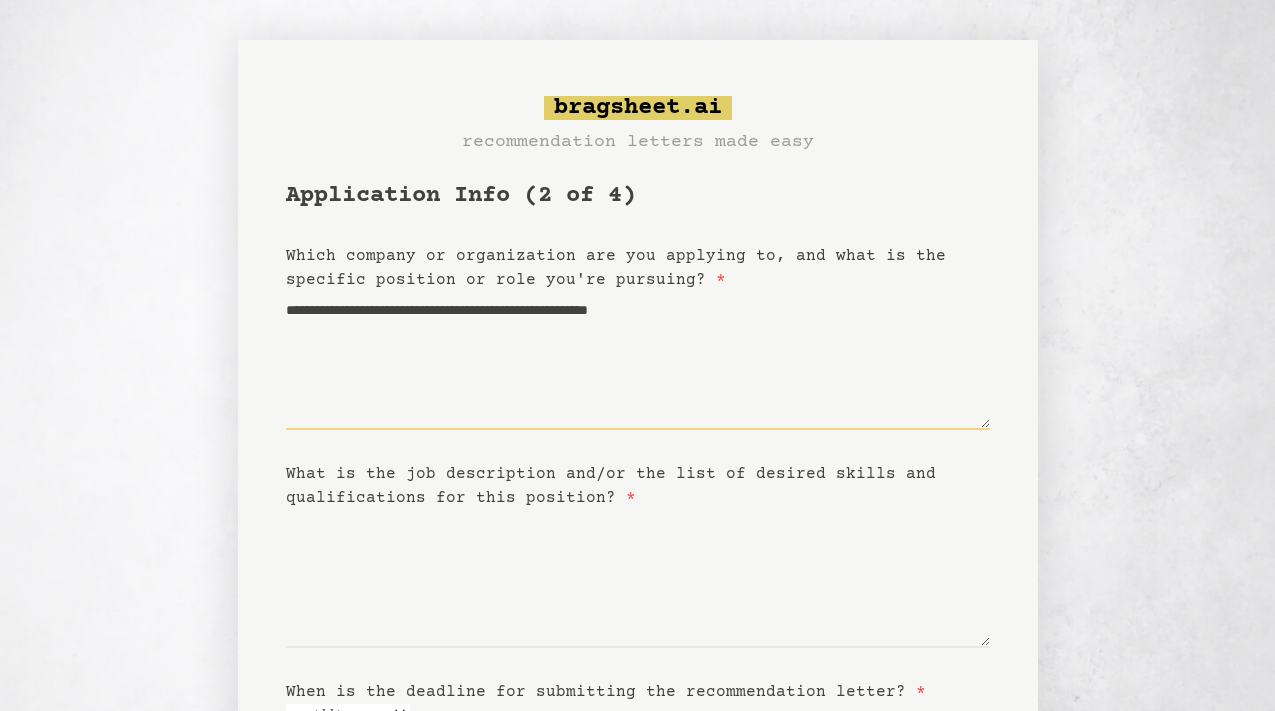 type on "**********" 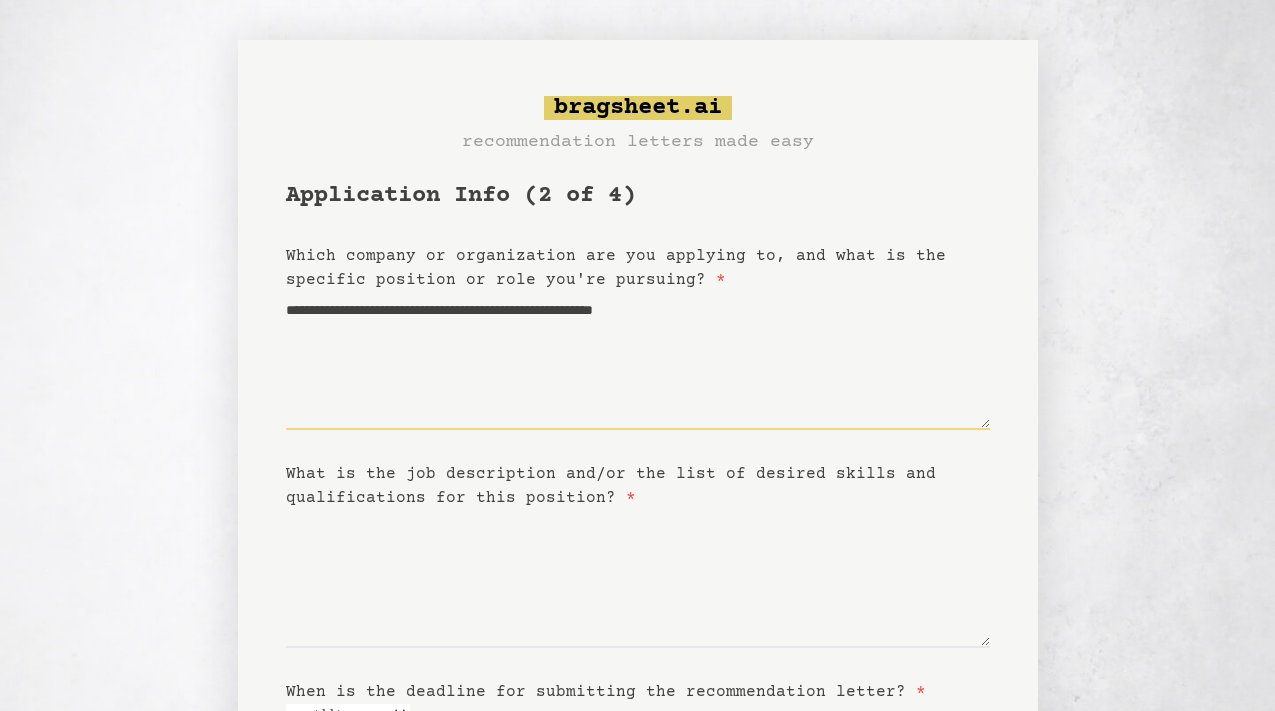 type 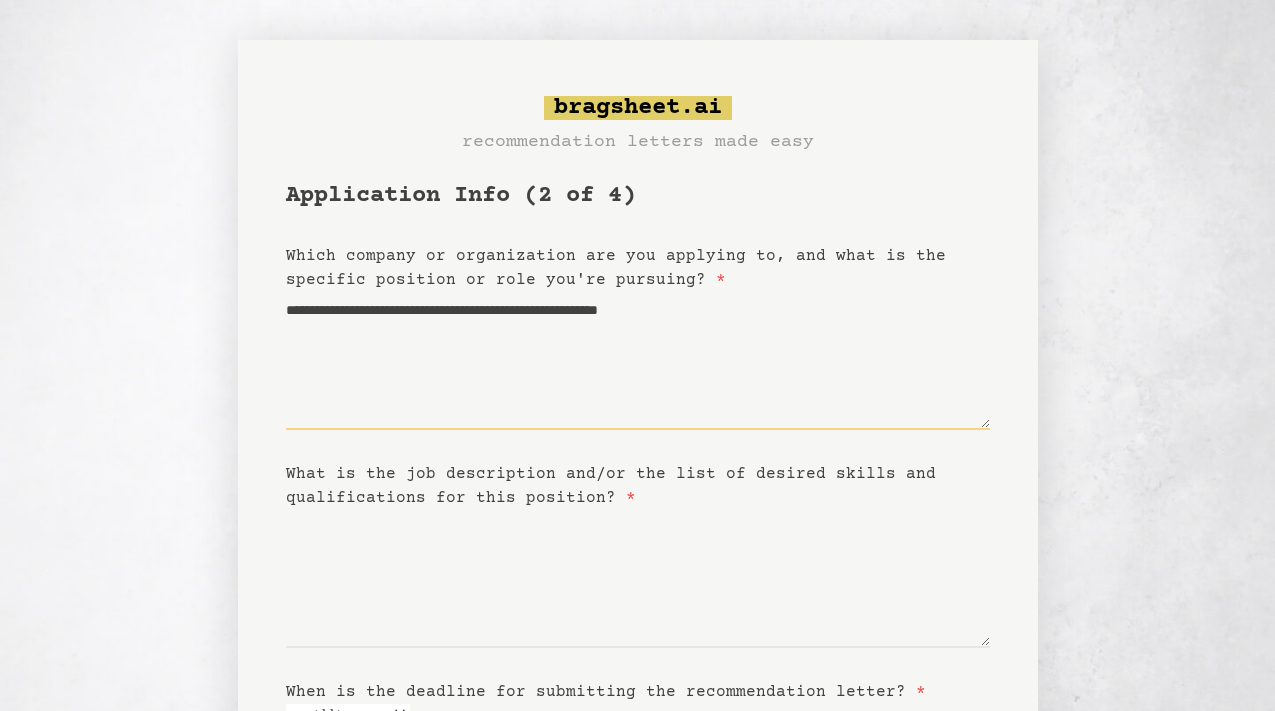 type on "**********" 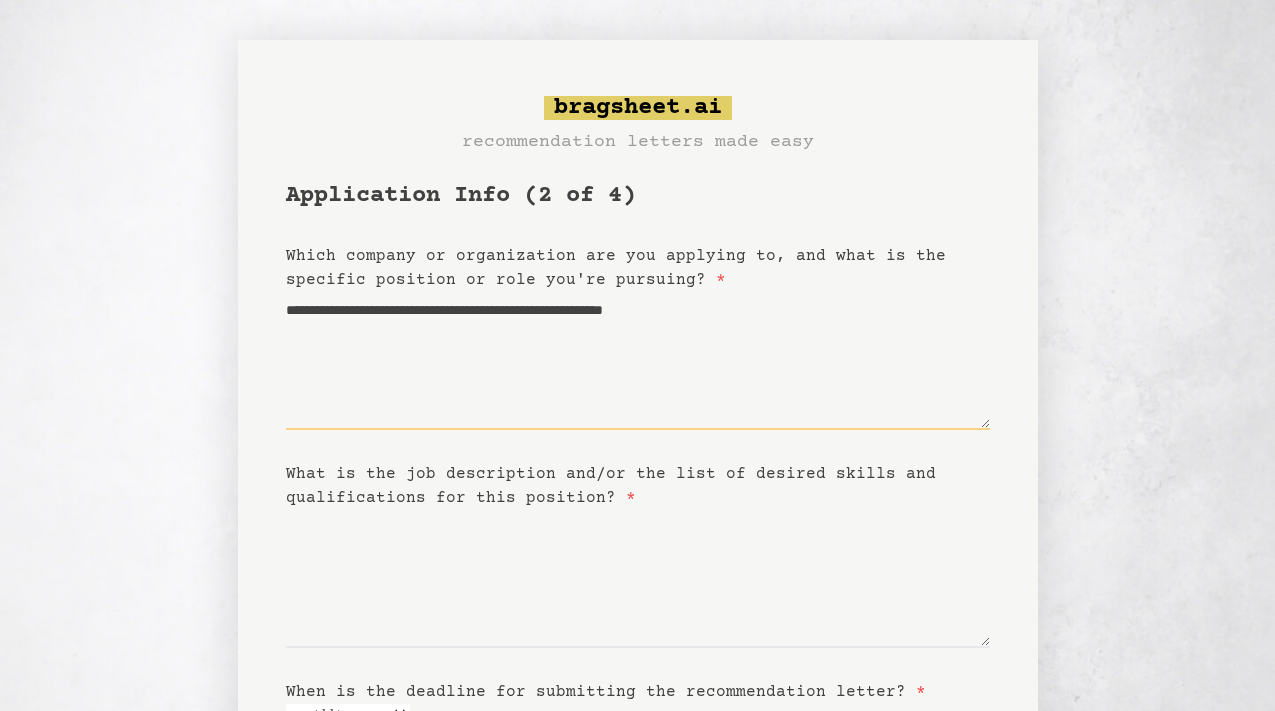 type on "**********" 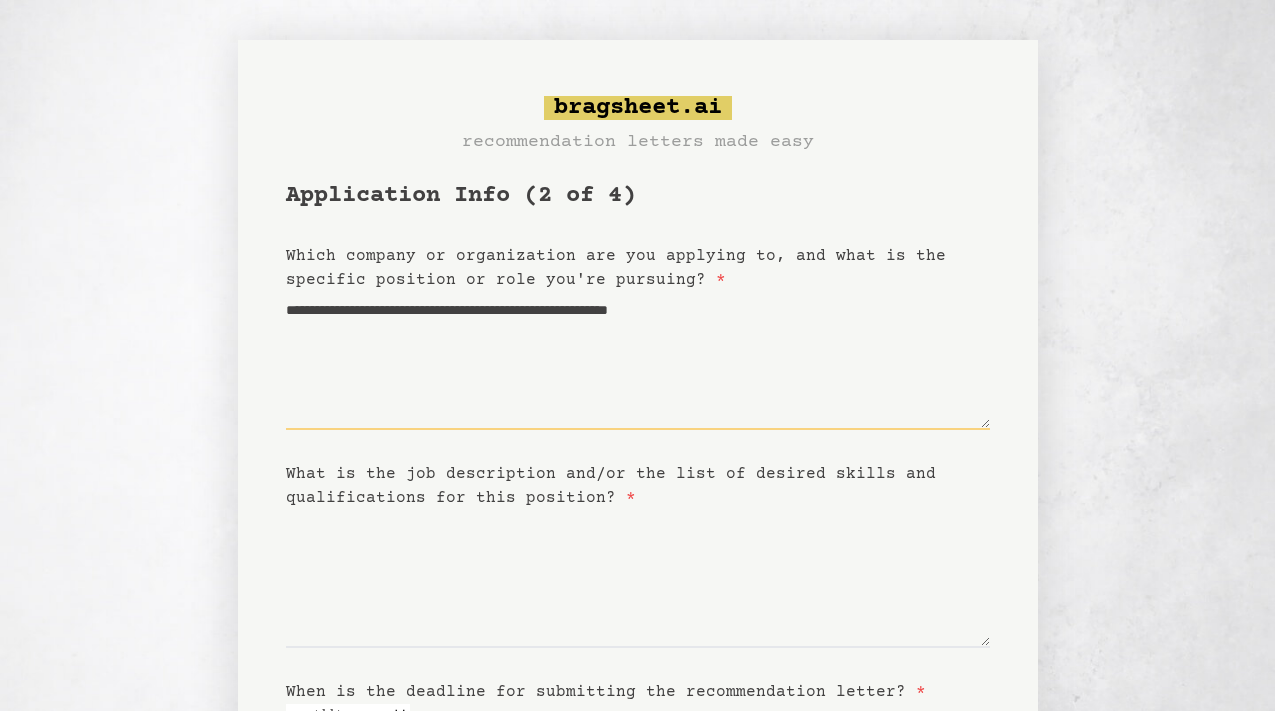 type on "**********" 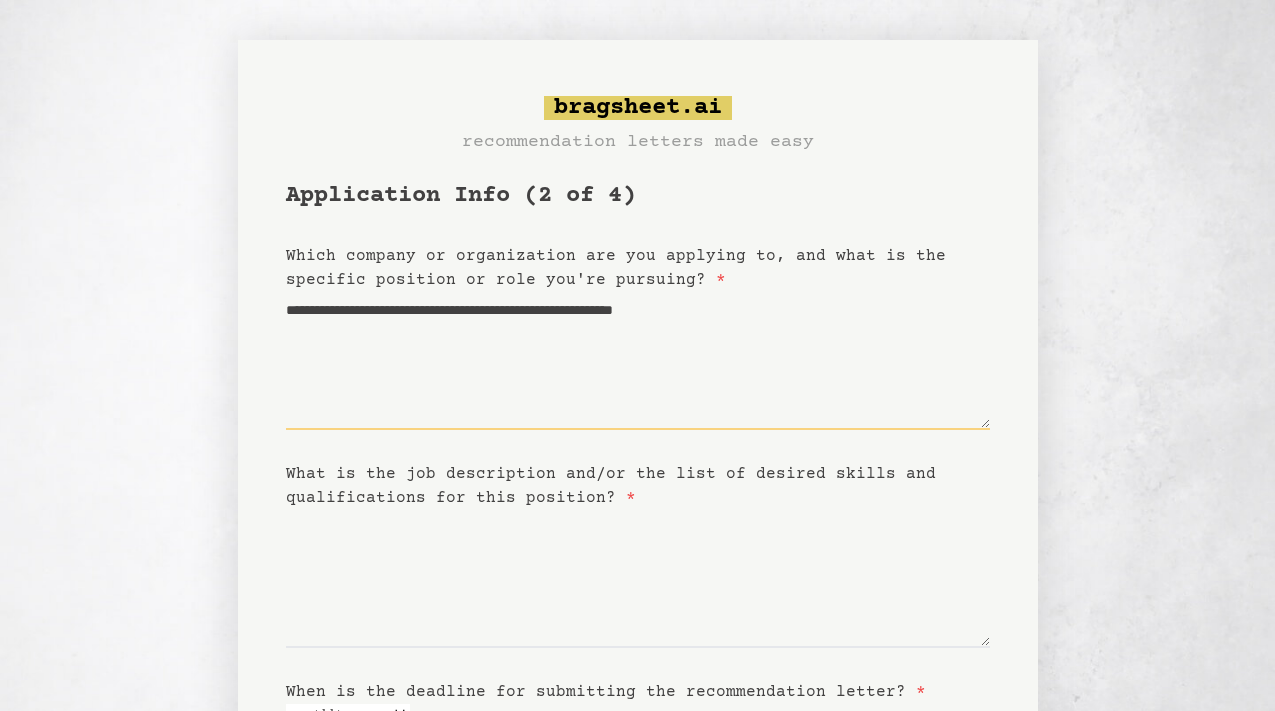 type on "**********" 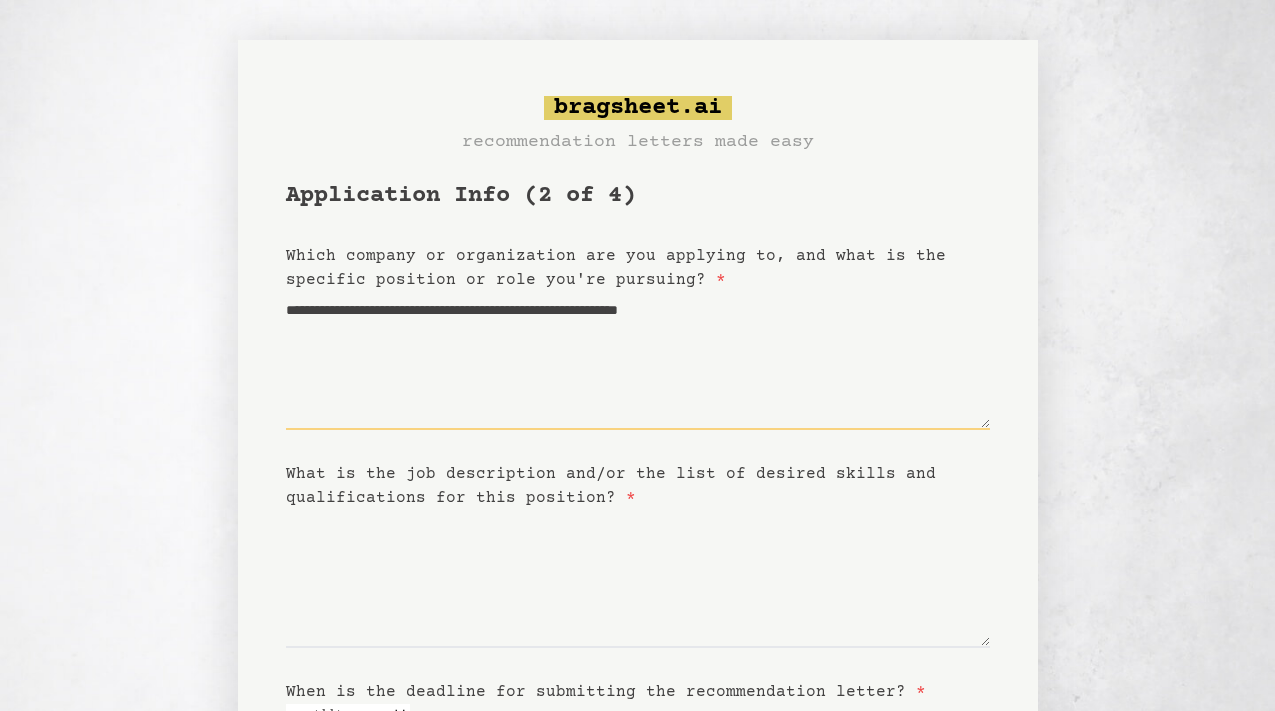 type on "**********" 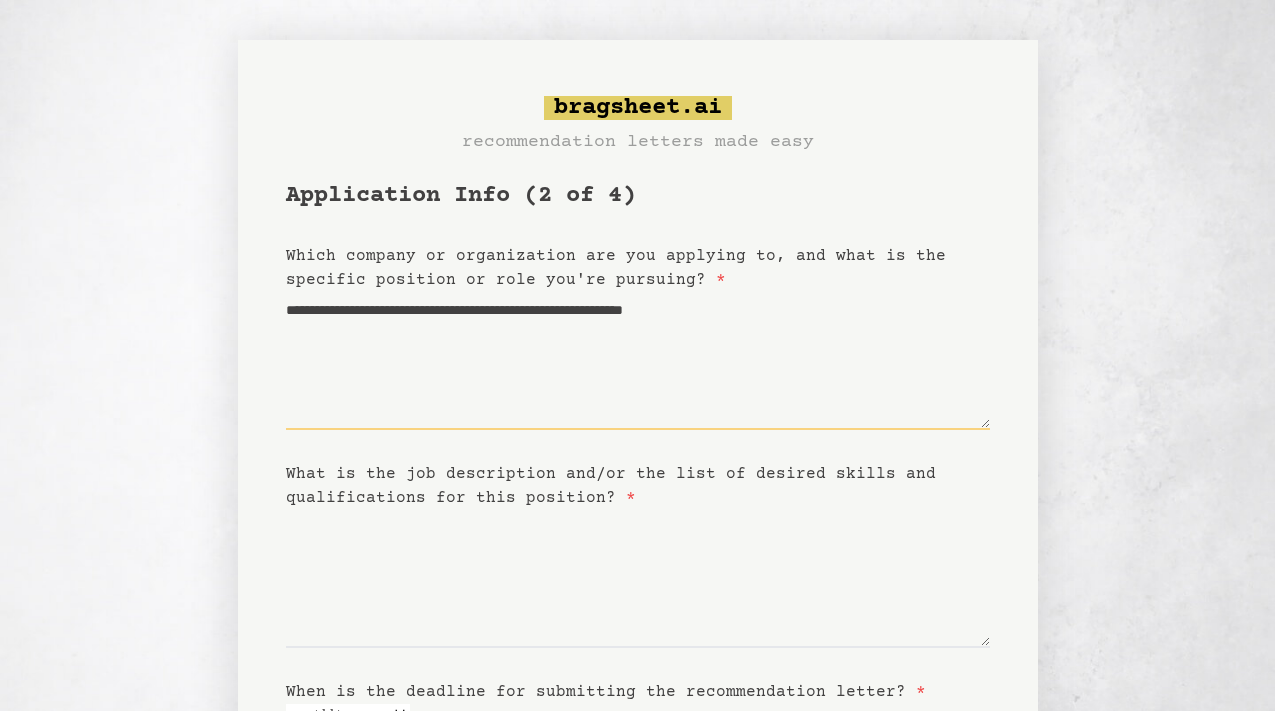 type on "**********" 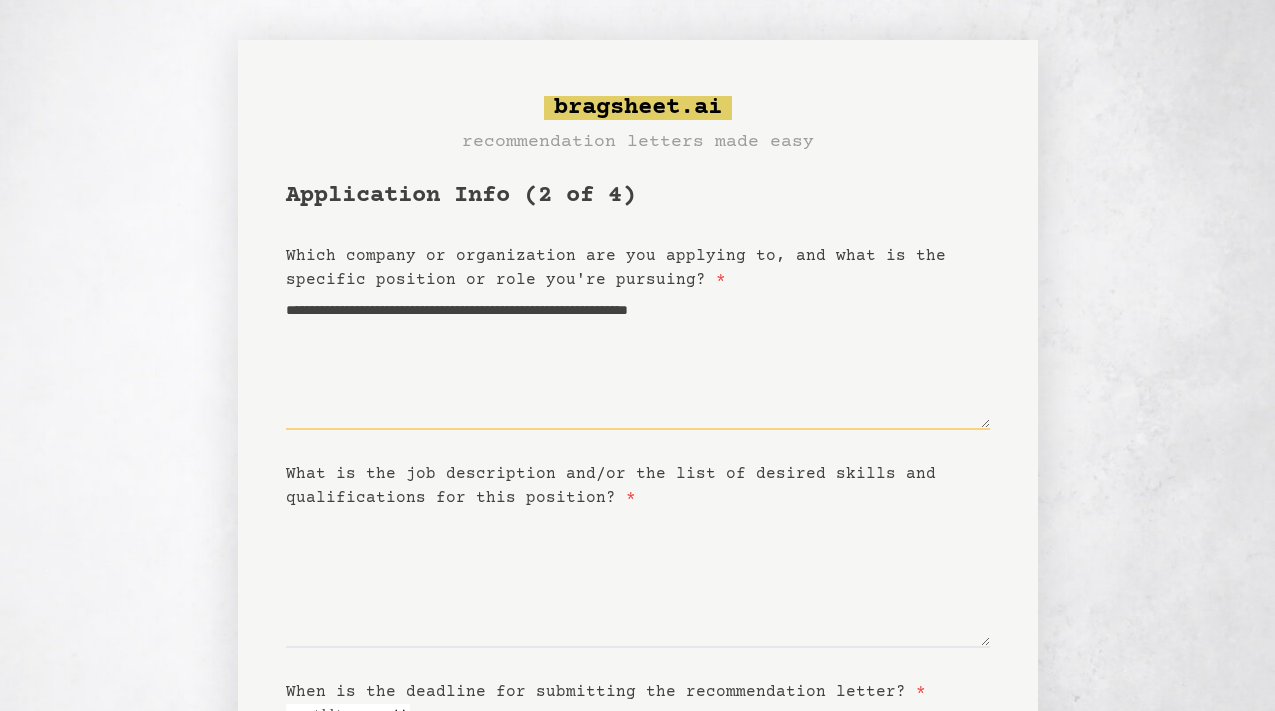 type on "**********" 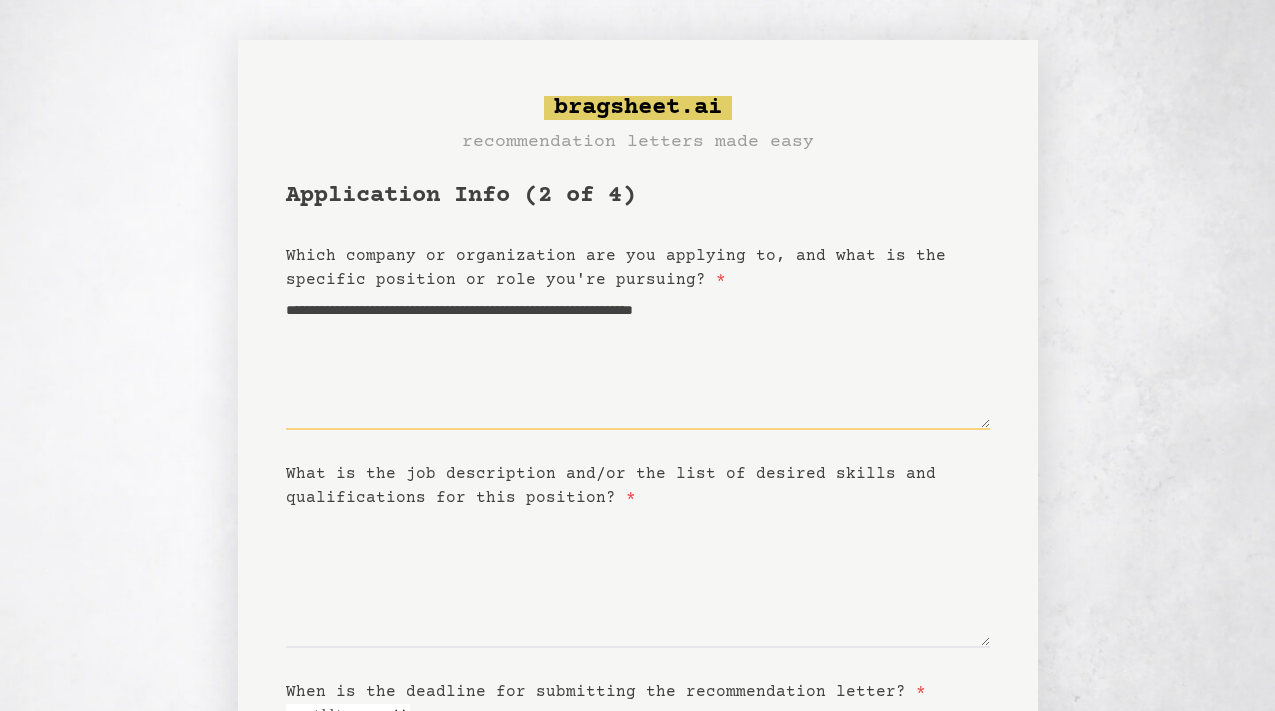 type on "**********" 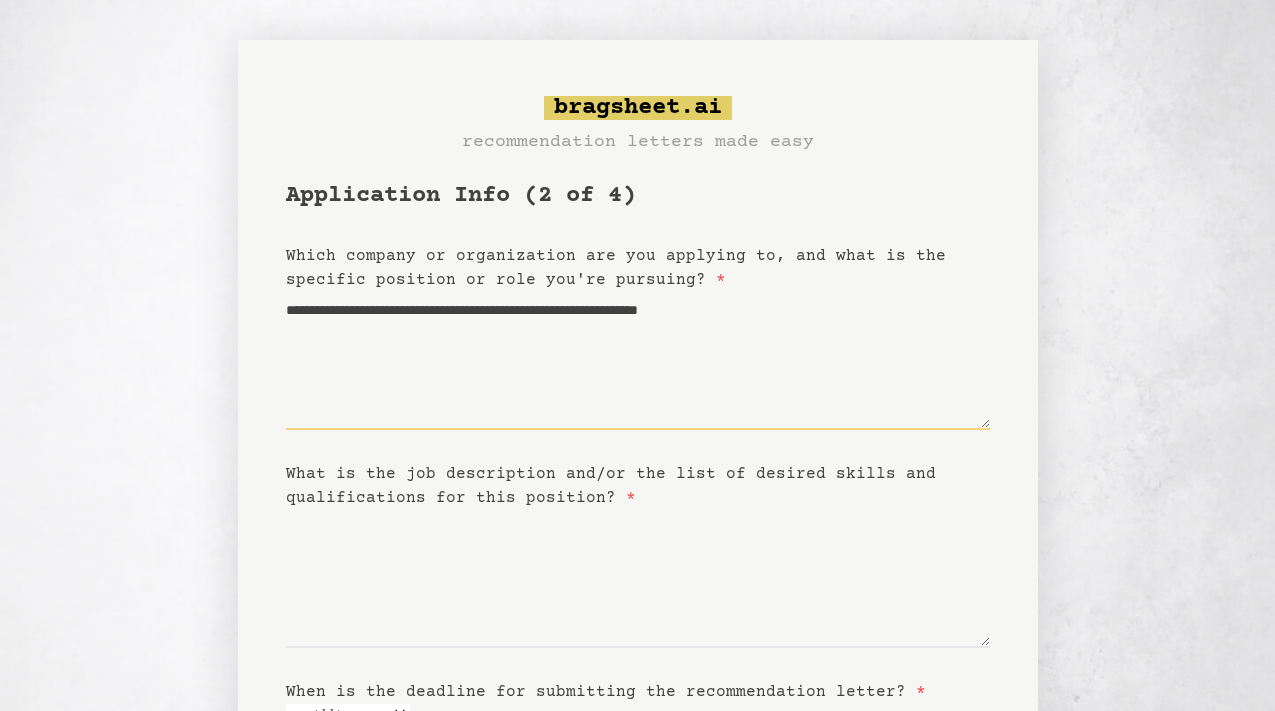 type on "**********" 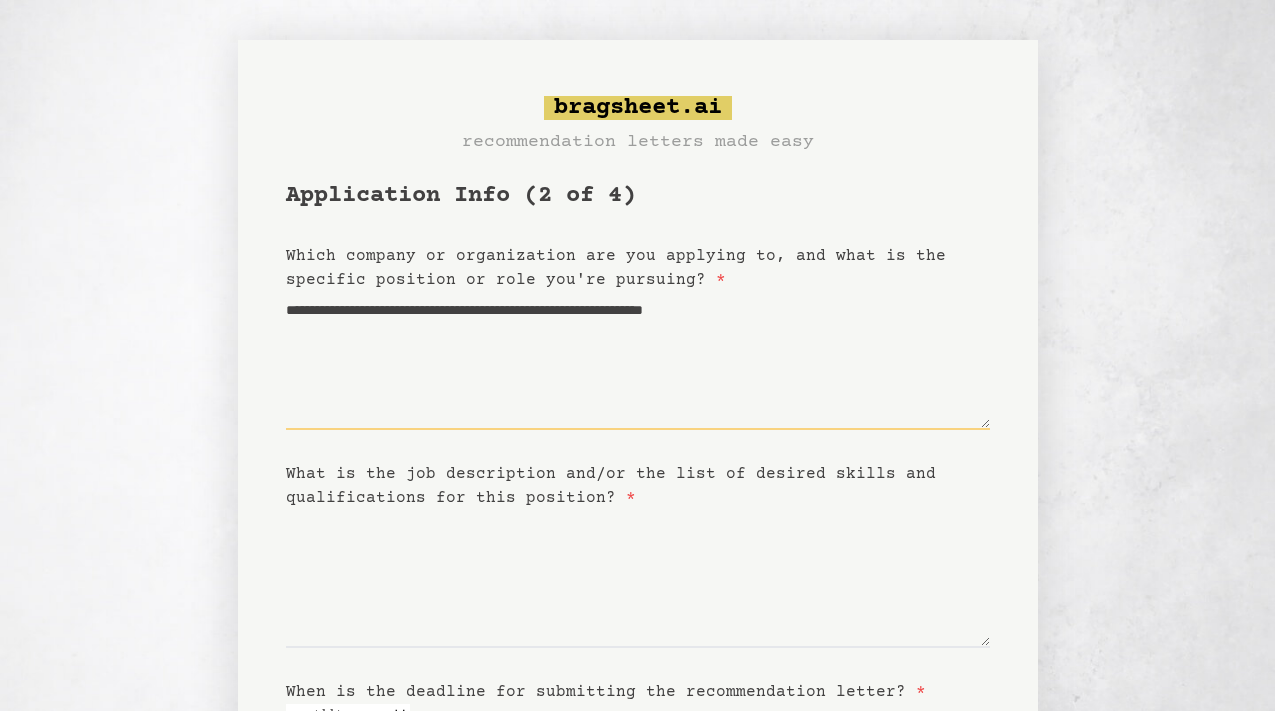 type on "**********" 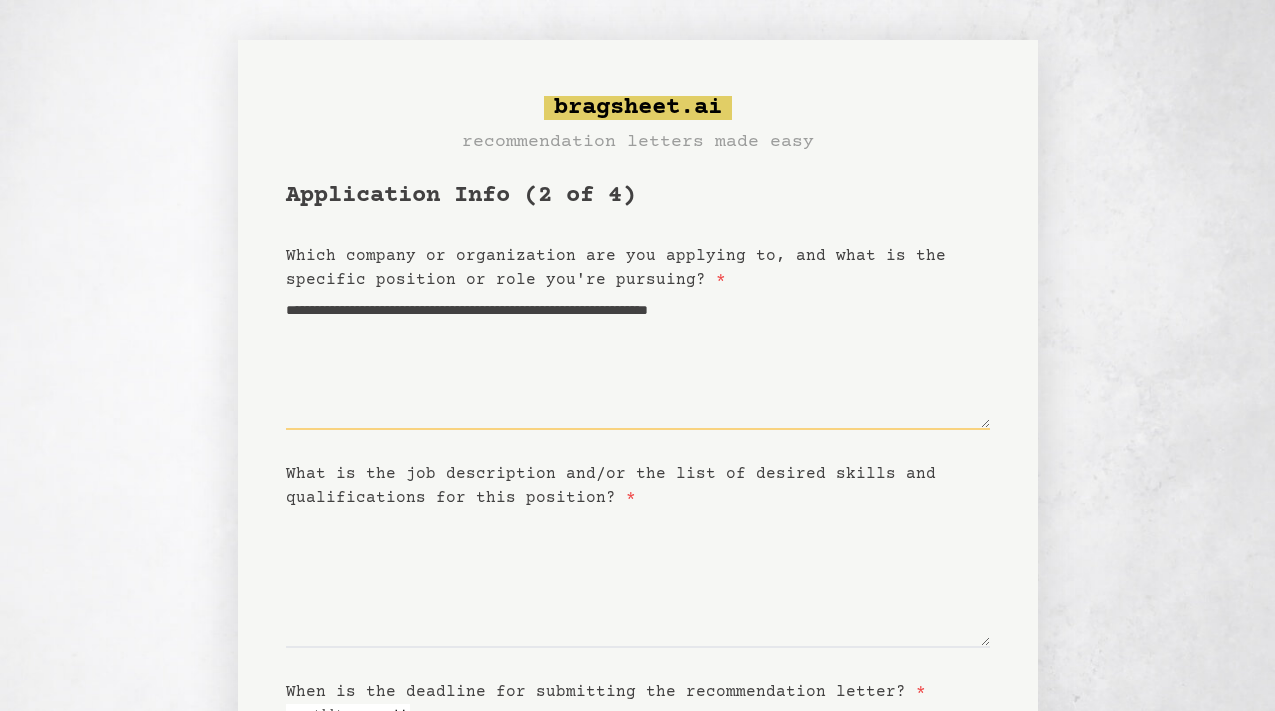 type on "**********" 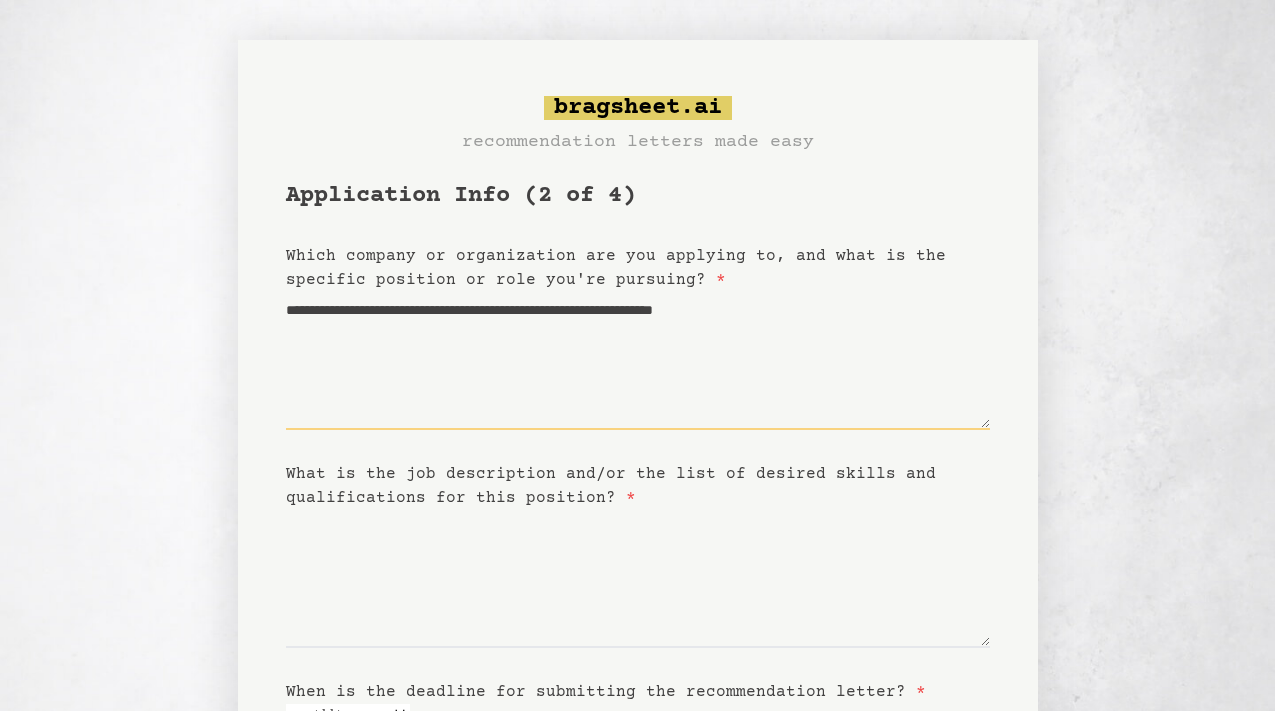 type on "**********" 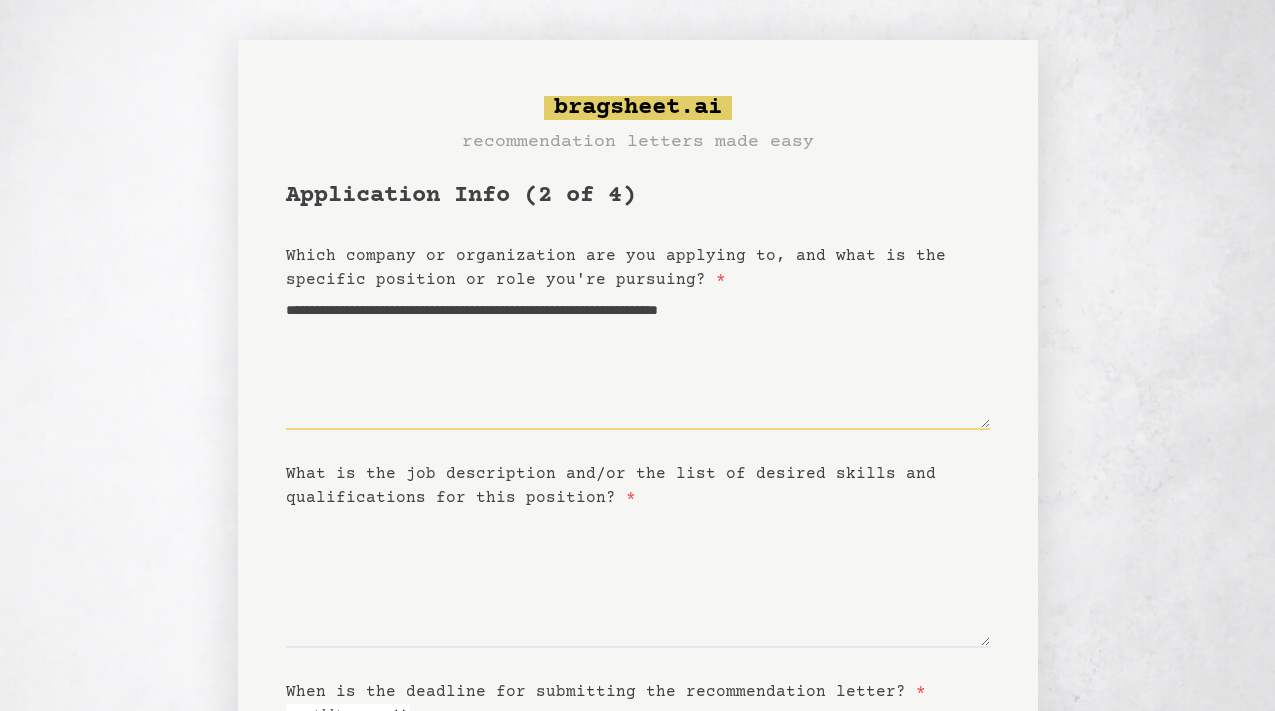 type on "**********" 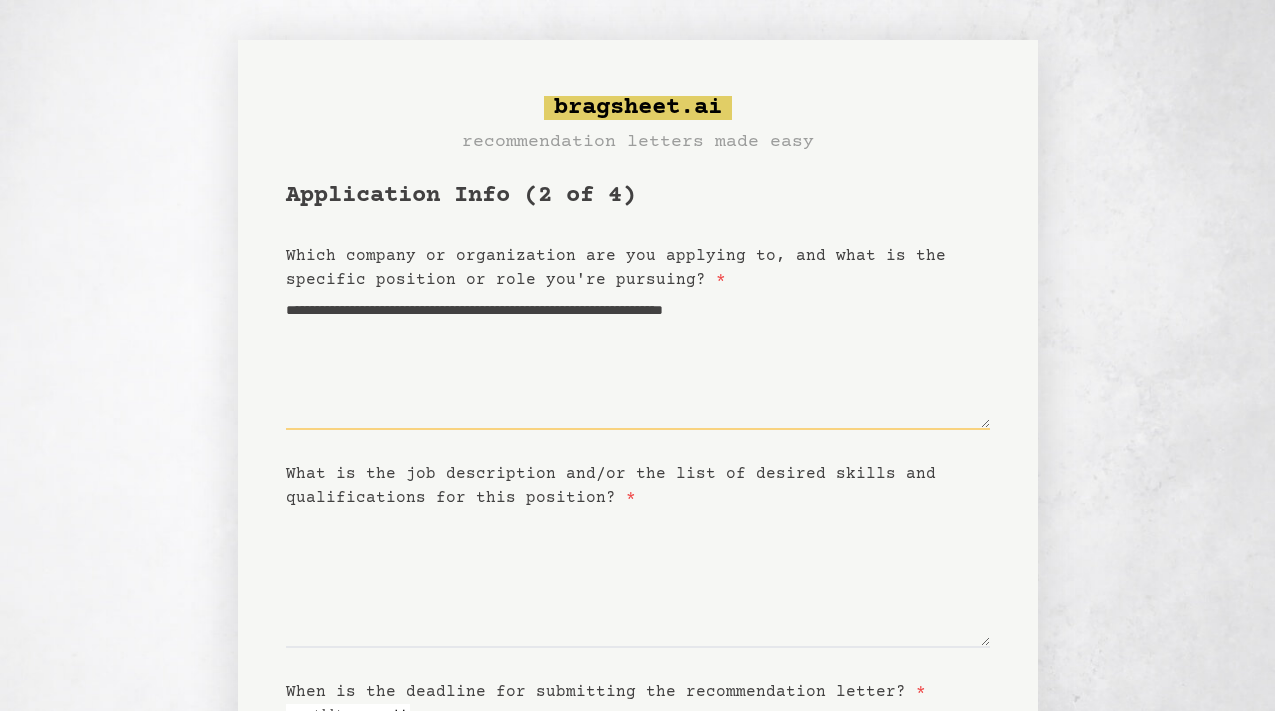 type 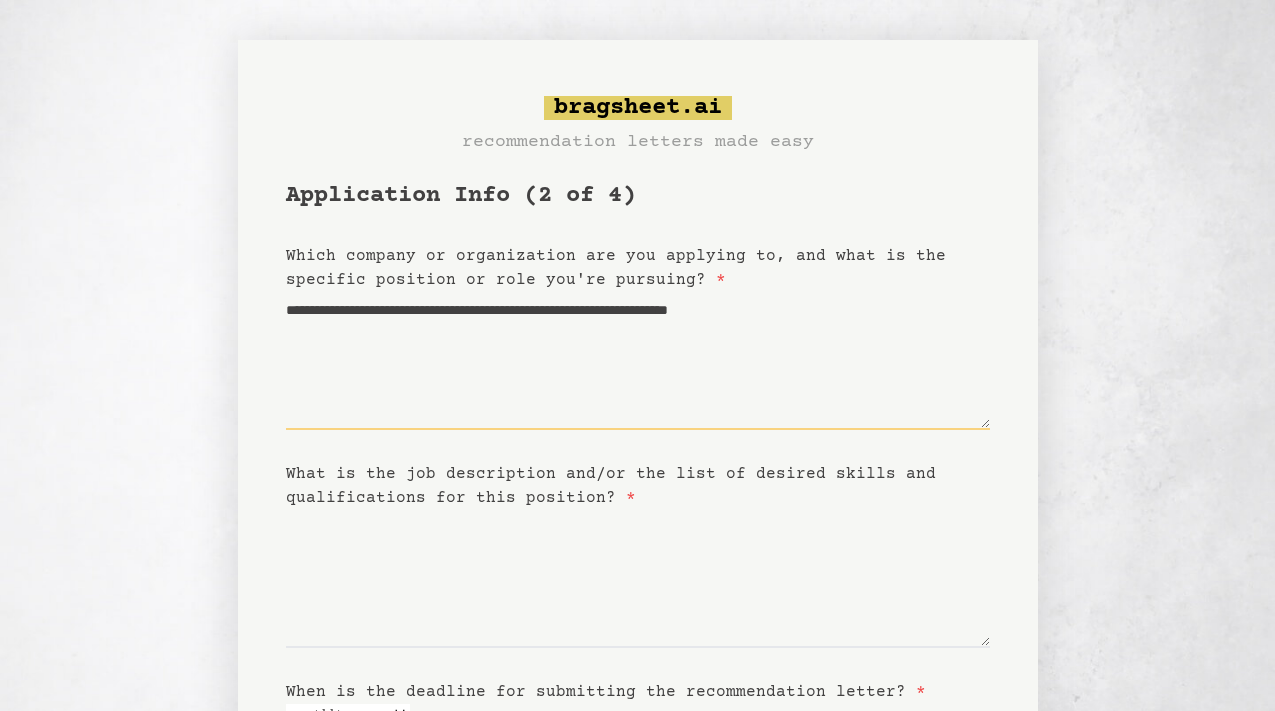 type on "**********" 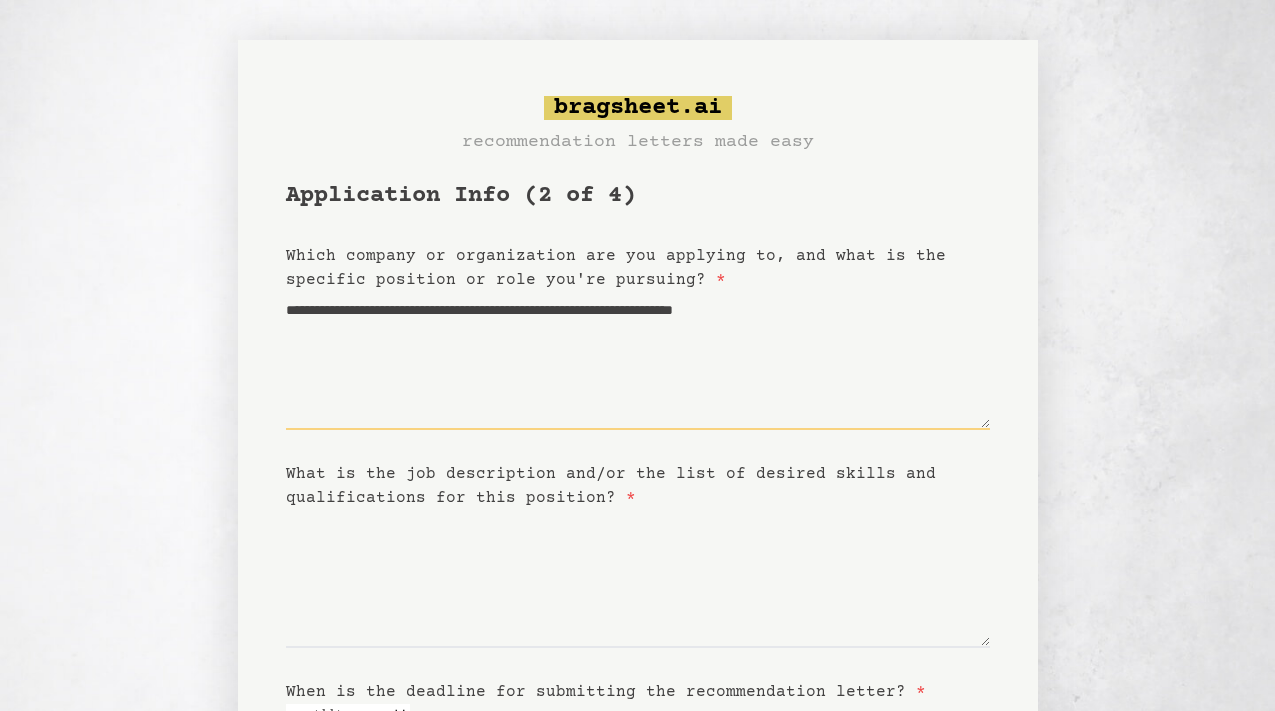 type on "**********" 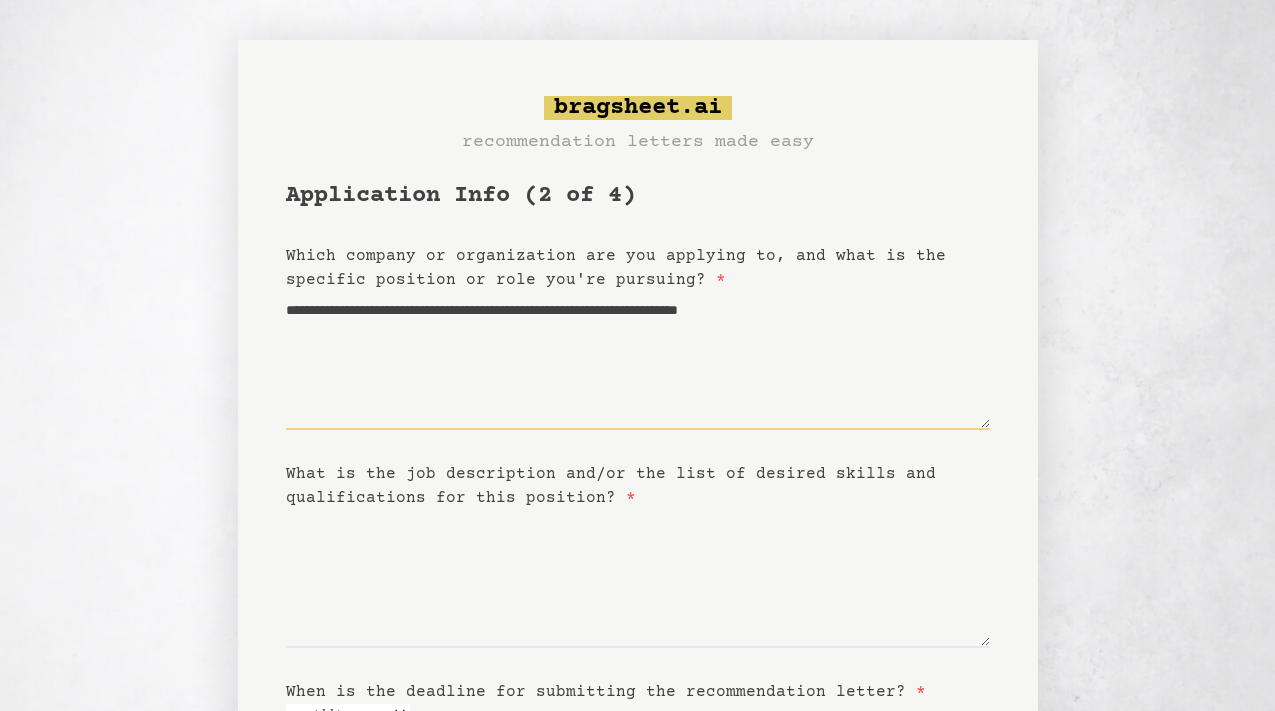 type on "**********" 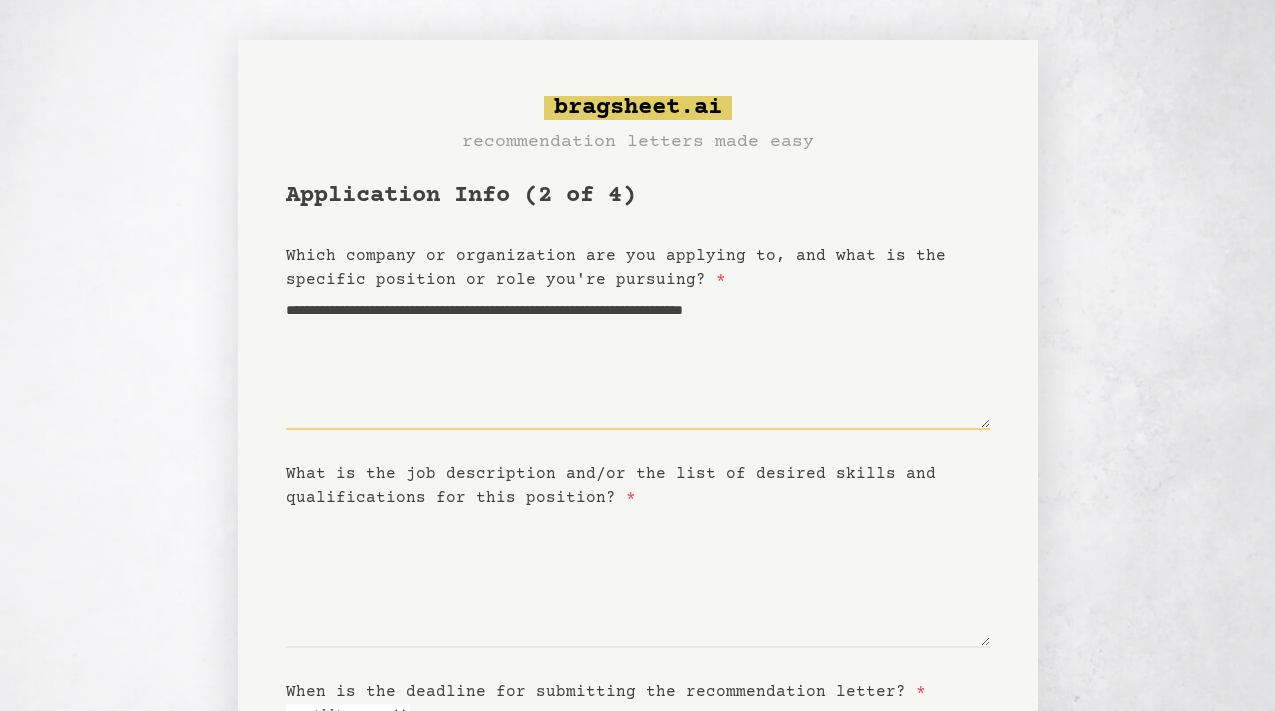 type on "**********" 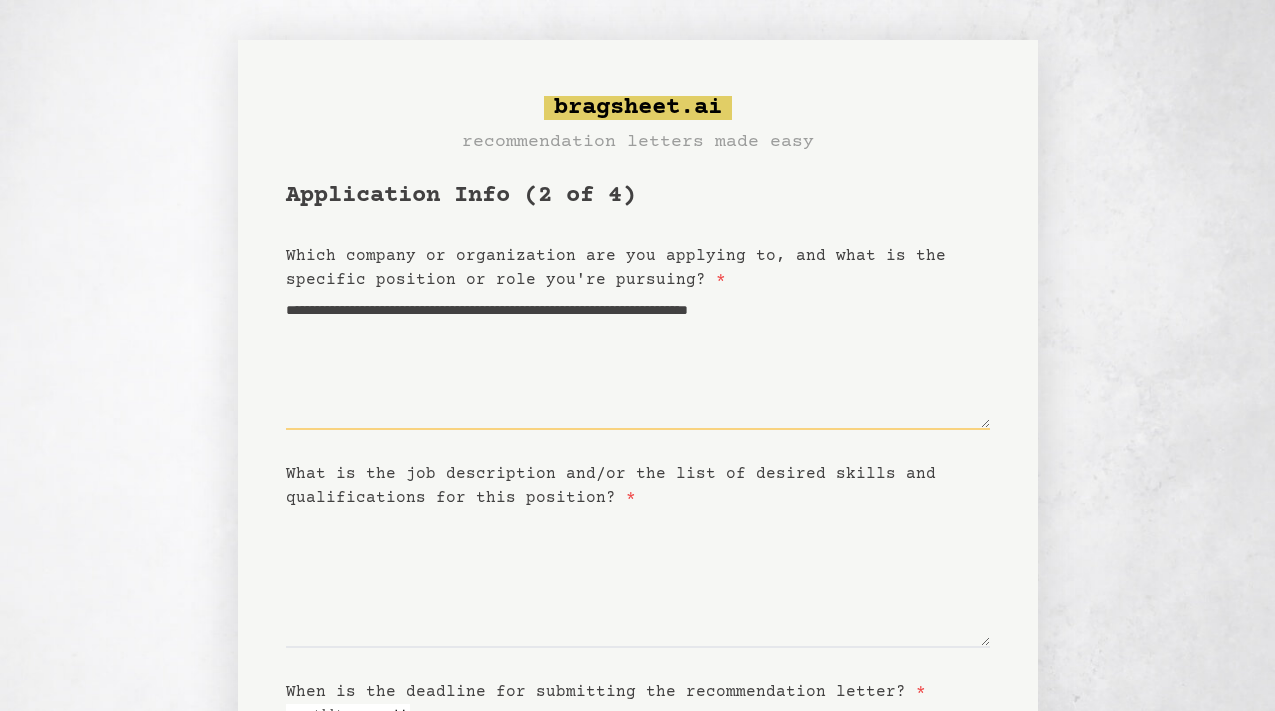 type on "**********" 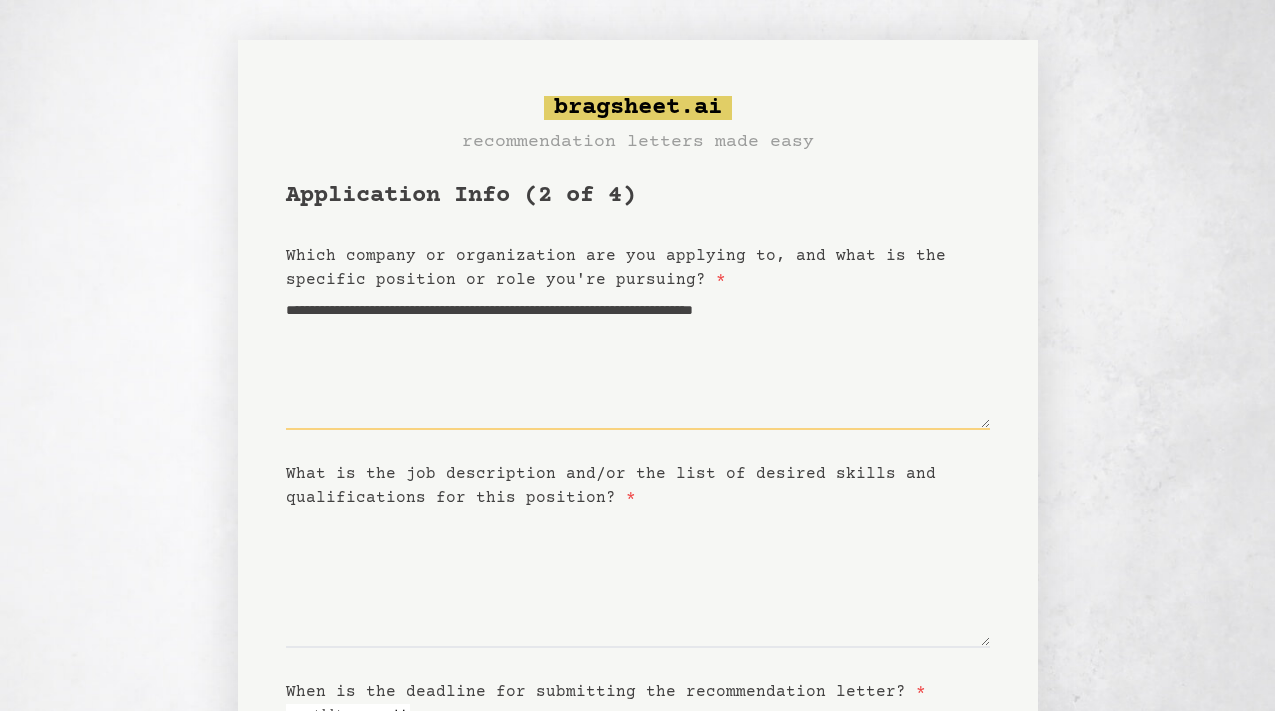 type on "**********" 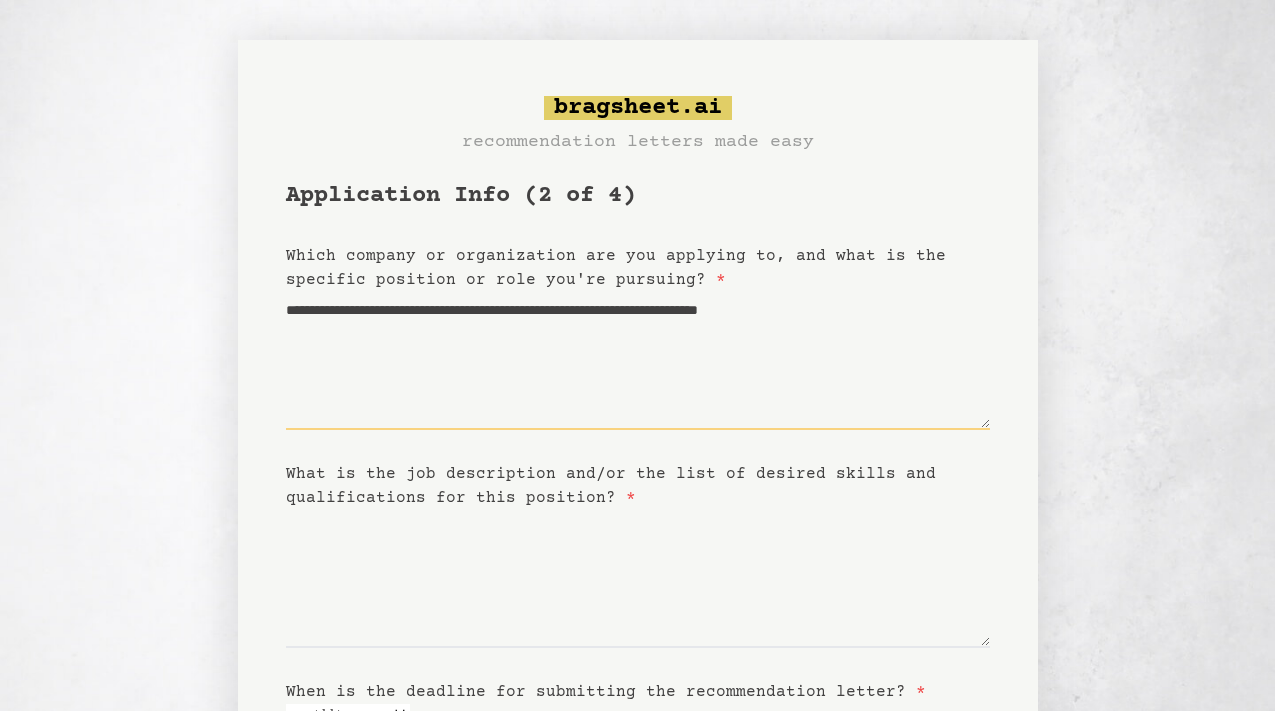 type on "**********" 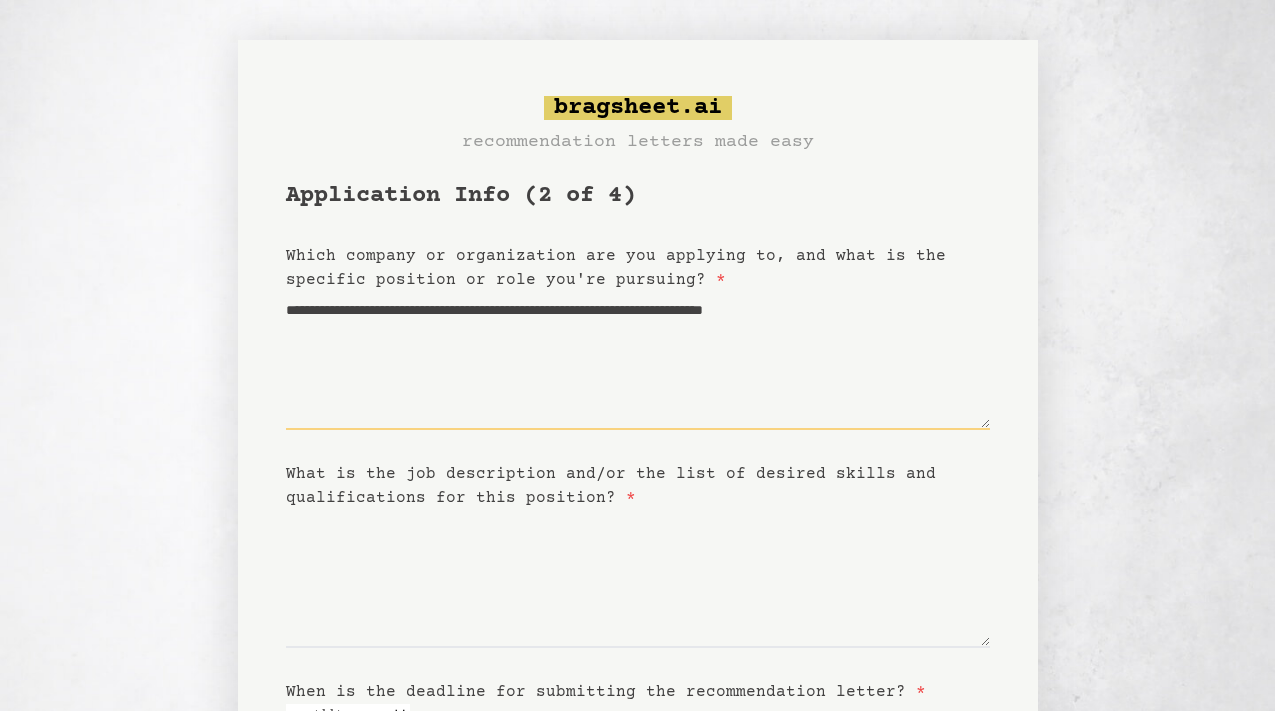 type on "**********" 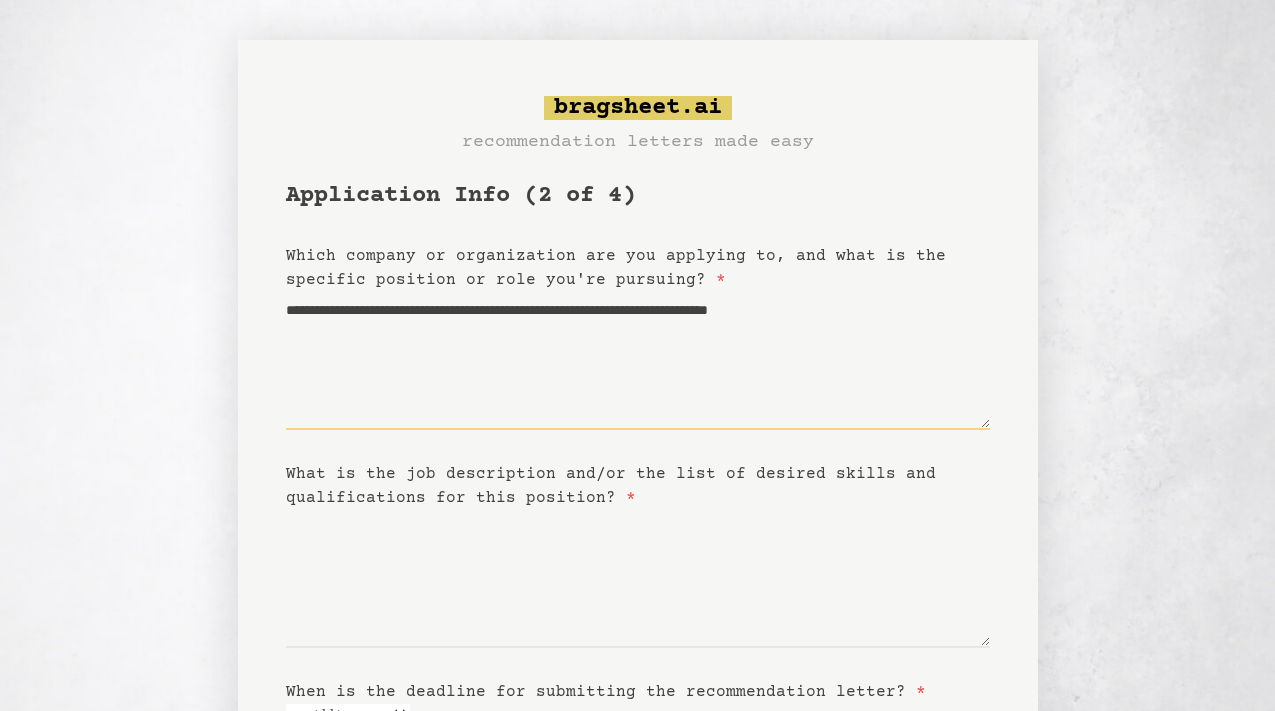 type on "**********" 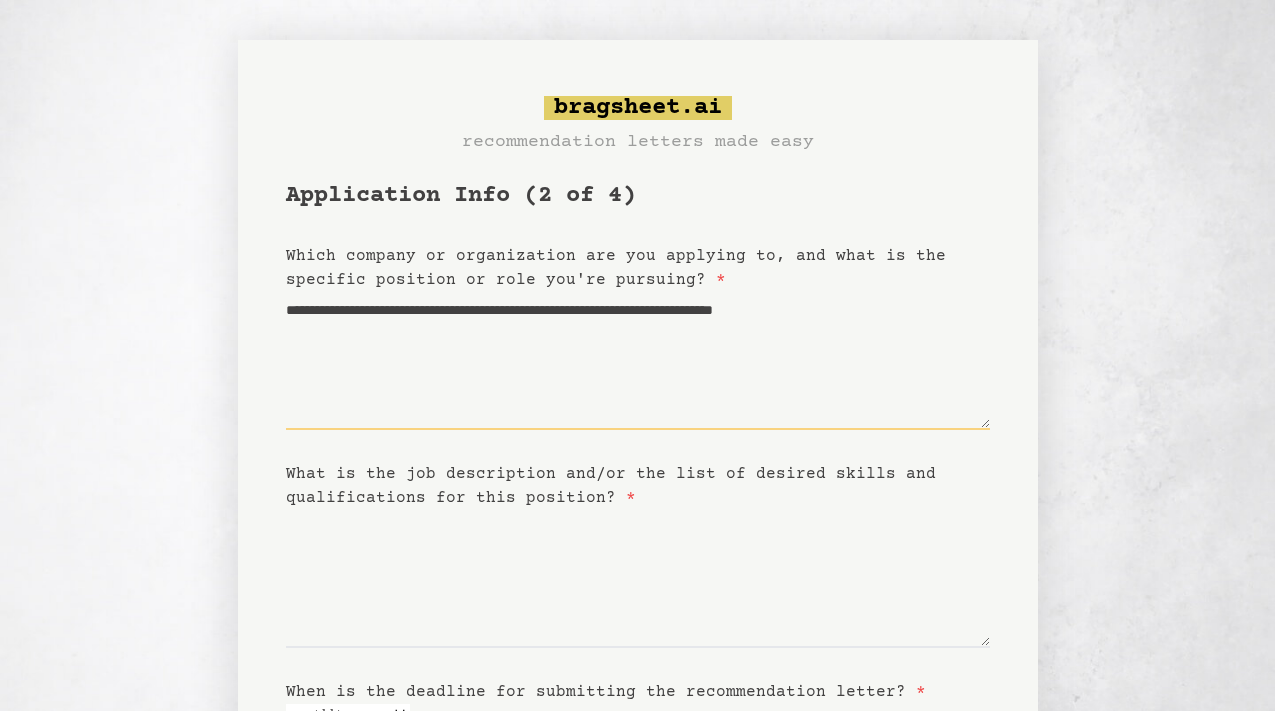 type on "**********" 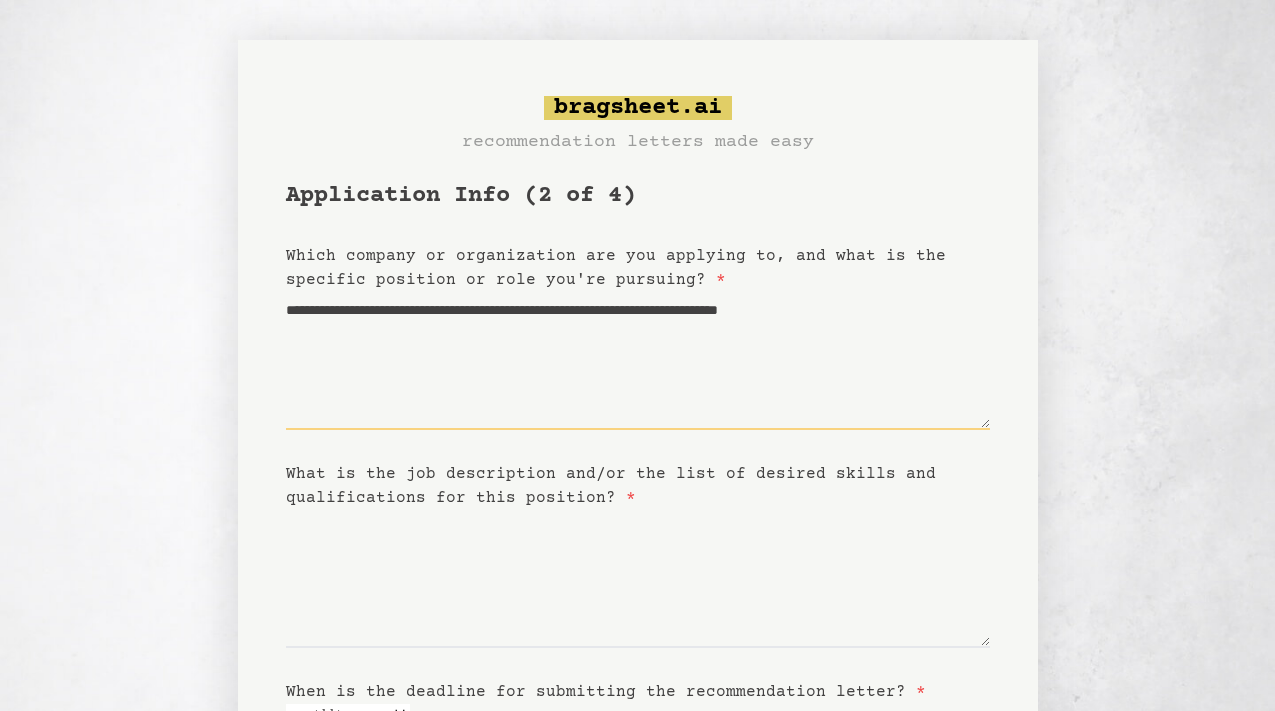 type on "**********" 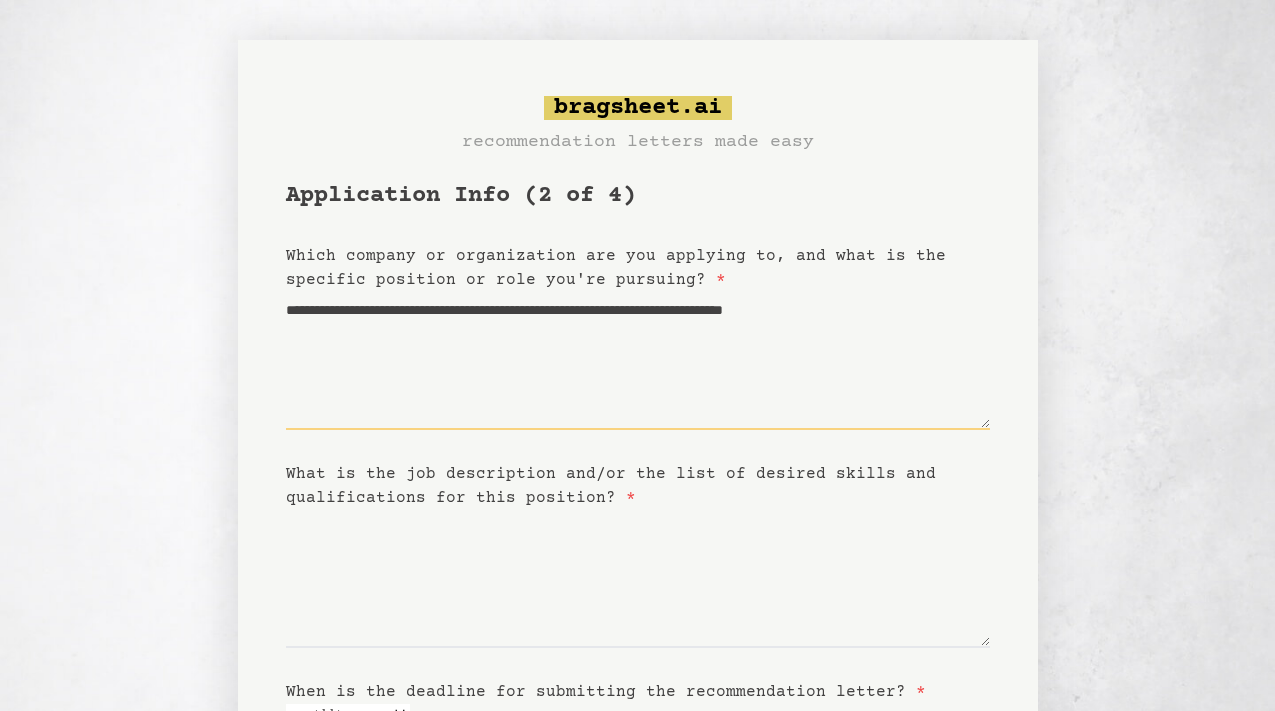 type on "**********" 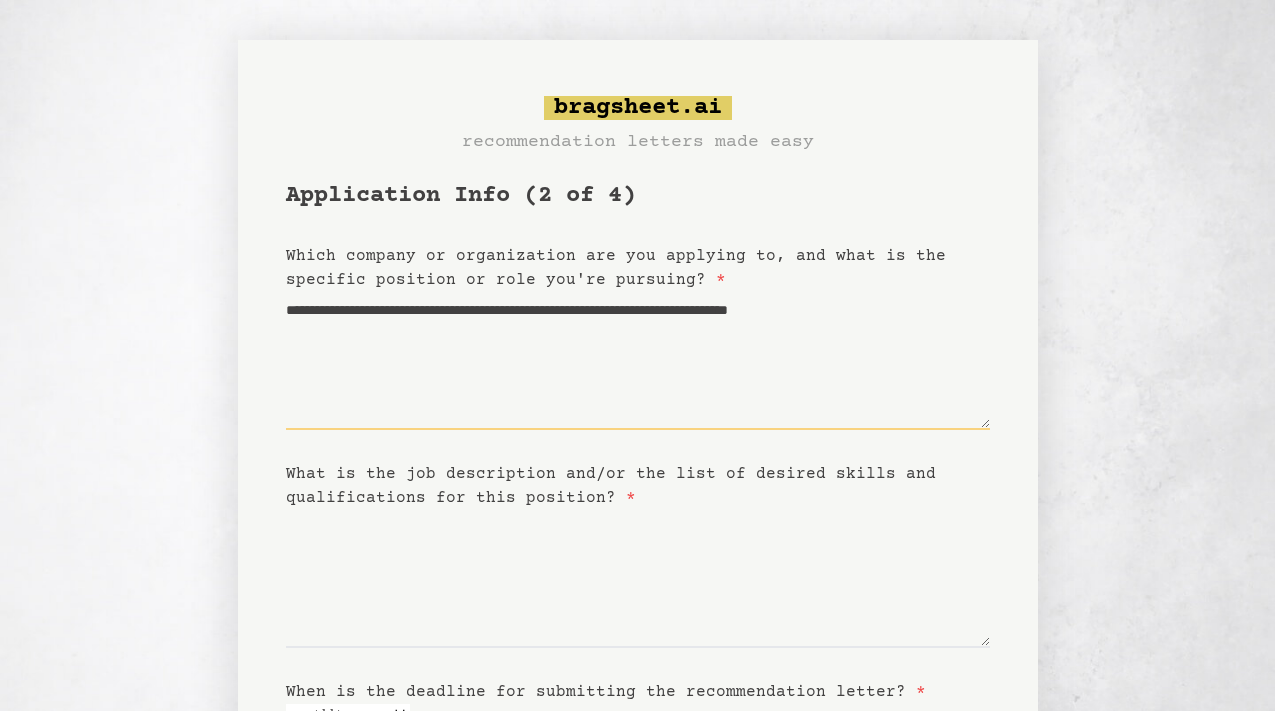 type on "**********" 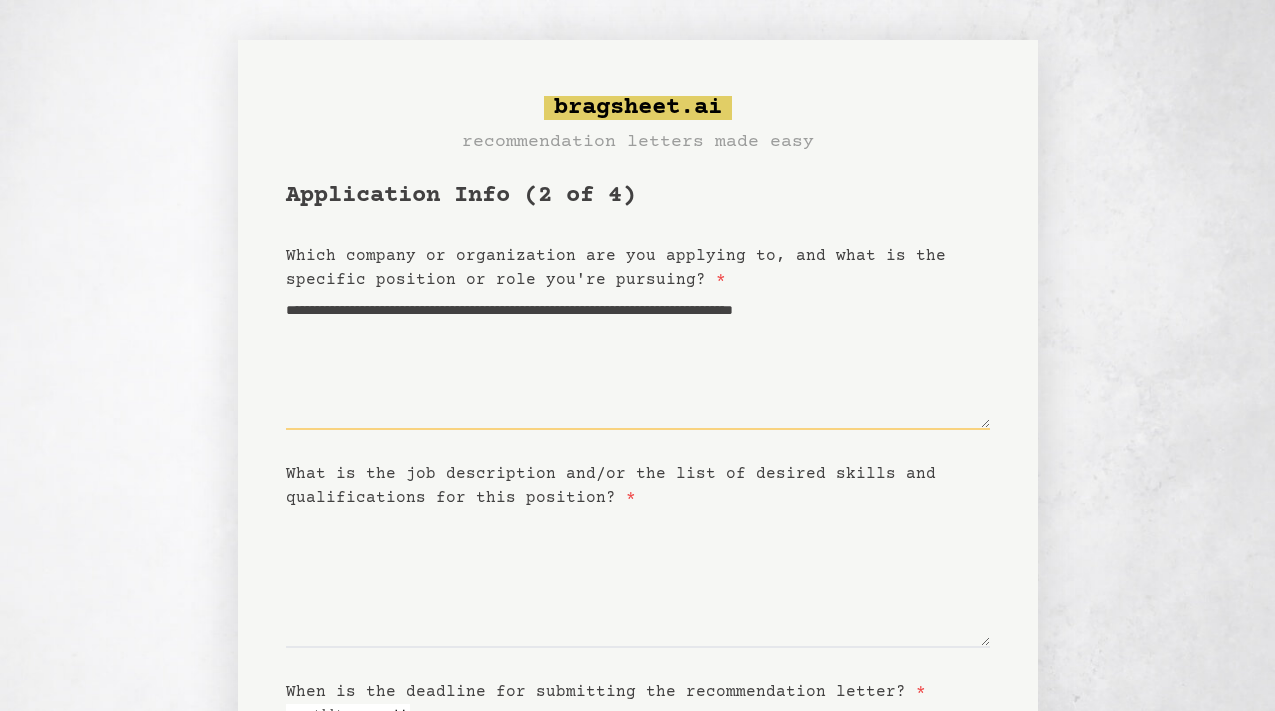 type on "**********" 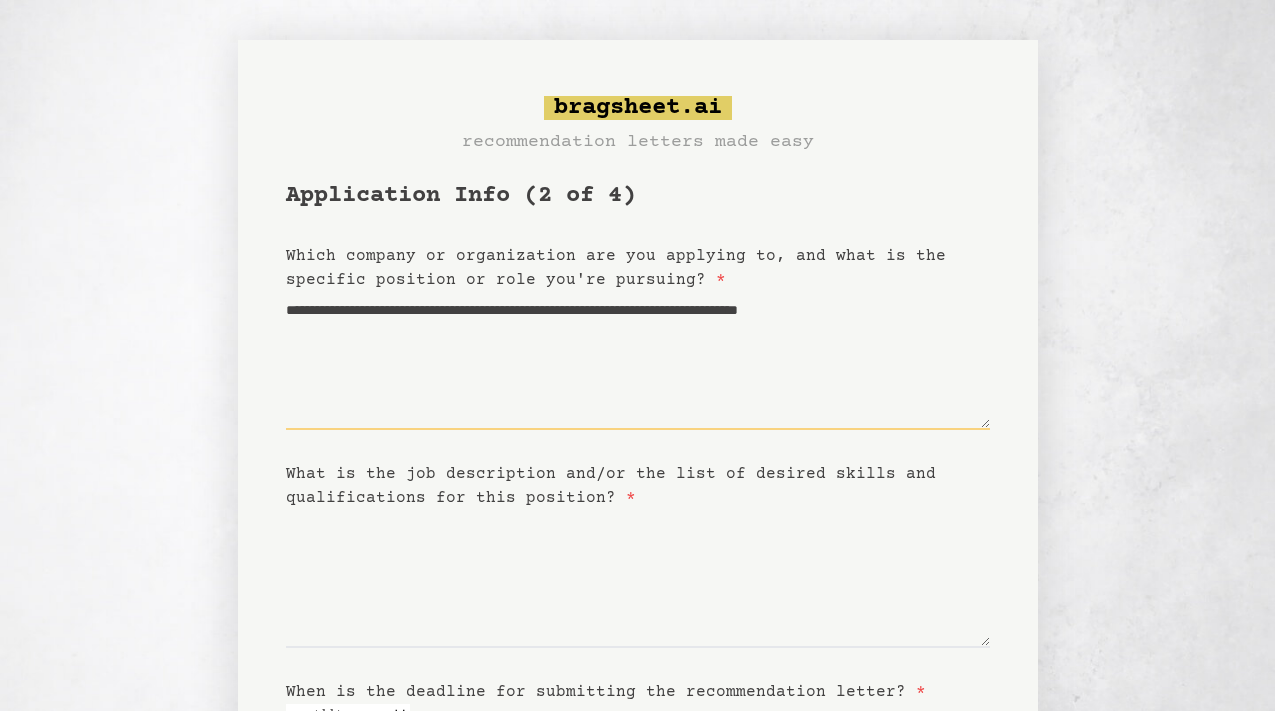 type on "**********" 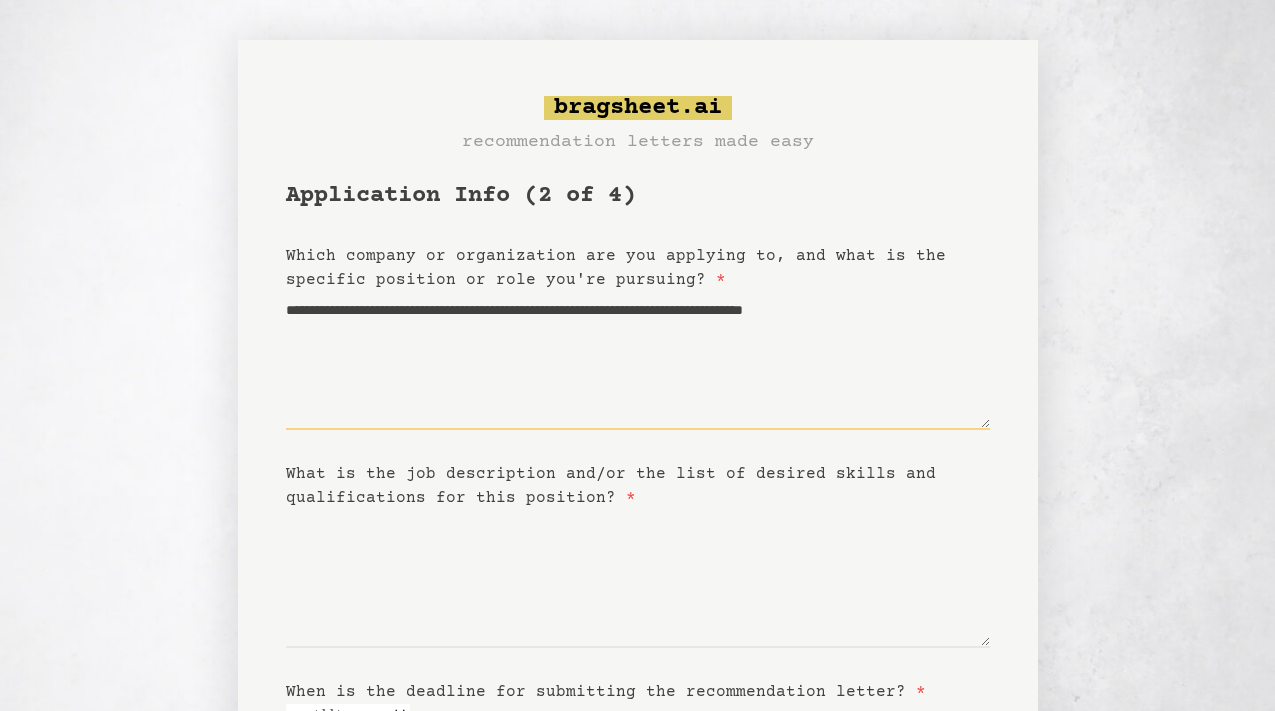 type 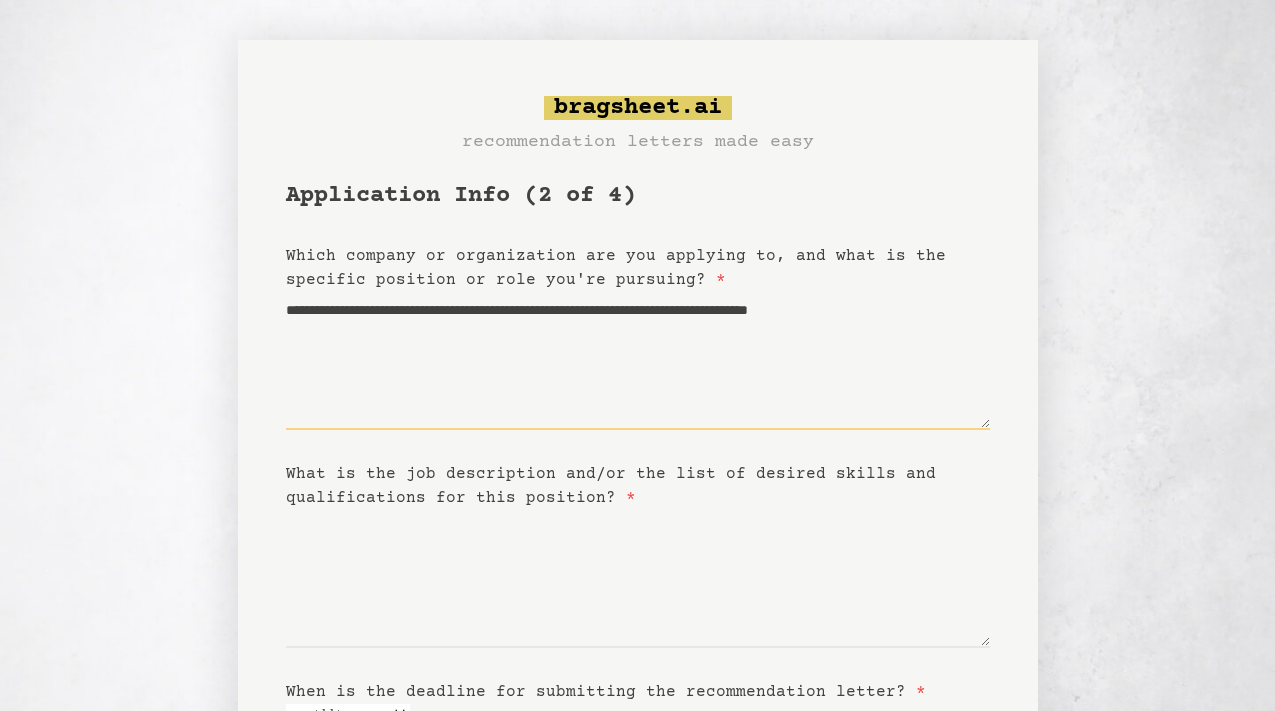 type on "**********" 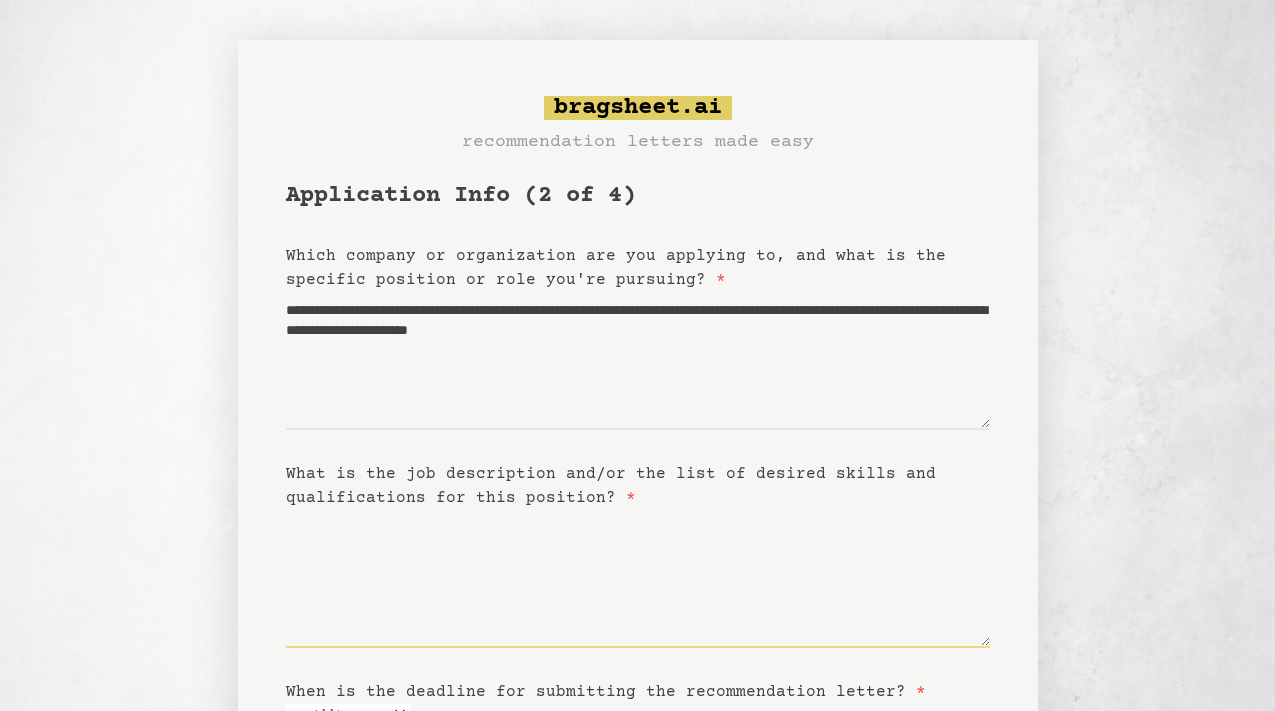 click on "What is the job description and/or the list of desired skills
and qualifications for this position?   *" at bounding box center (638, 579) 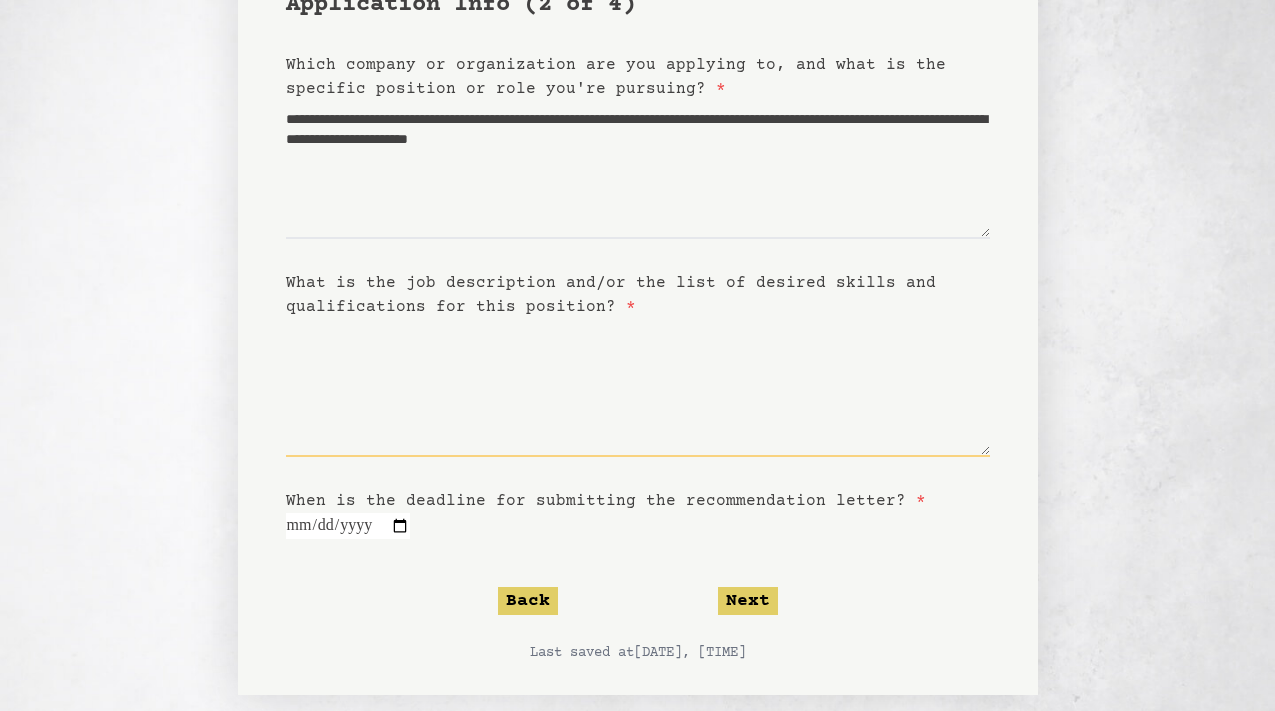 scroll, scrollTop: 215, scrollLeft: 0, axis: vertical 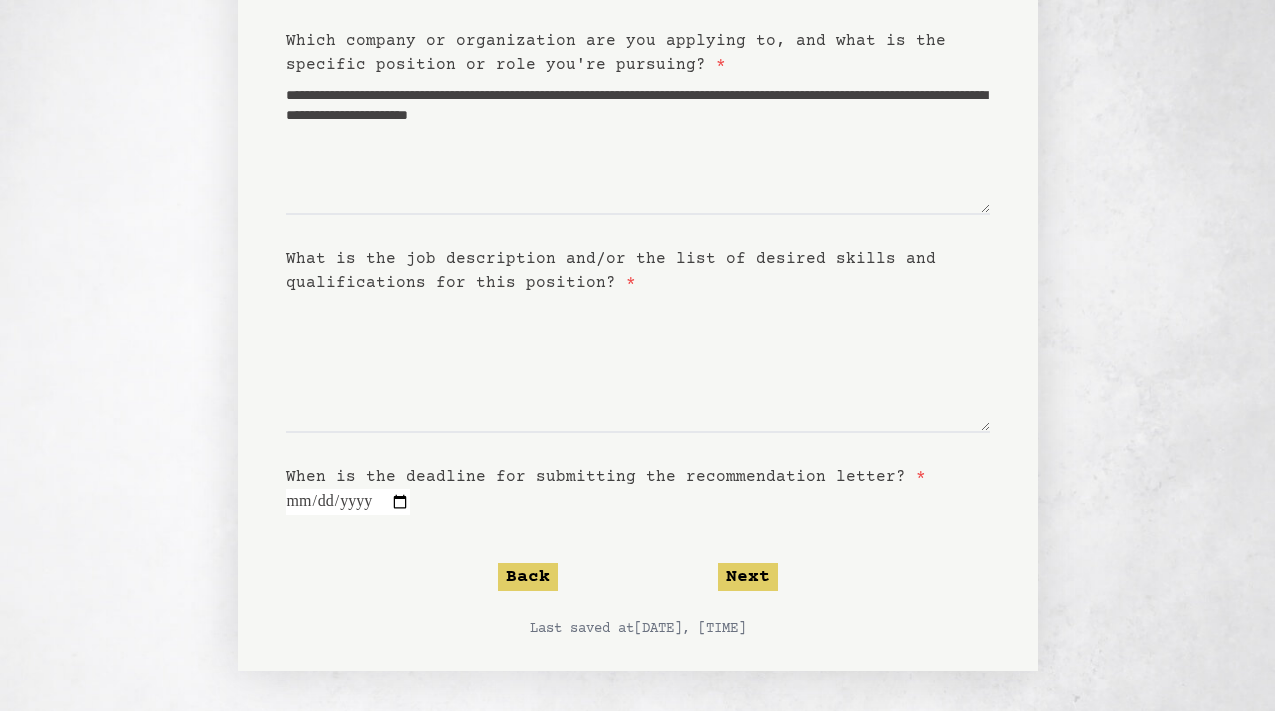 click at bounding box center (348, 502) 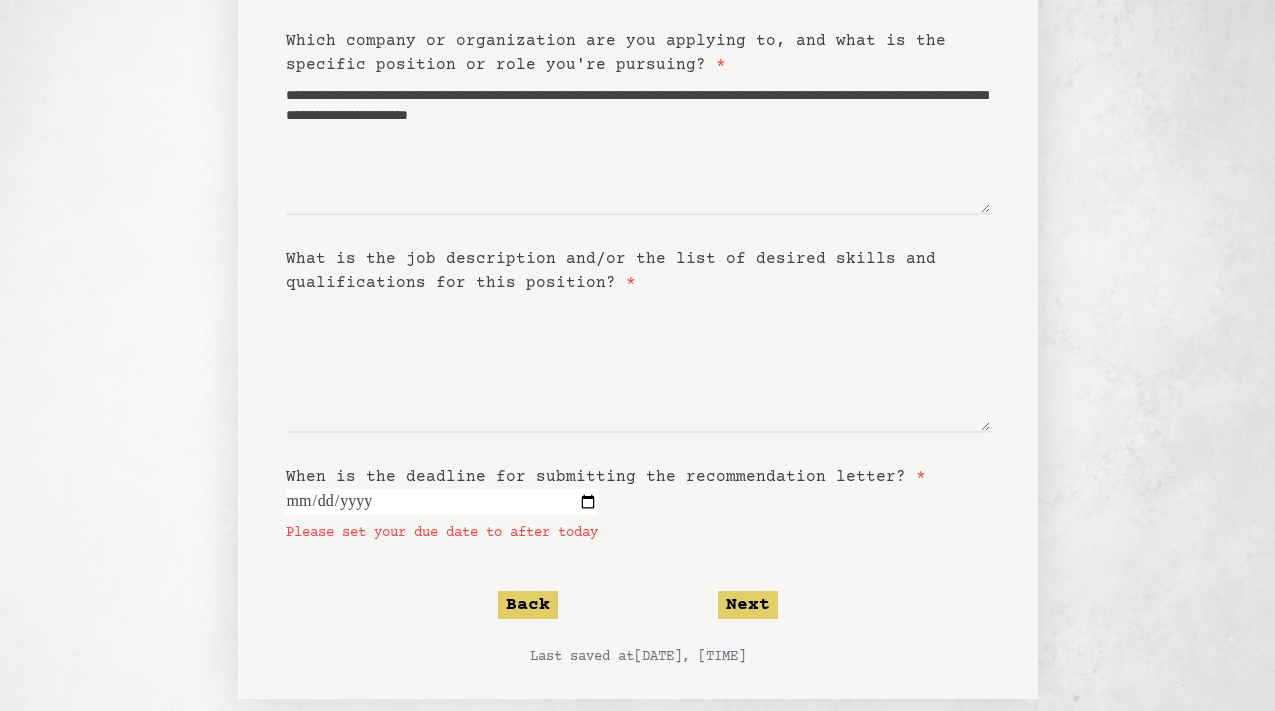 click at bounding box center [442, 502] 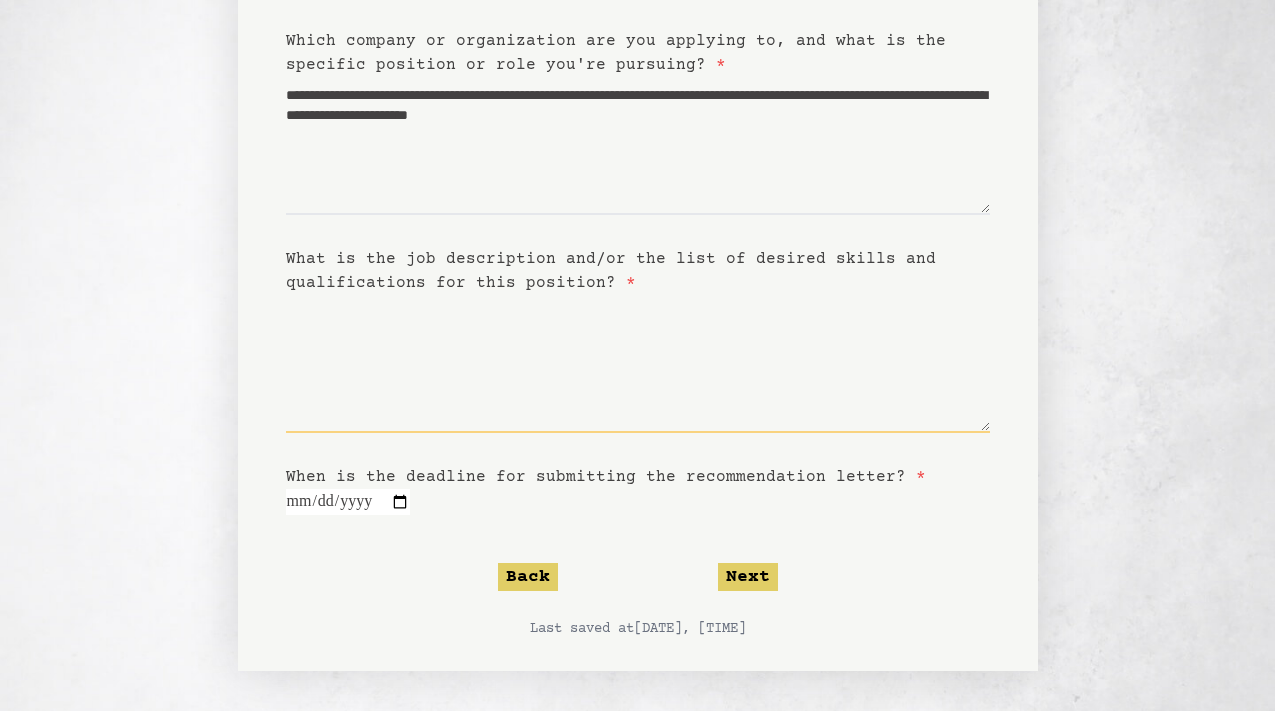 click on "What is the job description and/or the list of desired skills
and qualifications for this position?   *" at bounding box center (638, 364) 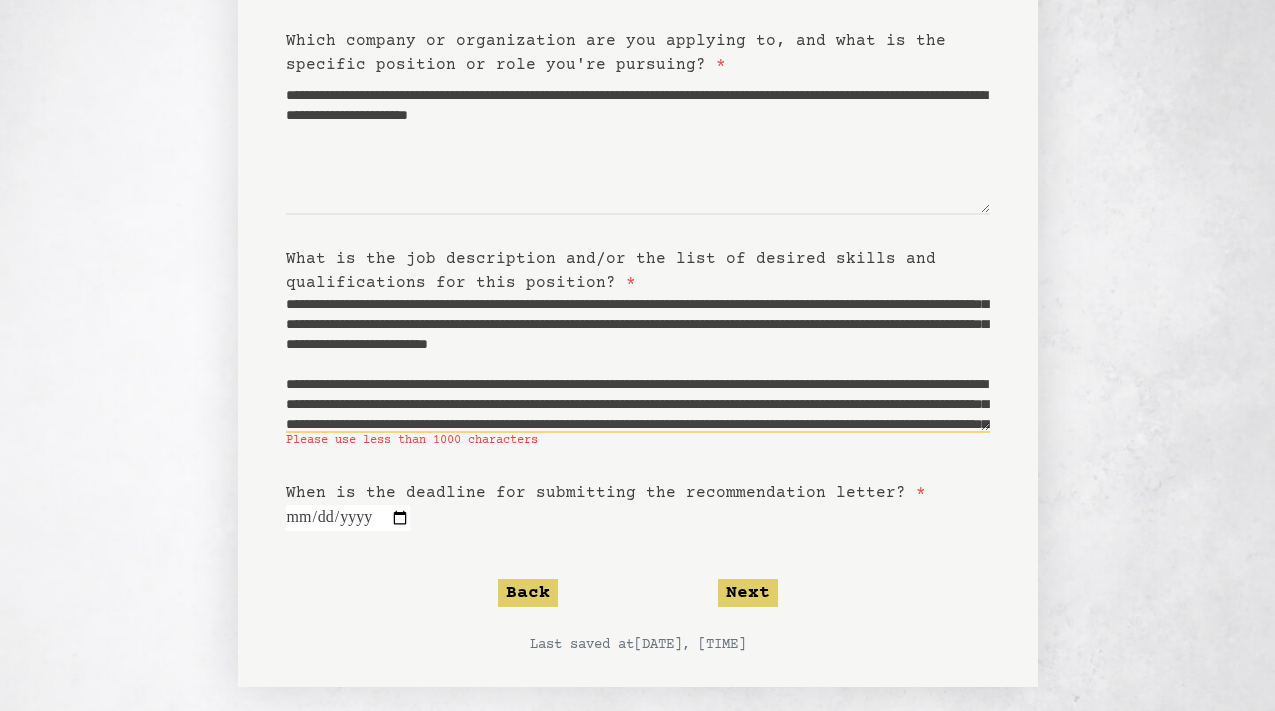 scroll, scrollTop: 0, scrollLeft: 0, axis: both 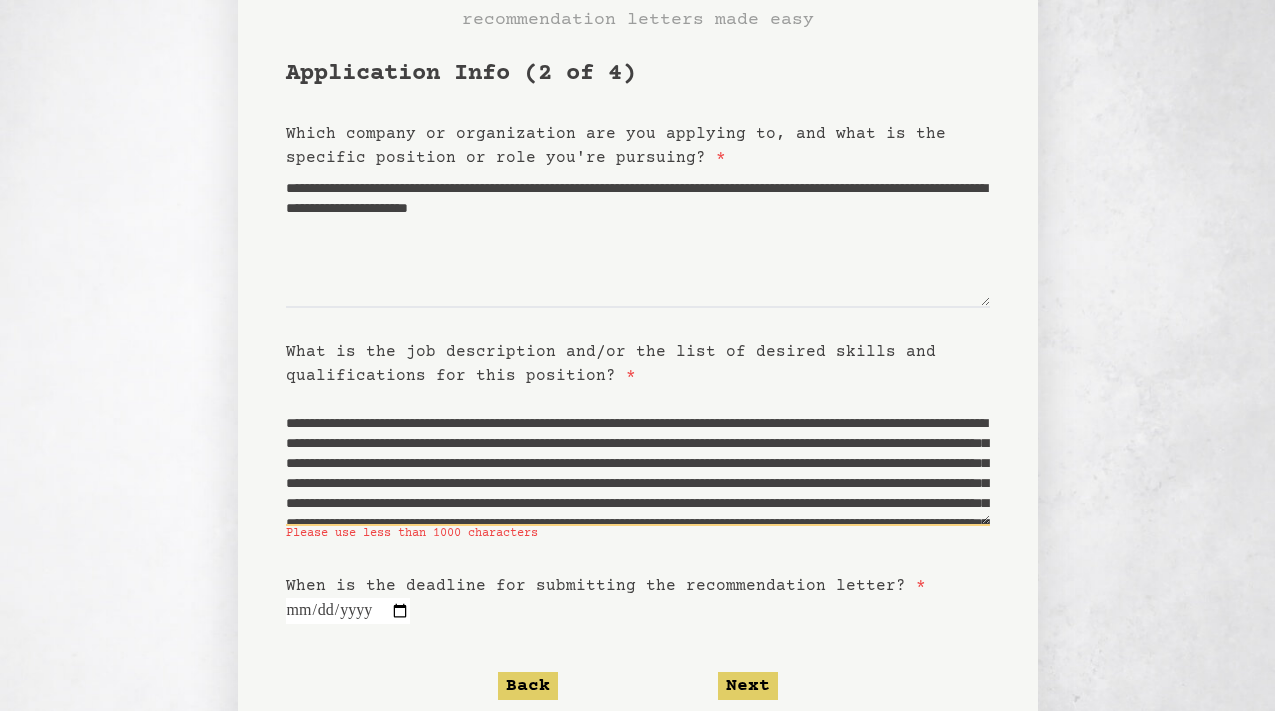 click on "What is the job description and/or the list of desired skills
and qualifications for this position?   *" at bounding box center (638, 457) 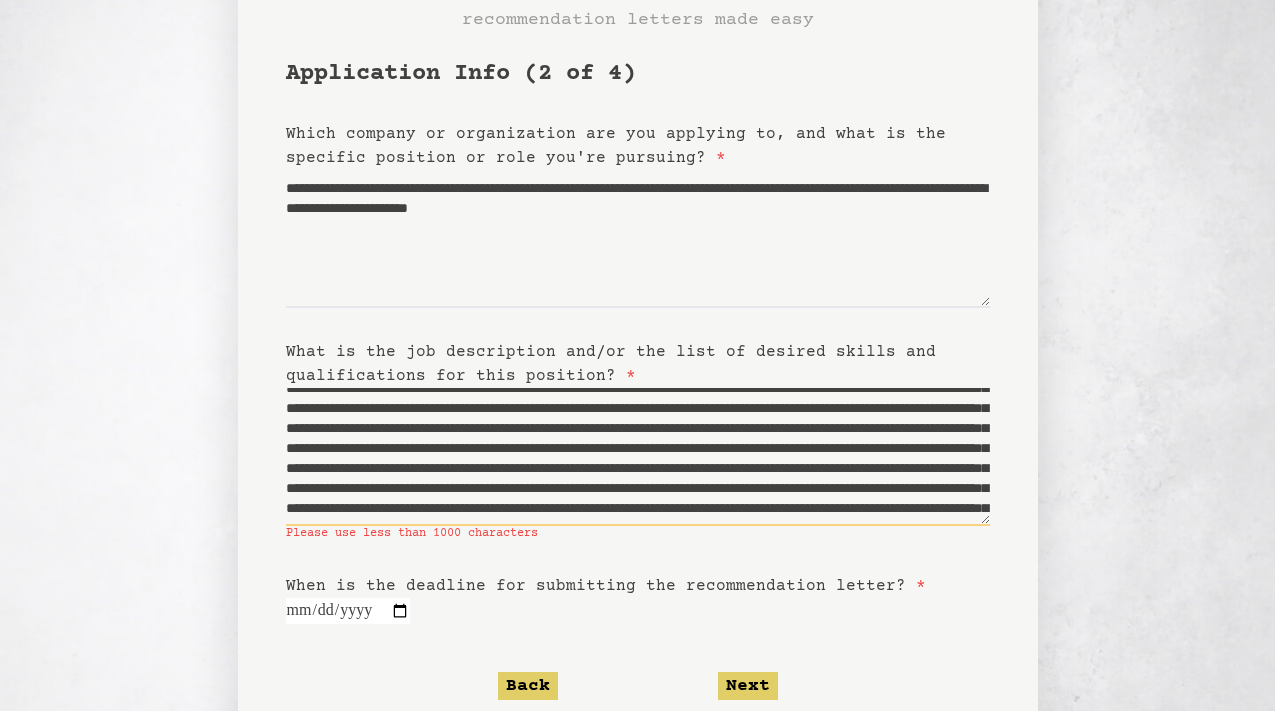 drag, startPoint x: 615, startPoint y: 445, endPoint x: 275, endPoint y: 440, distance: 340.03677 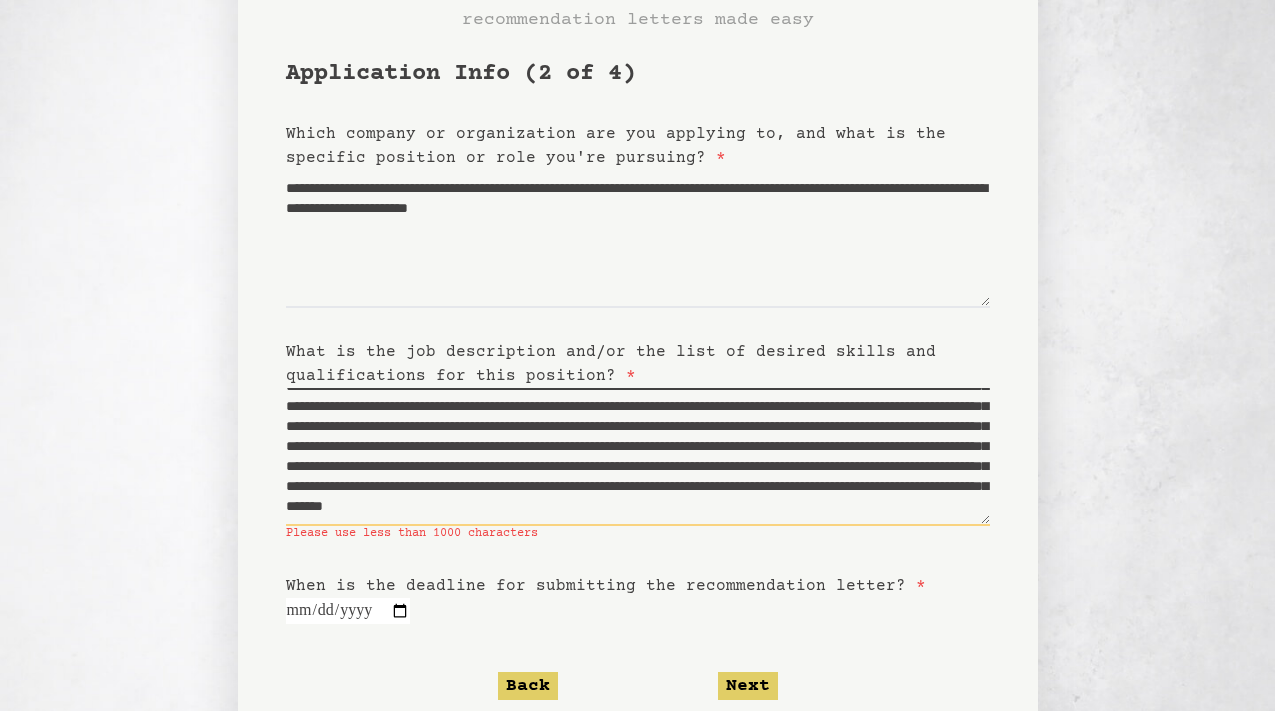 scroll, scrollTop: 434, scrollLeft: 0, axis: vertical 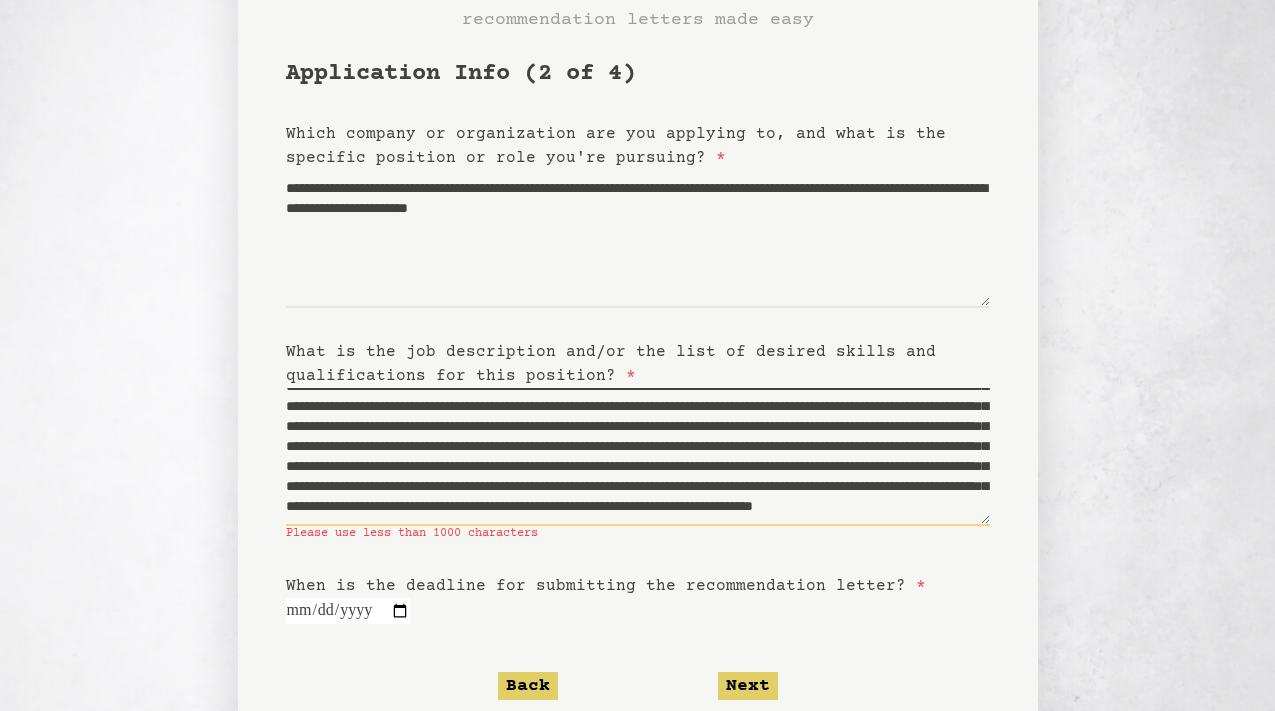 drag, startPoint x: 366, startPoint y: 434, endPoint x: 827, endPoint y: 453, distance: 461.3914 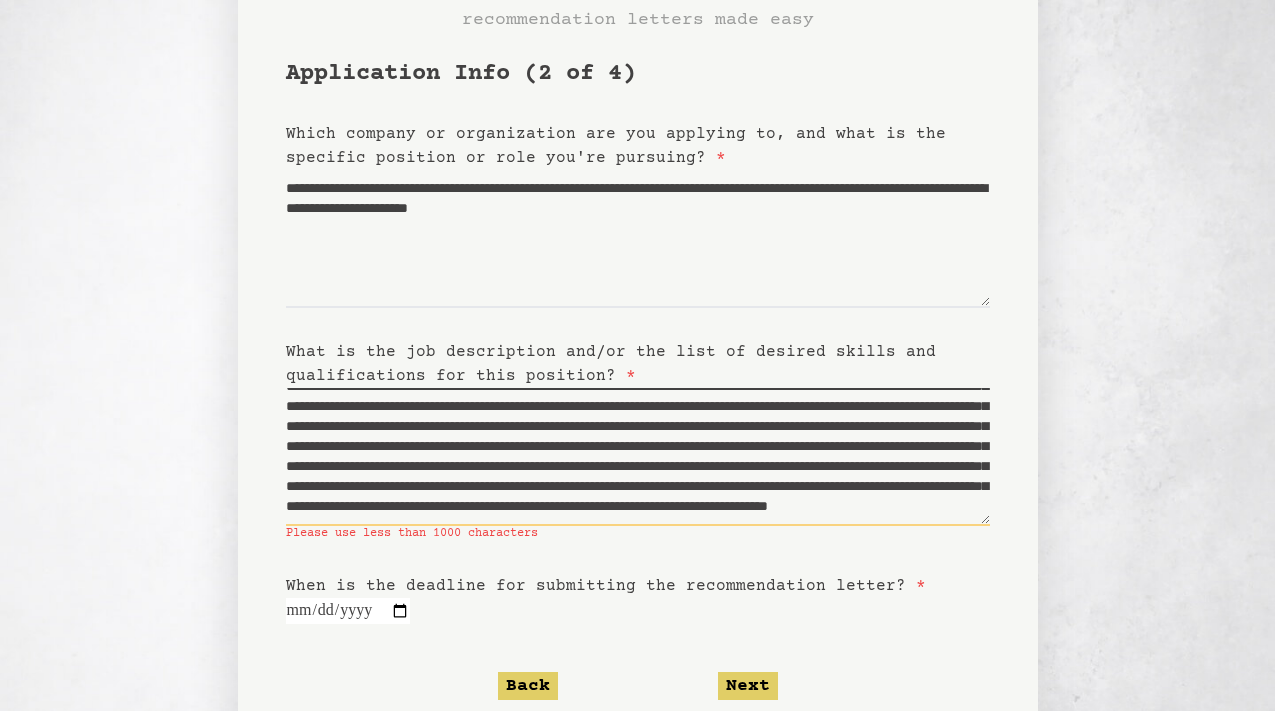 scroll, scrollTop: 331, scrollLeft: 0, axis: vertical 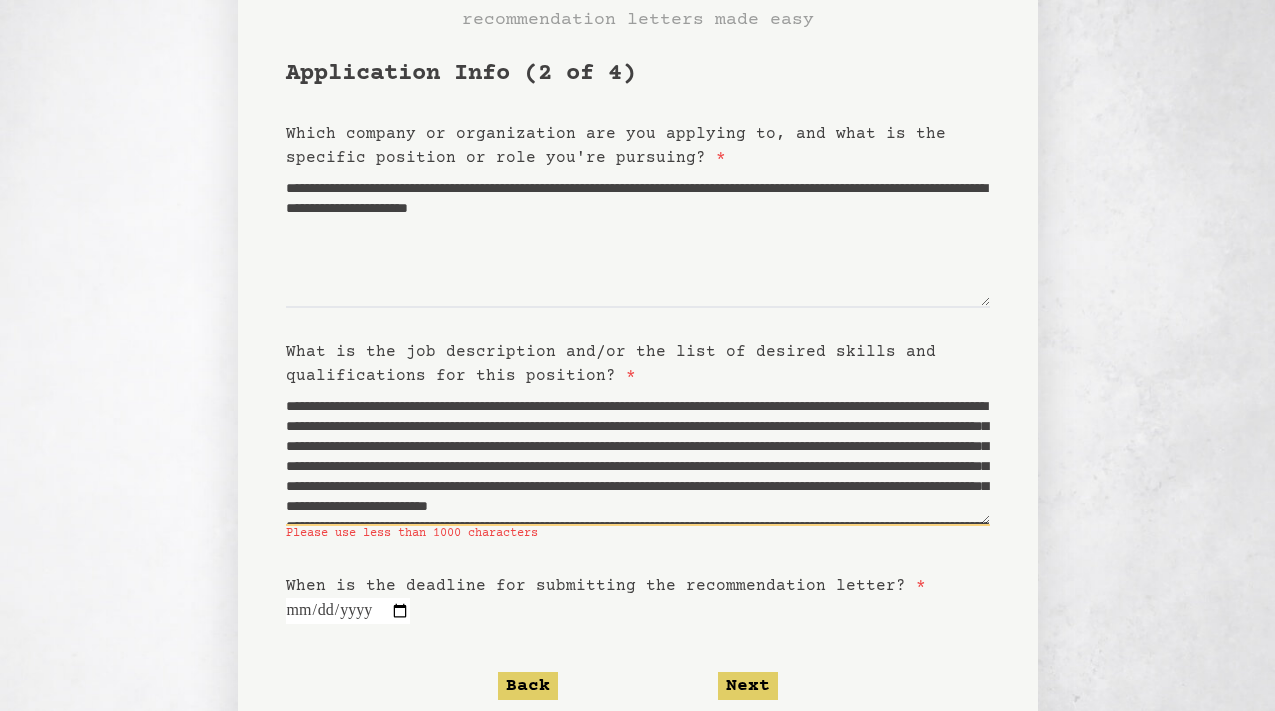 drag, startPoint x: 962, startPoint y: 498, endPoint x: 208, endPoint y: 343, distance: 769.76685 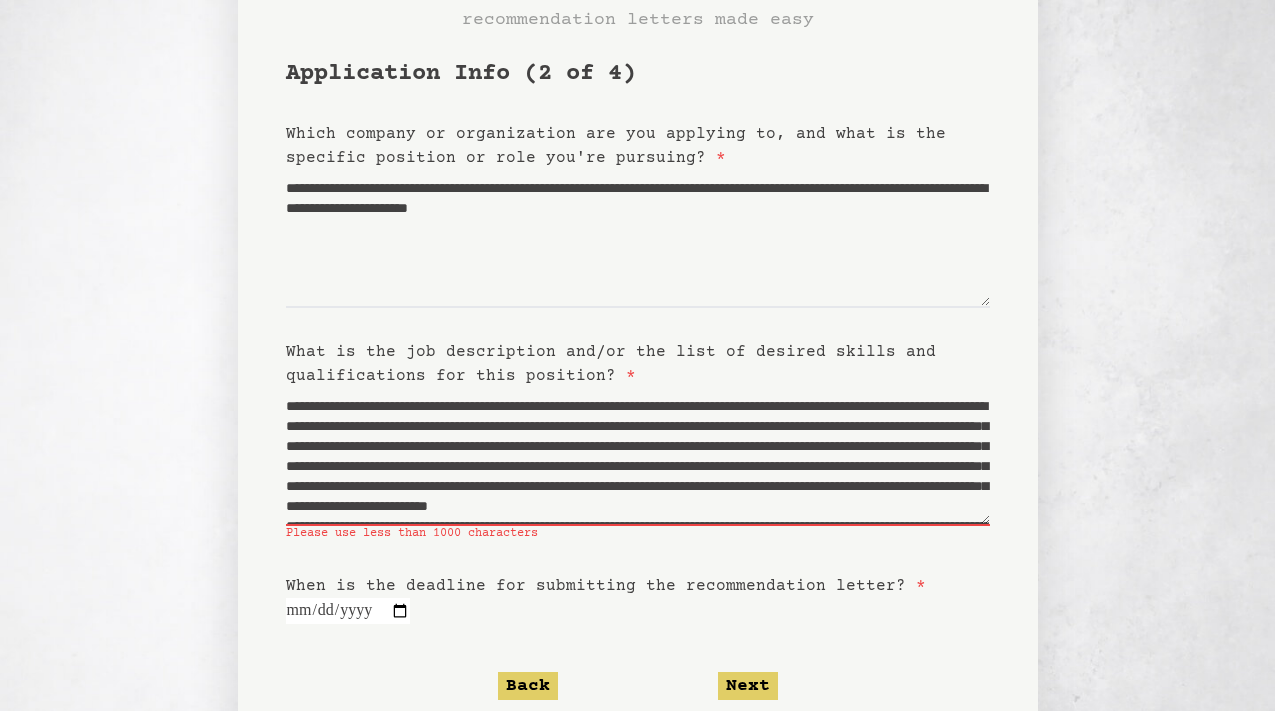 click on "**********" at bounding box center (638, 349) 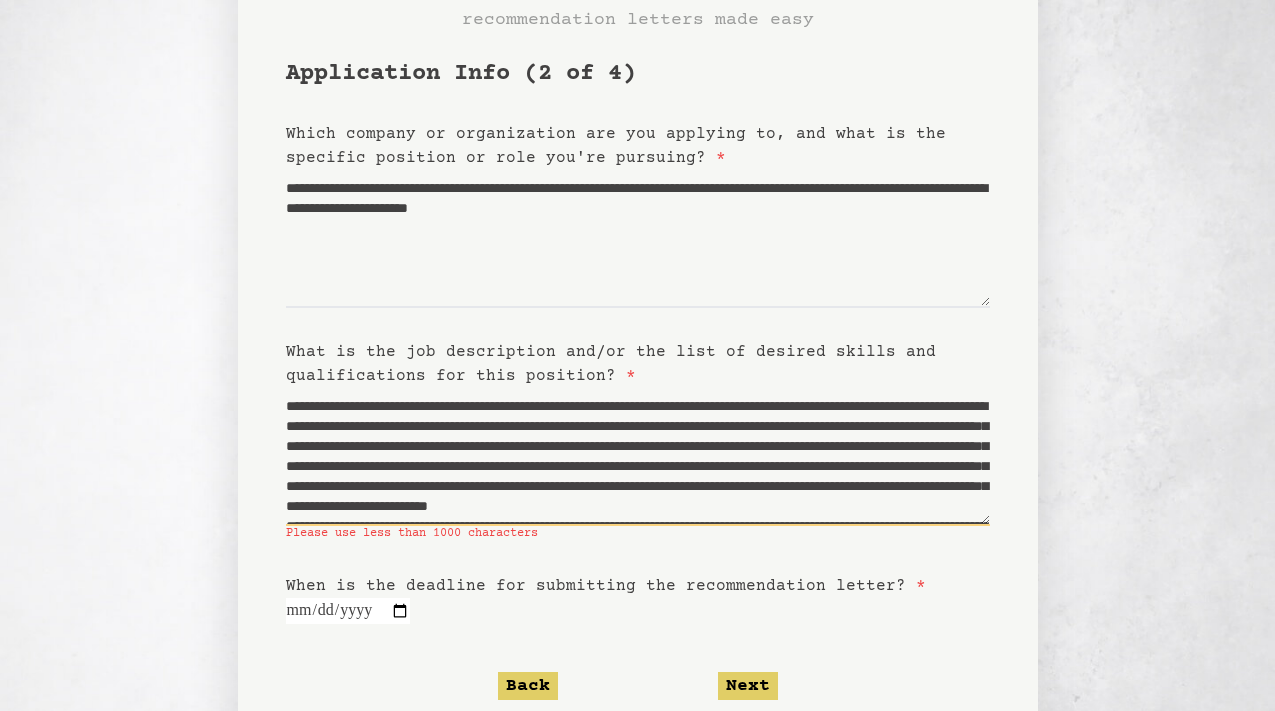 click on "What is the job description and/or the list of desired skills
and qualifications for this position?   *" at bounding box center (638, 457) 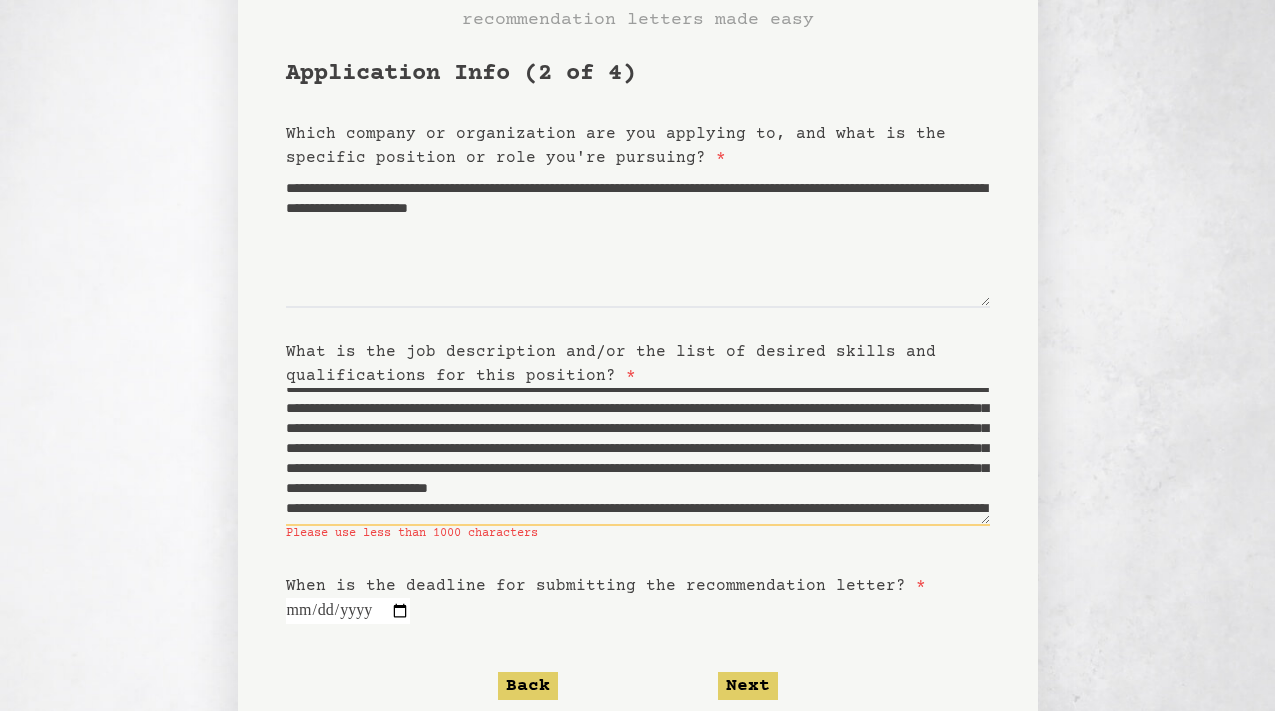 scroll, scrollTop: 0, scrollLeft: 0, axis: both 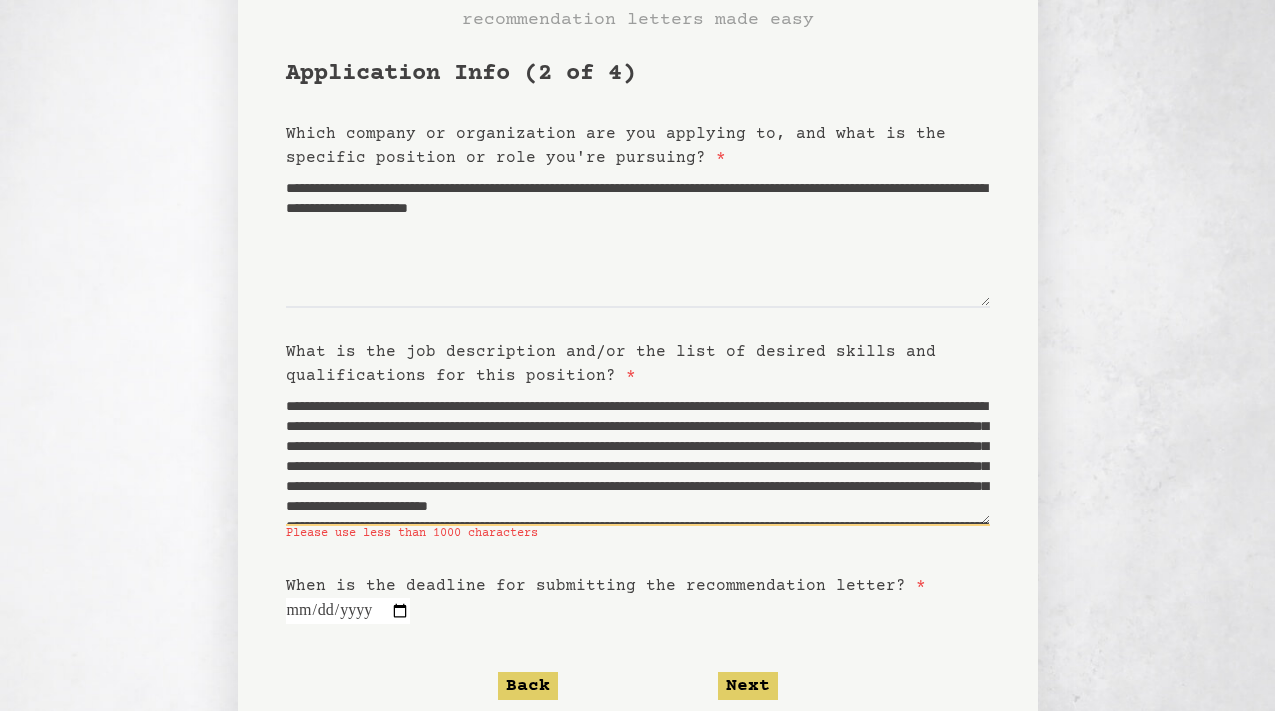 drag, startPoint x: 957, startPoint y: 502, endPoint x: 185, endPoint y: 358, distance: 785.31525 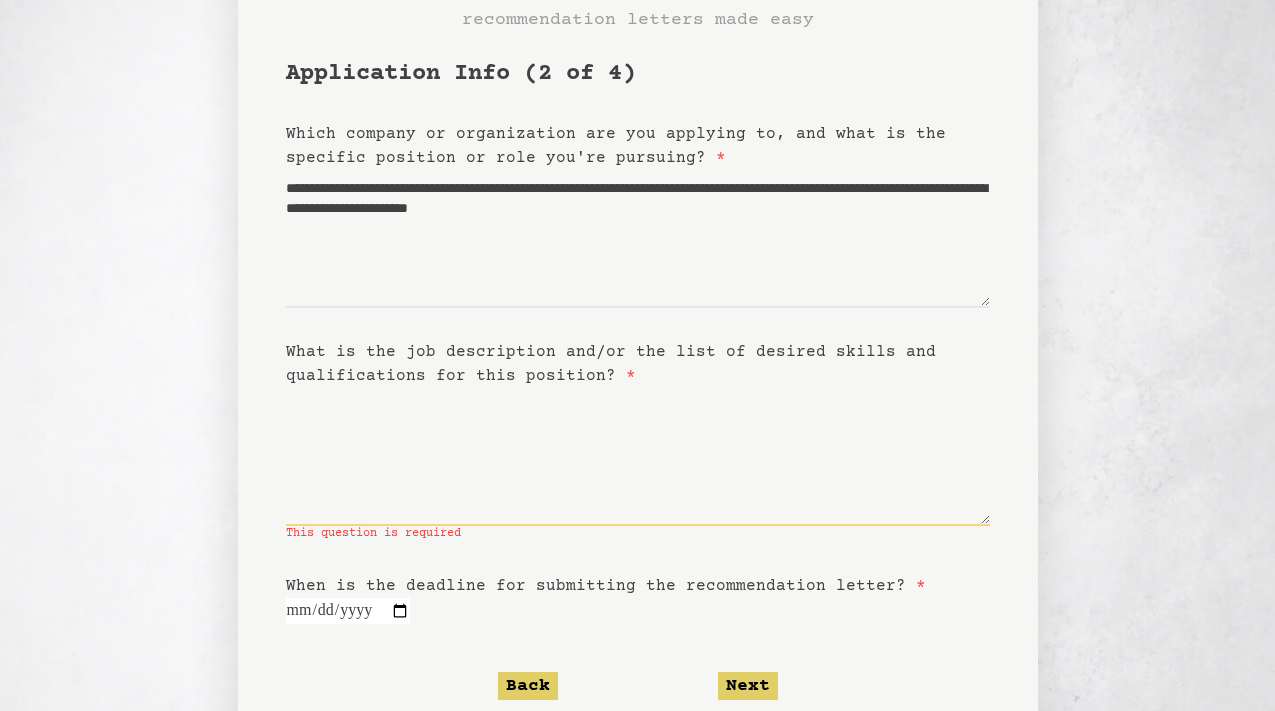 paste on "**********" 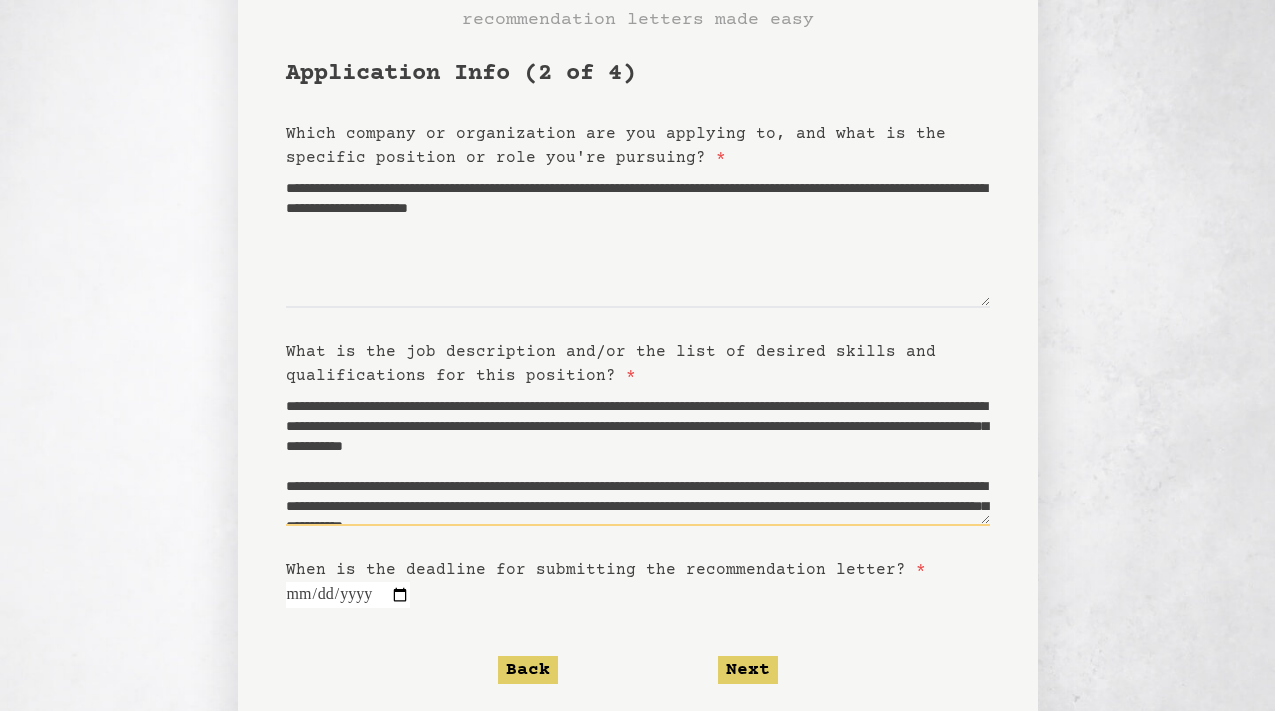 scroll, scrollTop: 100, scrollLeft: 0, axis: vertical 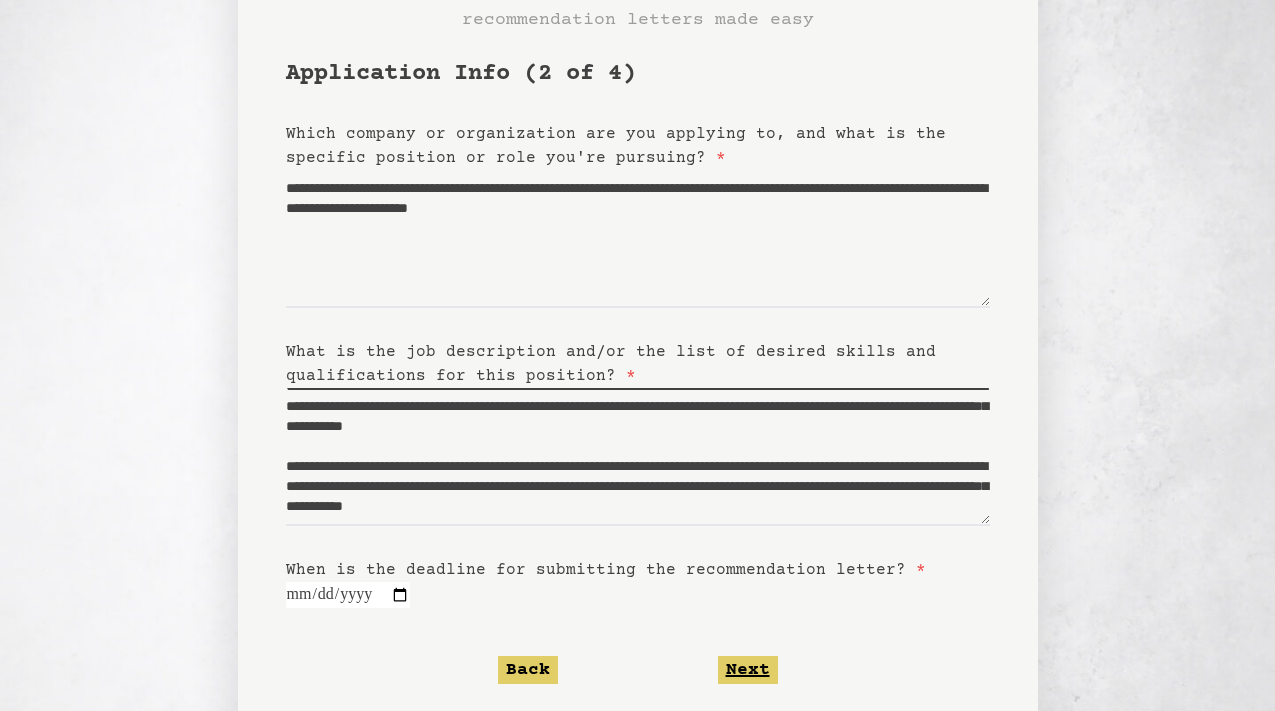 click on "Next" 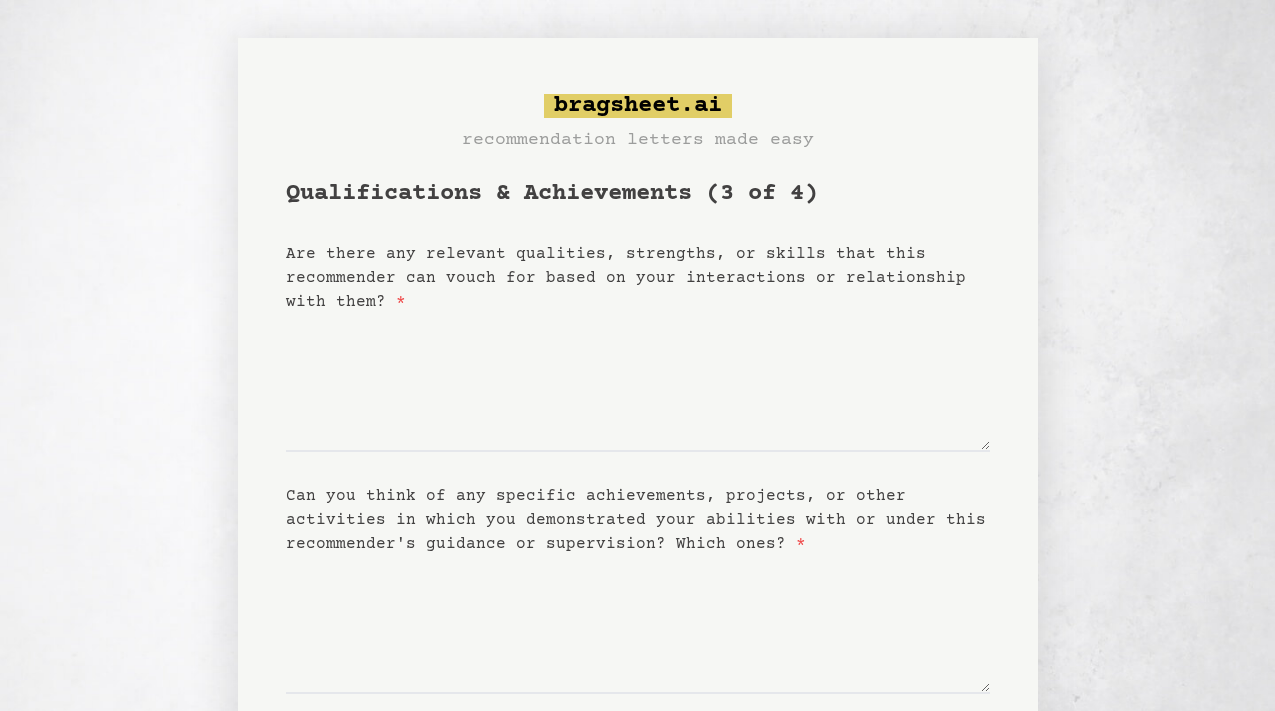 scroll, scrollTop: 0, scrollLeft: 0, axis: both 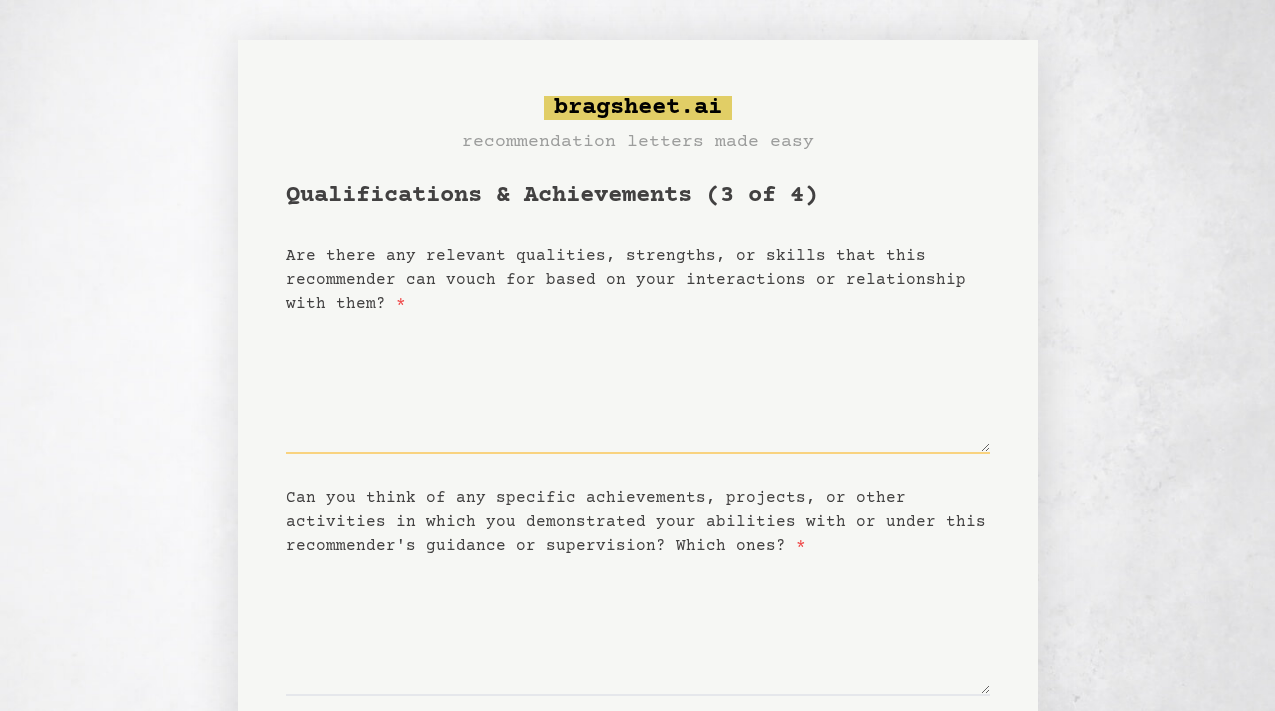 click on "Are there any relevant qualities, strengths, or skills that this
recommender can vouch for based on your interactions or
relationship with them?   *" at bounding box center [638, 385] 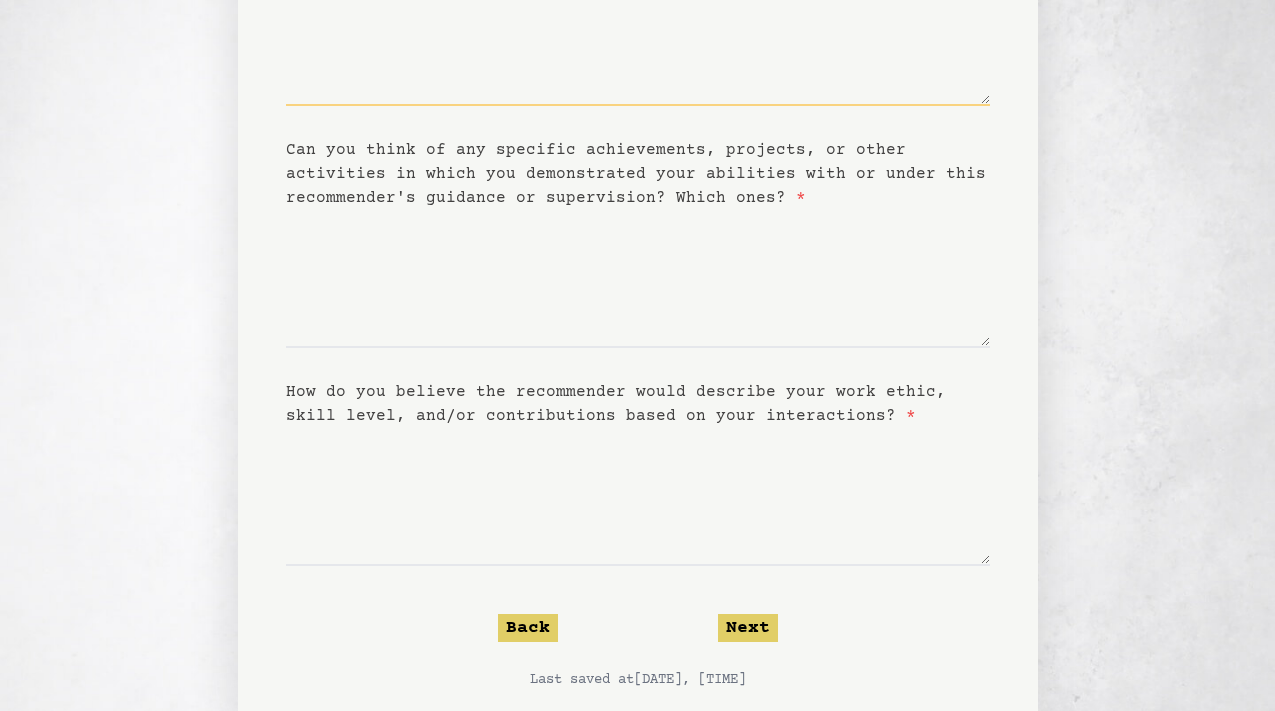 scroll, scrollTop: 399, scrollLeft: 0, axis: vertical 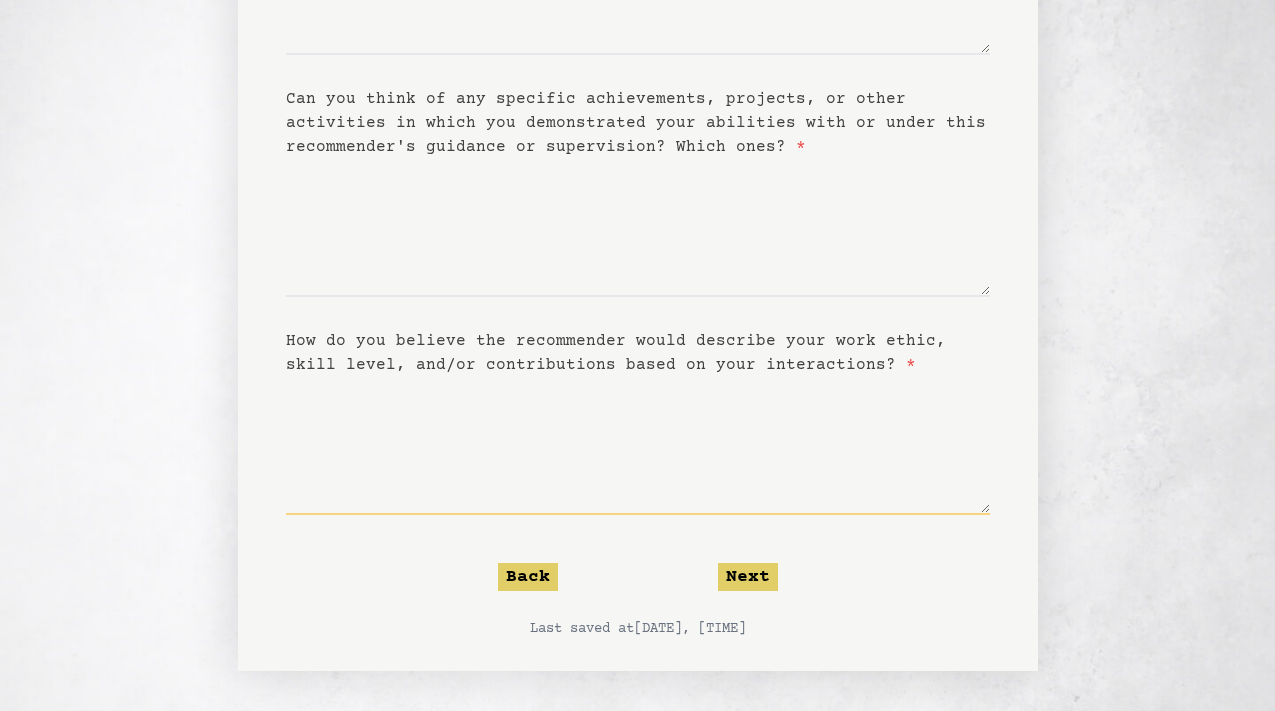 click on "How do you believe the recommender would describe your work
ethic, skill level, and/or contributions based on your
interactions?   *" at bounding box center (638, 446) 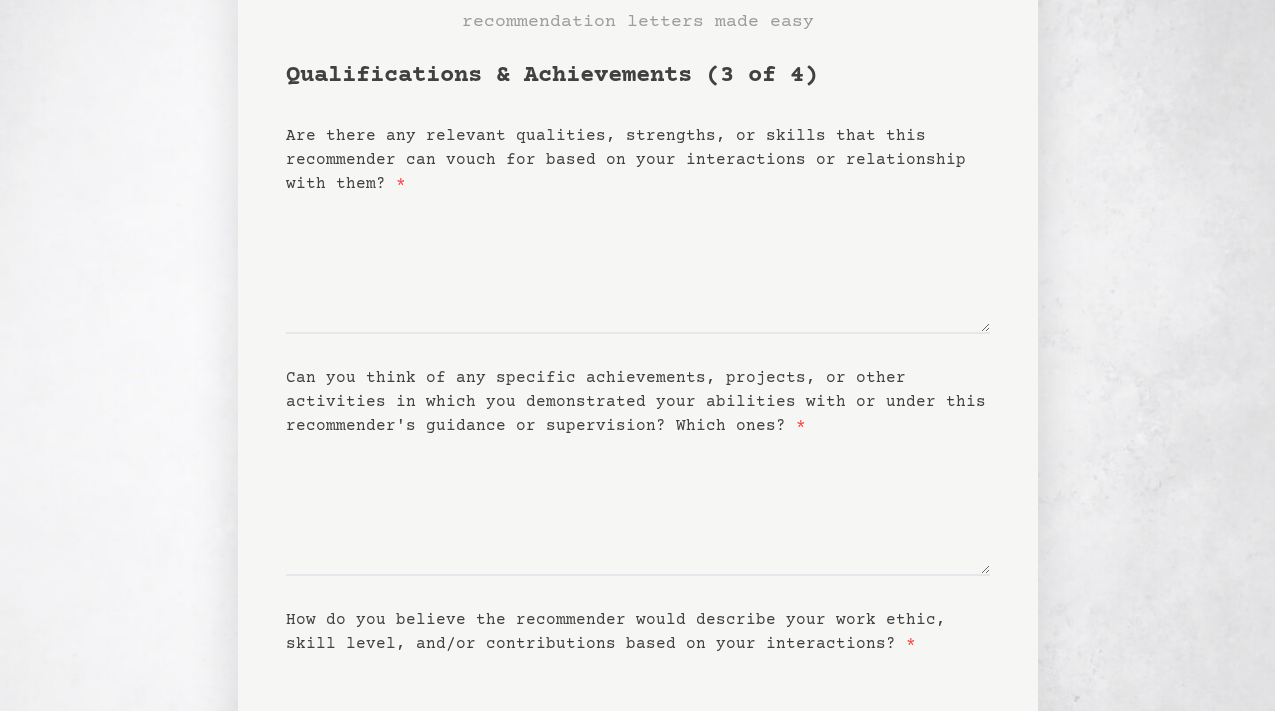 scroll, scrollTop: 6, scrollLeft: 0, axis: vertical 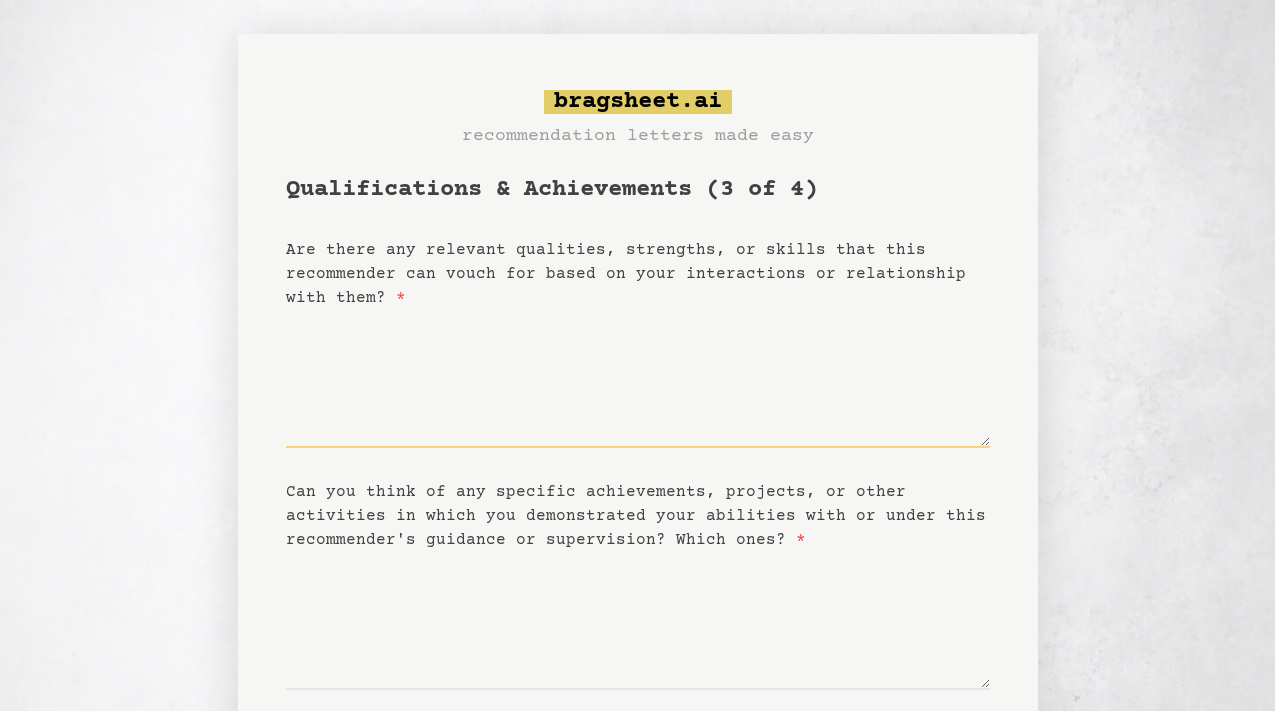 click on "Are there any relevant qualities, strengths, or skills that this
recommender can vouch for based on your interactions or
relationship with them?   *" at bounding box center (638, 379) 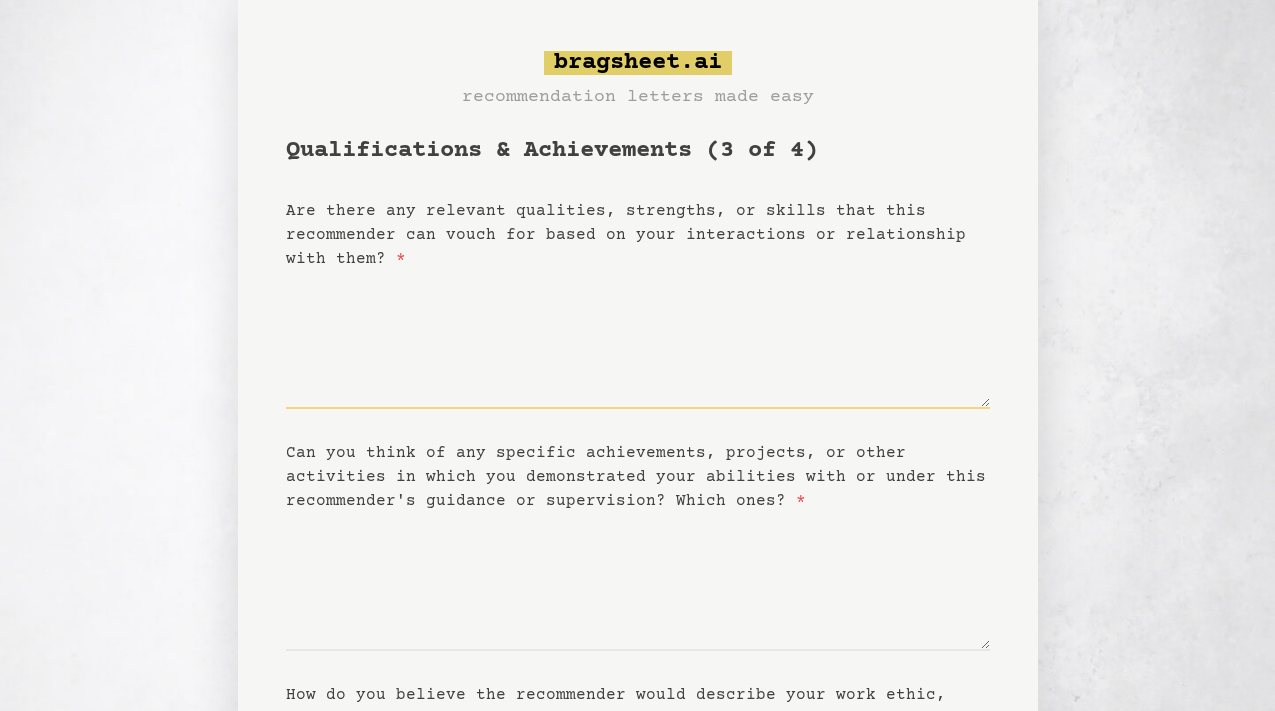 scroll, scrollTop: 64, scrollLeft: 0, axis: vertical 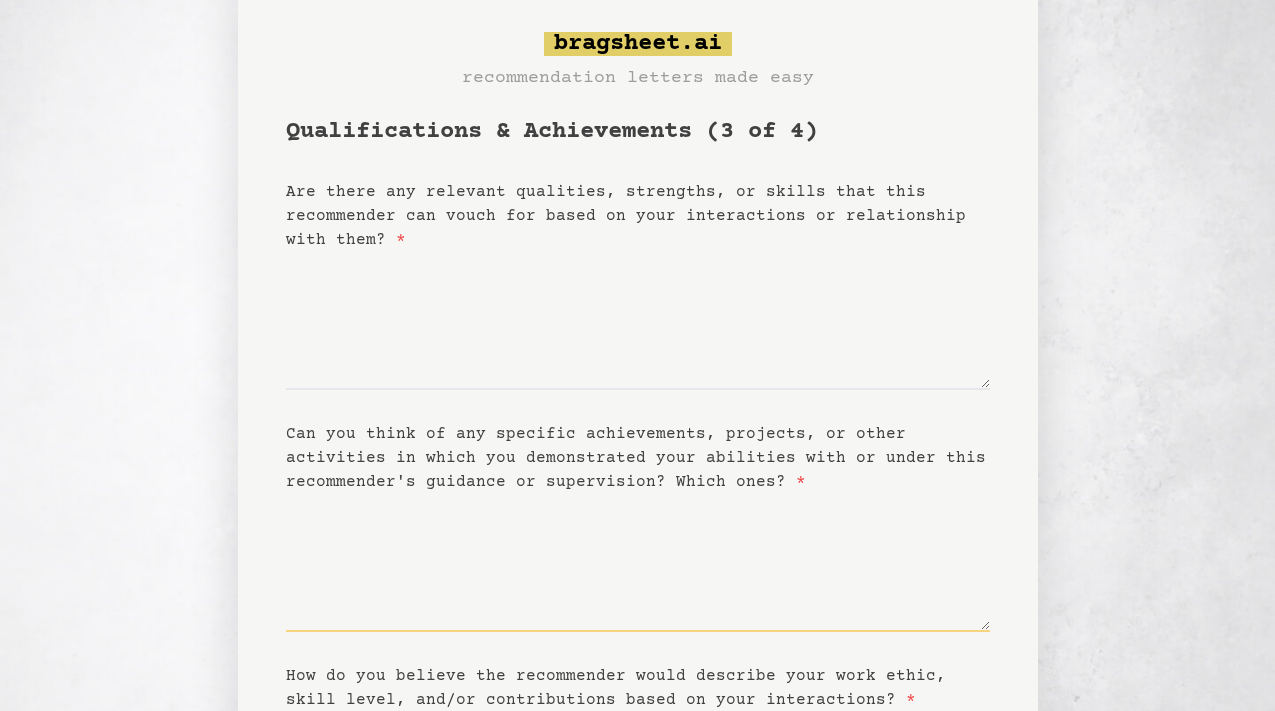 click on "Can you think of any specific achievements, projects, or other
activities in which you demonstrated your abilities with or
under this recommender's guidance or supervision? Which ones?   *" at bounding box center (638, 563) 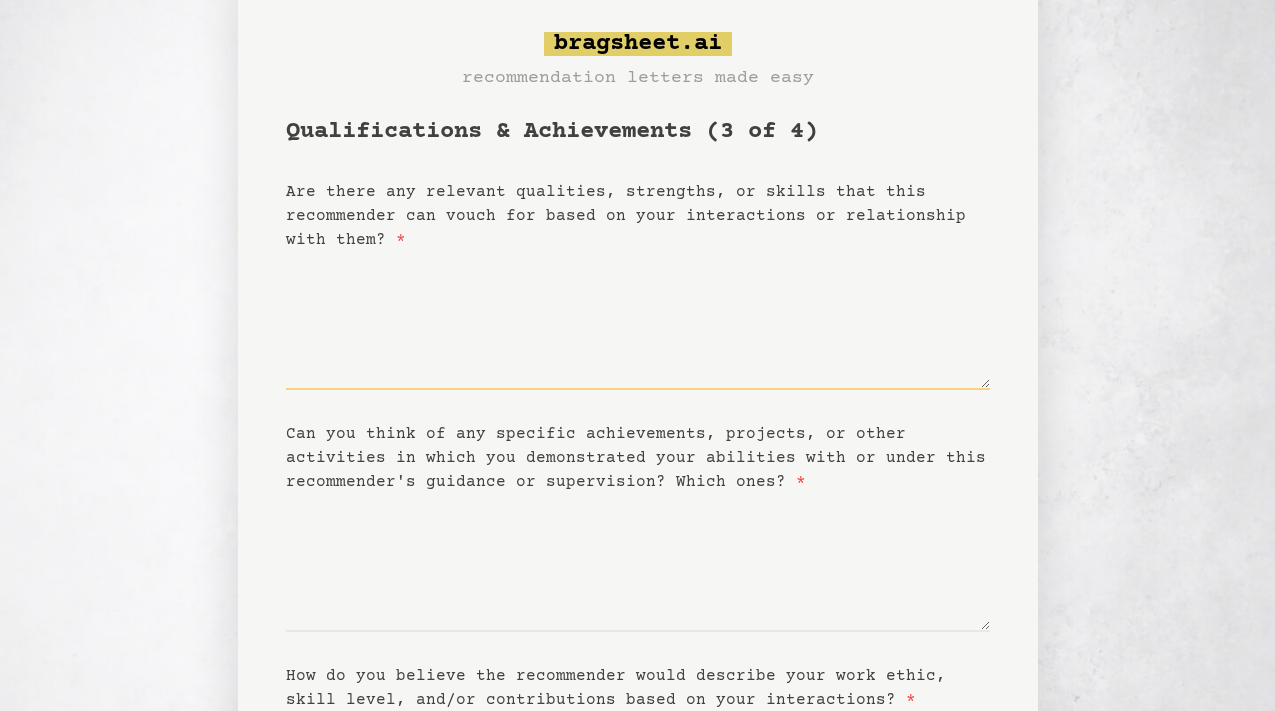 click on "Are there any relevant qualities, strengths, or skills that this
recommender can vouch for based on your interactions or
relationship with them?   *" at bounding box center (638, 321) 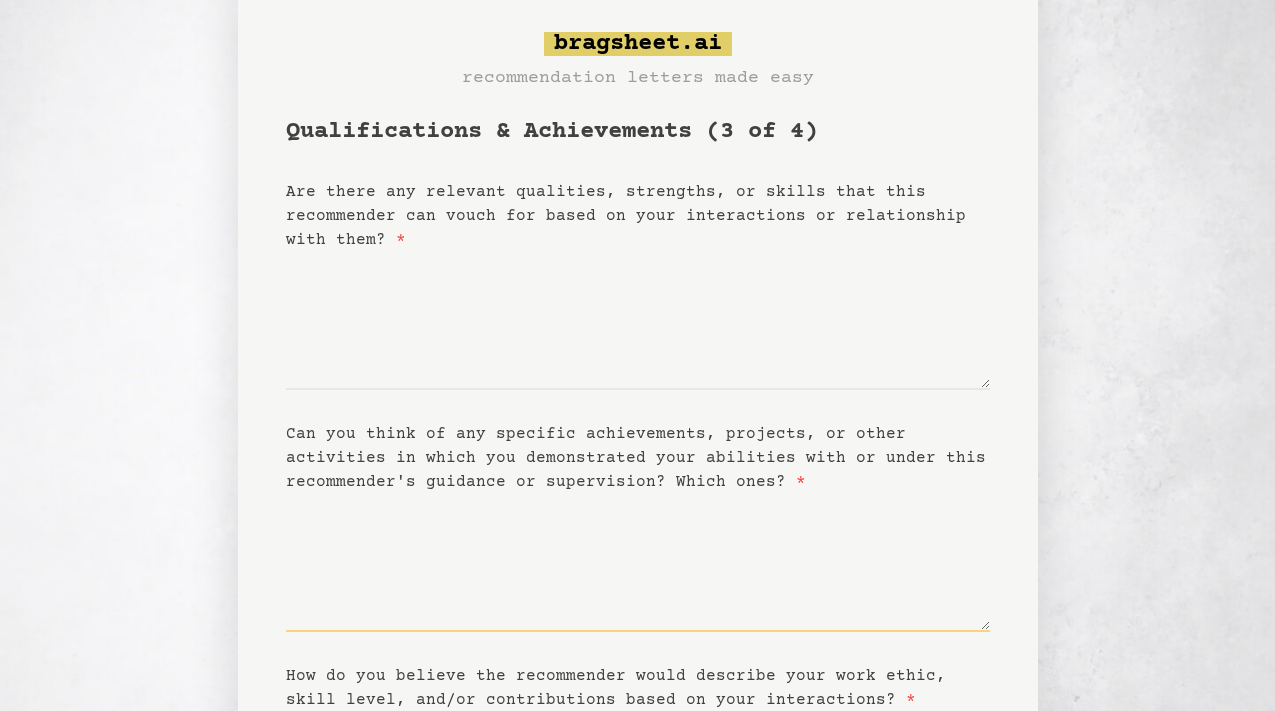 click on "Can you think of any specific achievements, projects, or other
activities in which you demonstrated your abilities with or
under this recommender's guidance or supervision? Which ones?   *" at bounding box center [638, 563] 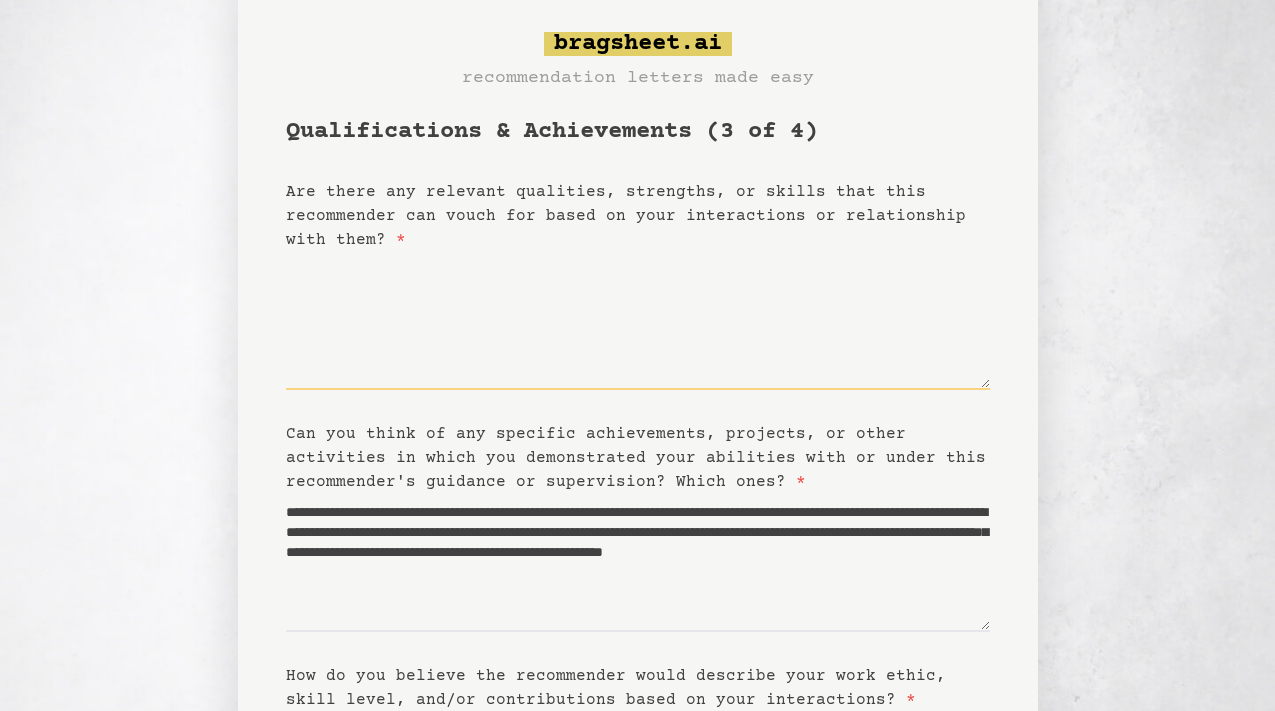 click on "Are there any relevant qualities, strengths, or skills that this
recommender can vouch for based on your interactions or
relationship with them?   *" at bounding box center [638, 321] 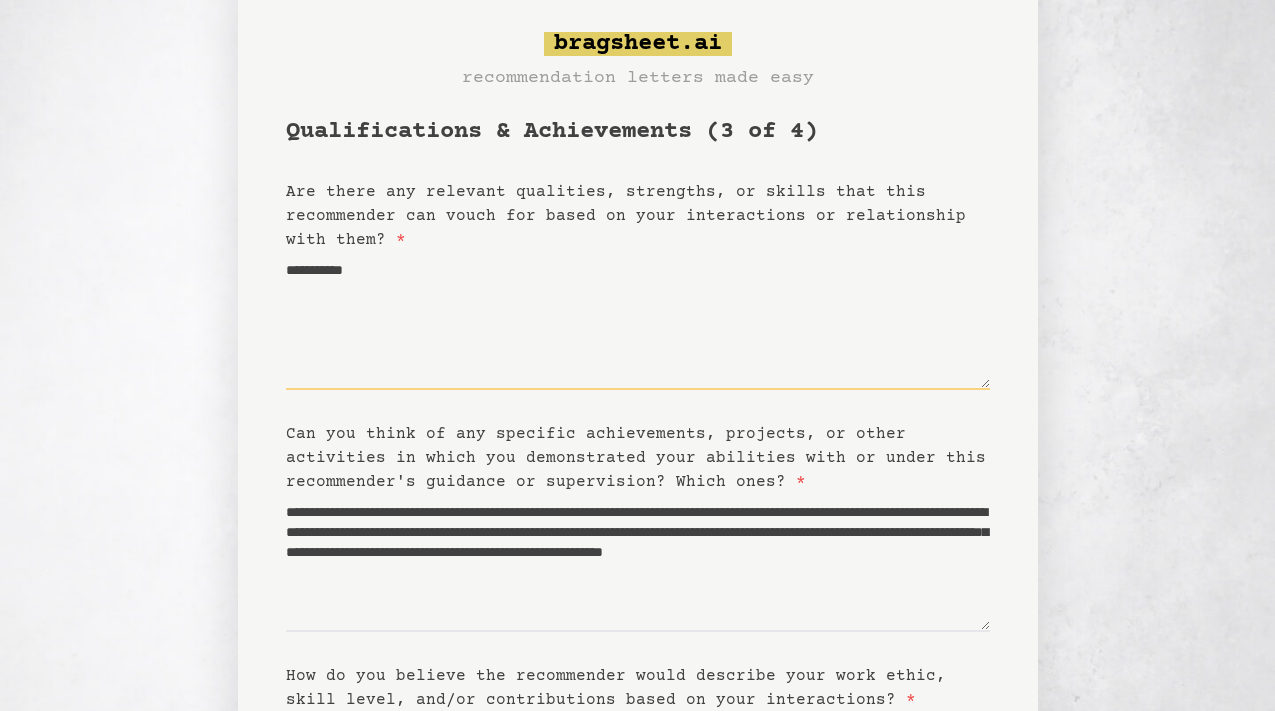 paste on "**********" 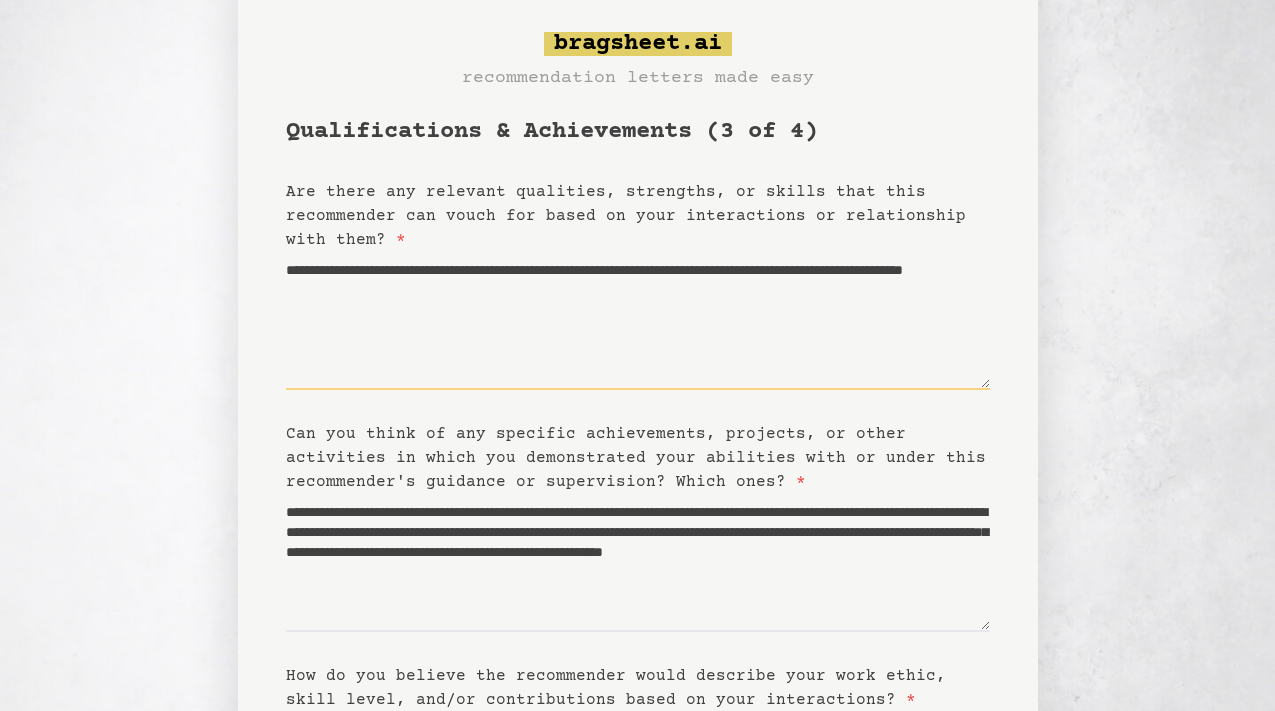 paste on "**********" 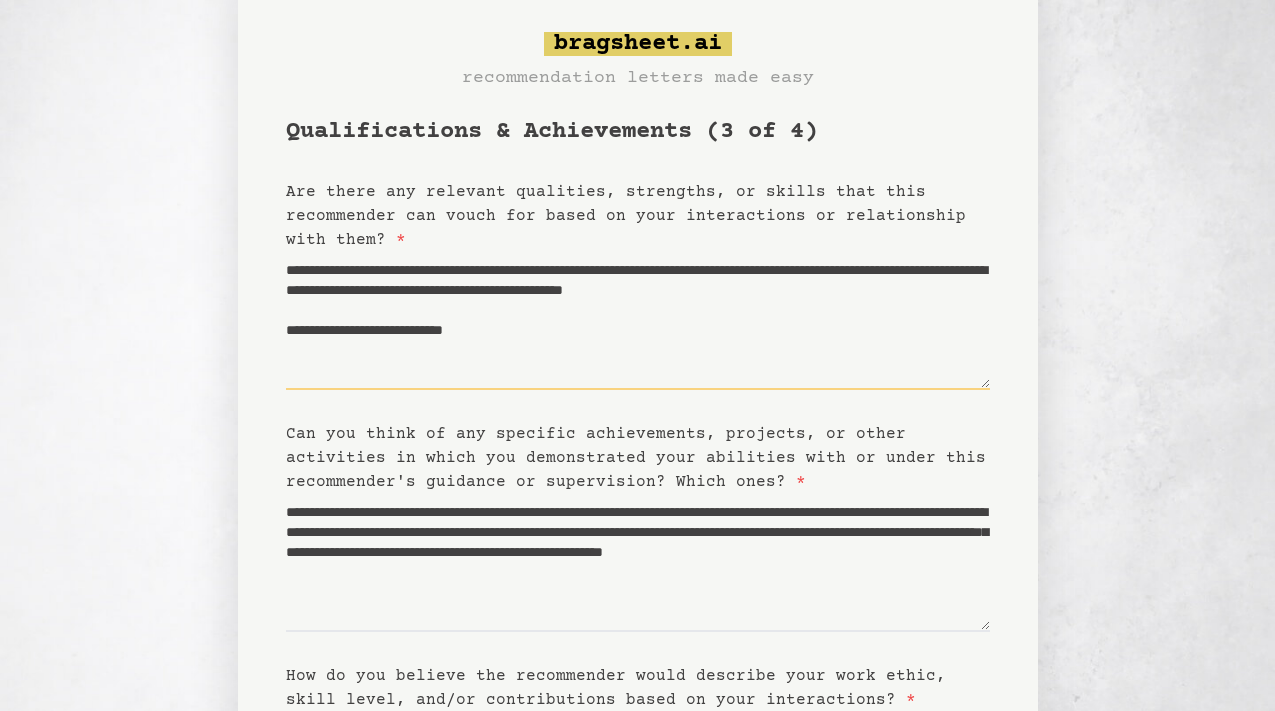 drag, startPoint x: 633, startPoint y: 349, endPoint x: 241, endPoint y: 330, distance: 392.46017 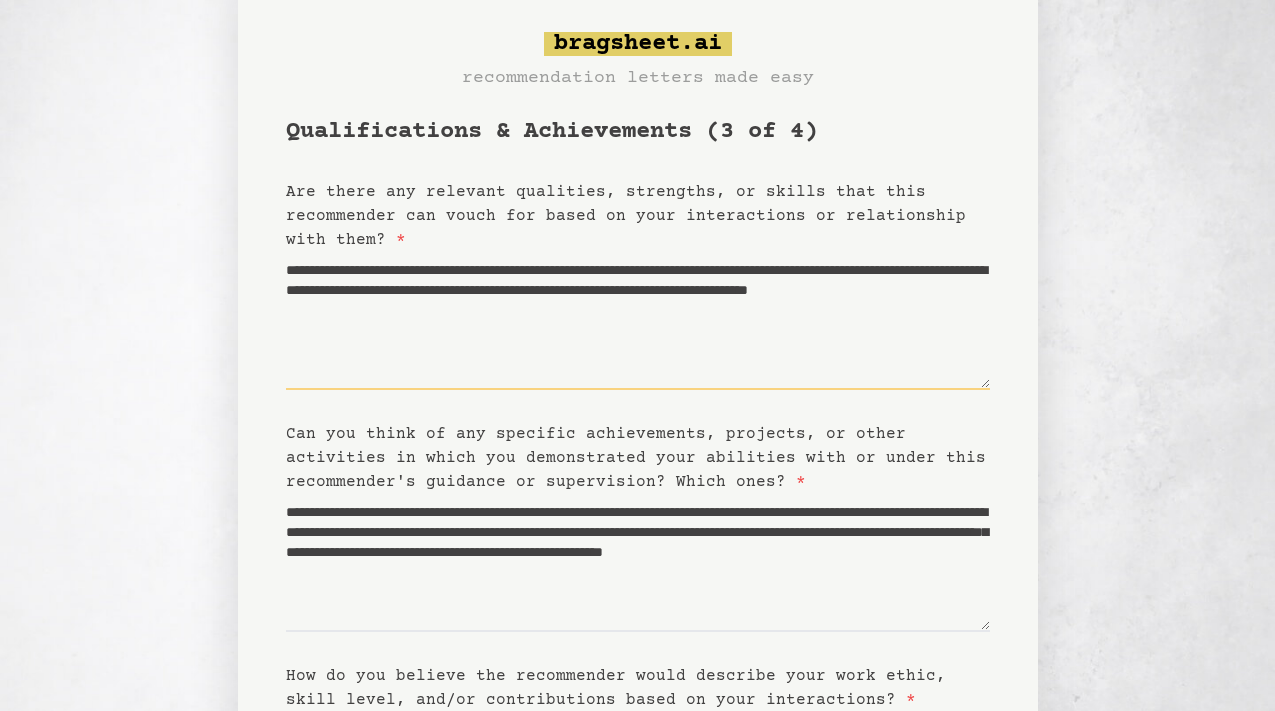 drag, startPoint x: 647, startPoint y: 287, endPoint x: 914, endPoint y: 312, distance: 268.16785 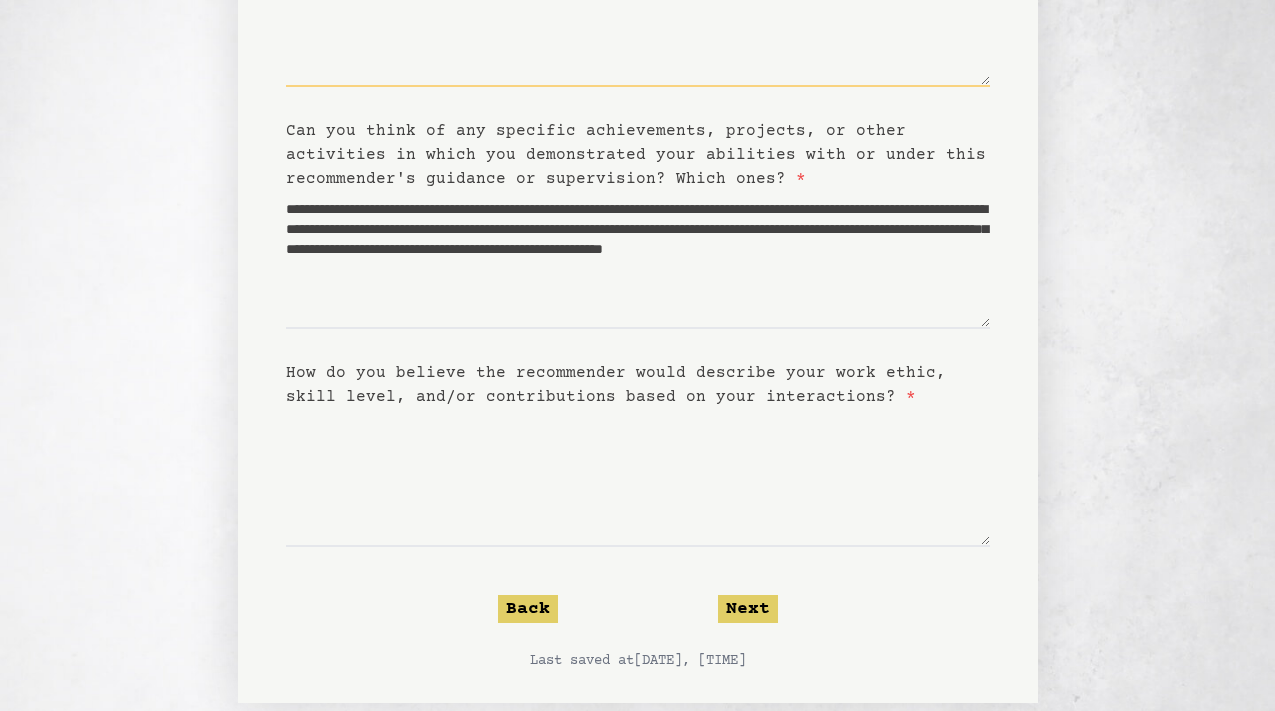 scroll, scrollTop: 365, scrollLeft: 0, axis: vertical 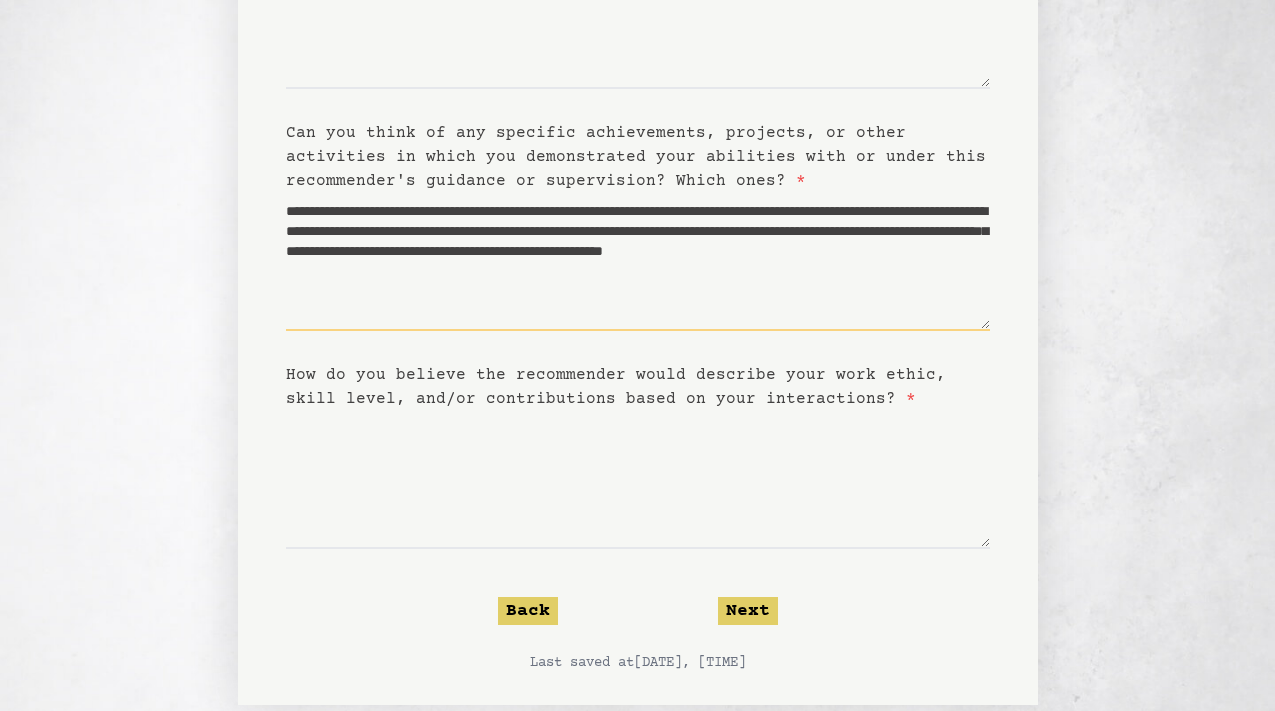 click on "**********" at bounding box center (638, 262) 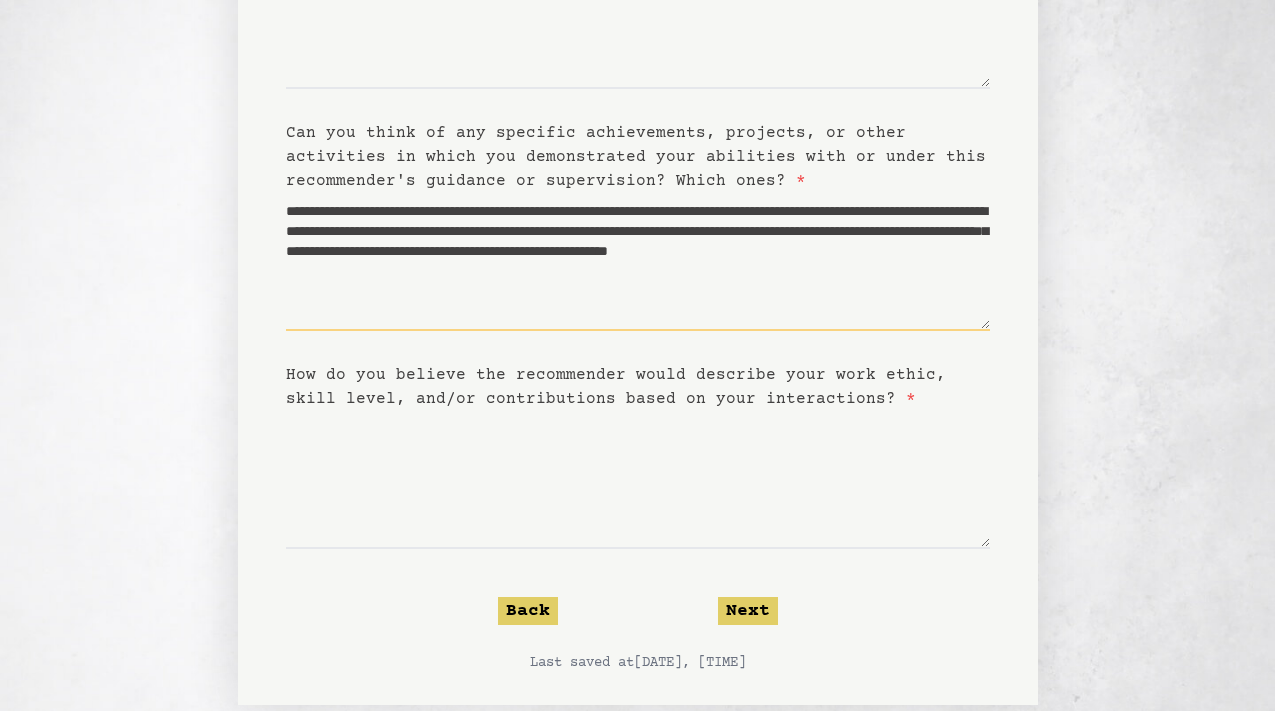 paste on "**********" 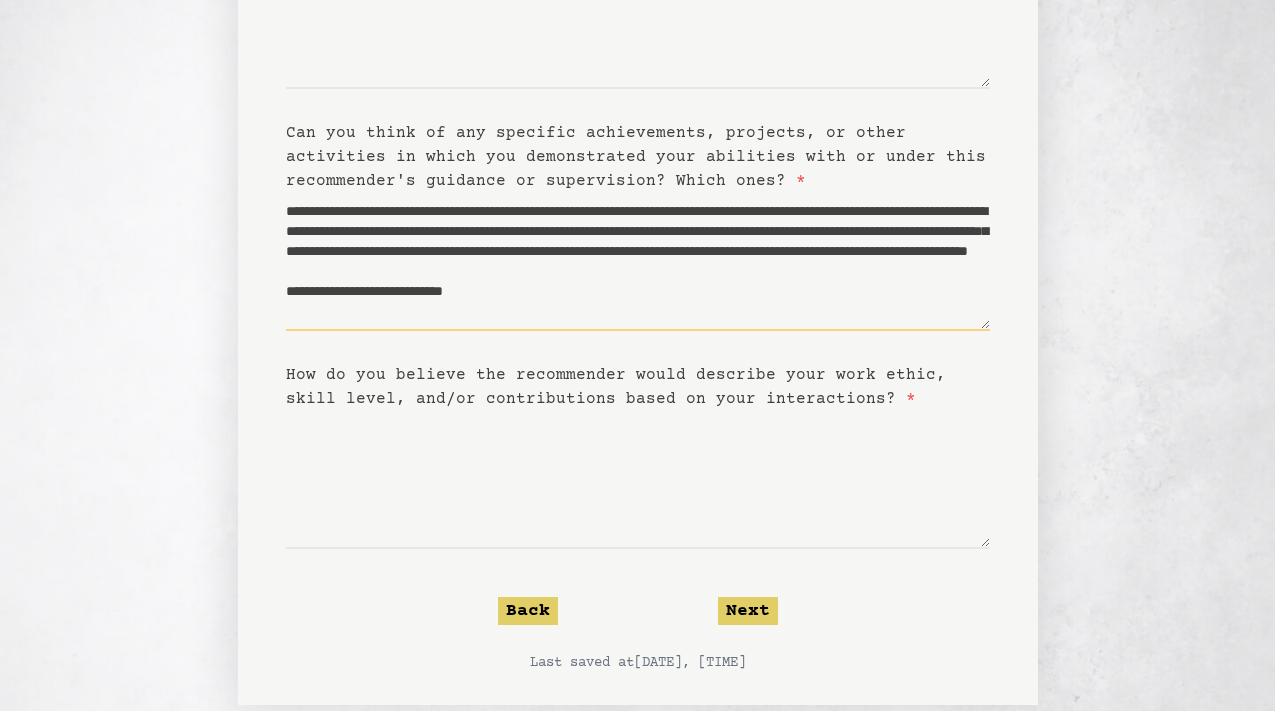 scroll, scrollTop: 30, scrollLeft: 0, axis: vertical 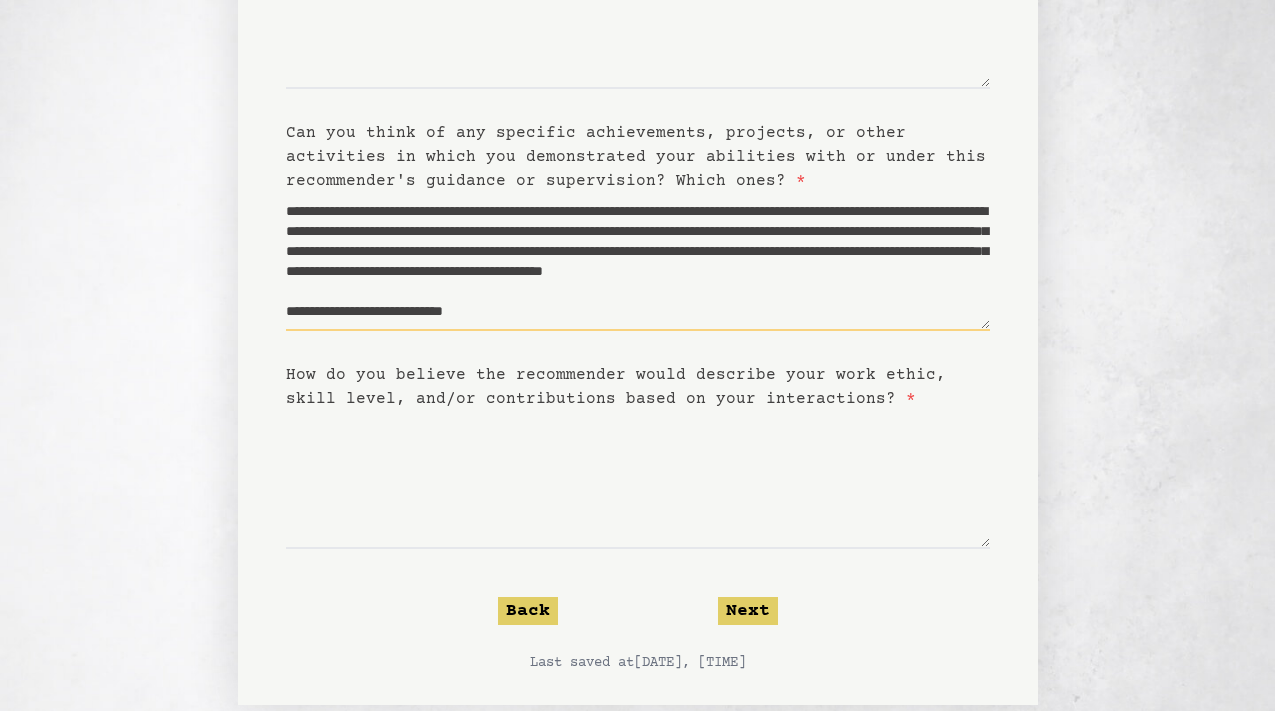click on "**********" at bounding box center [638, 262] 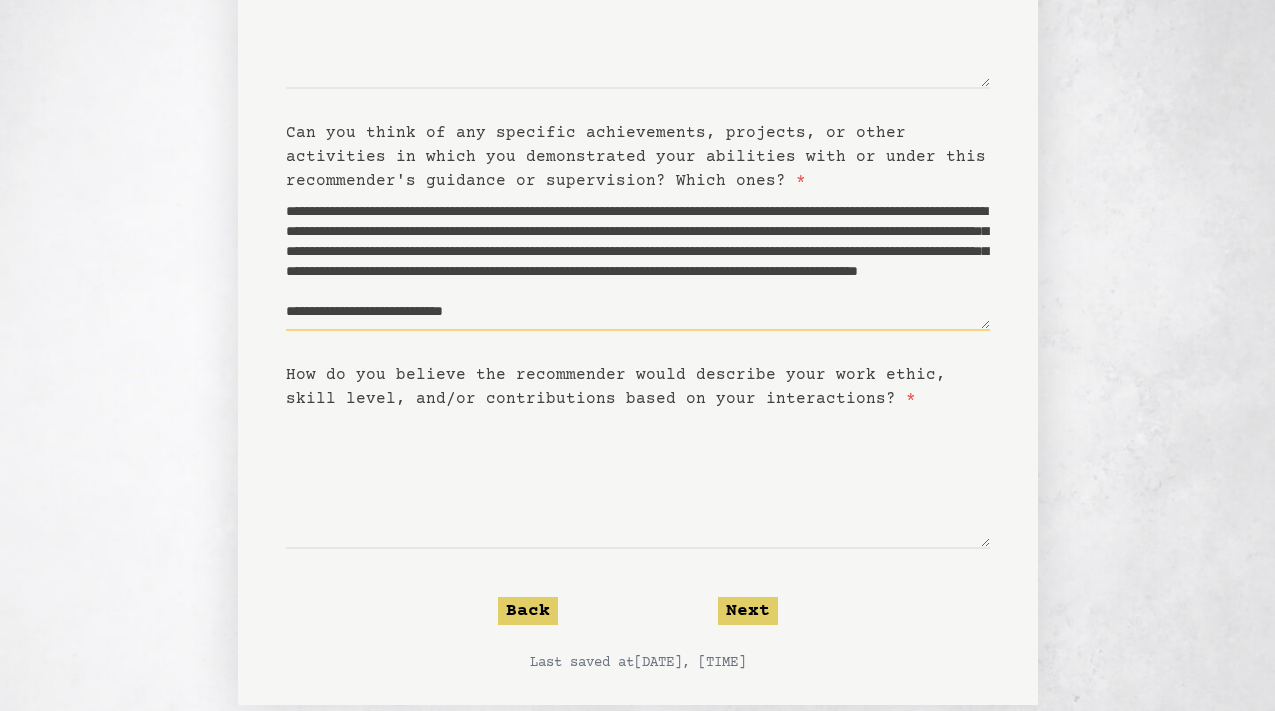 scroll, scrollTop: 60, scrollLeft: 0, axis: vertical 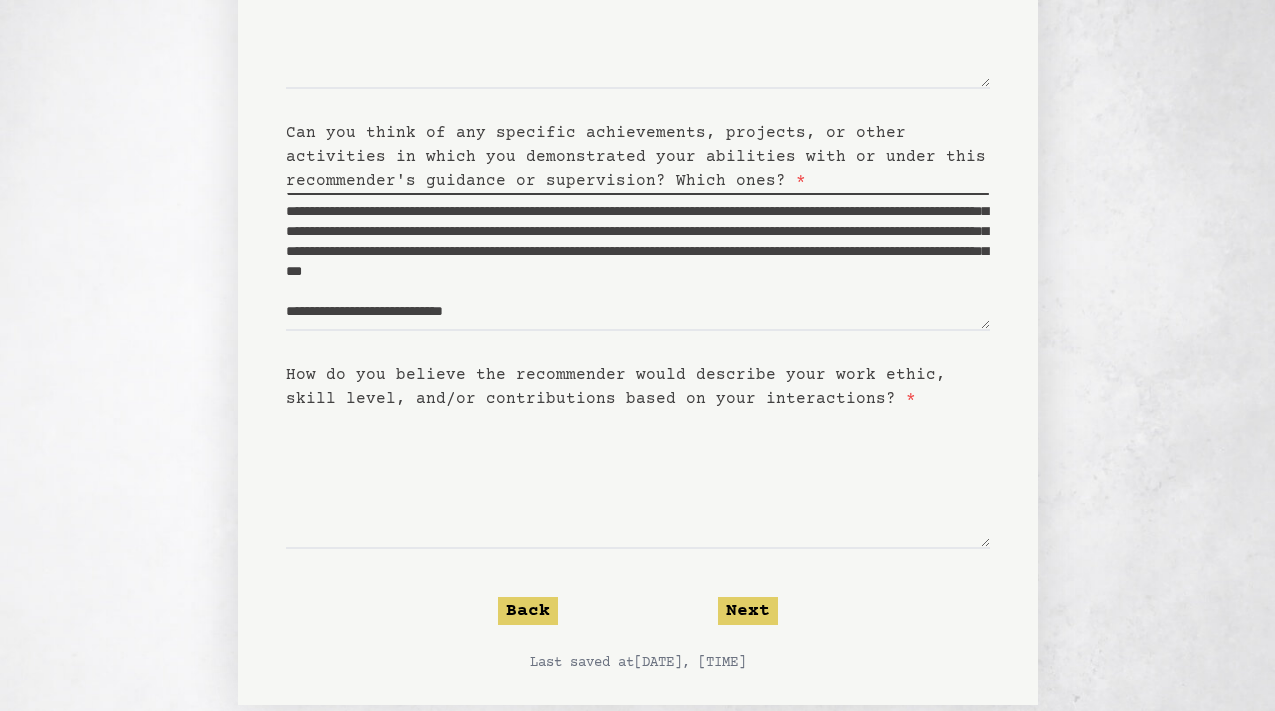 click on "**********" at bounding box center (638, 190) 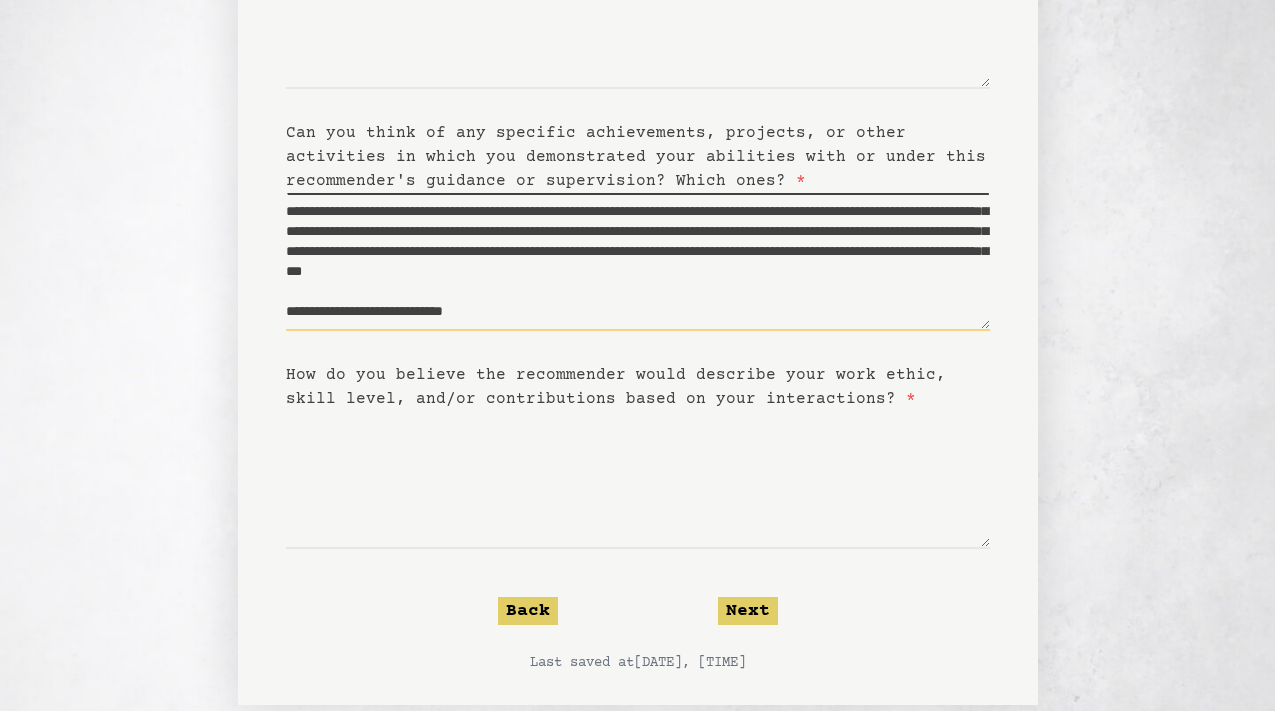 click on "**********" at bounding box center [638, 262] 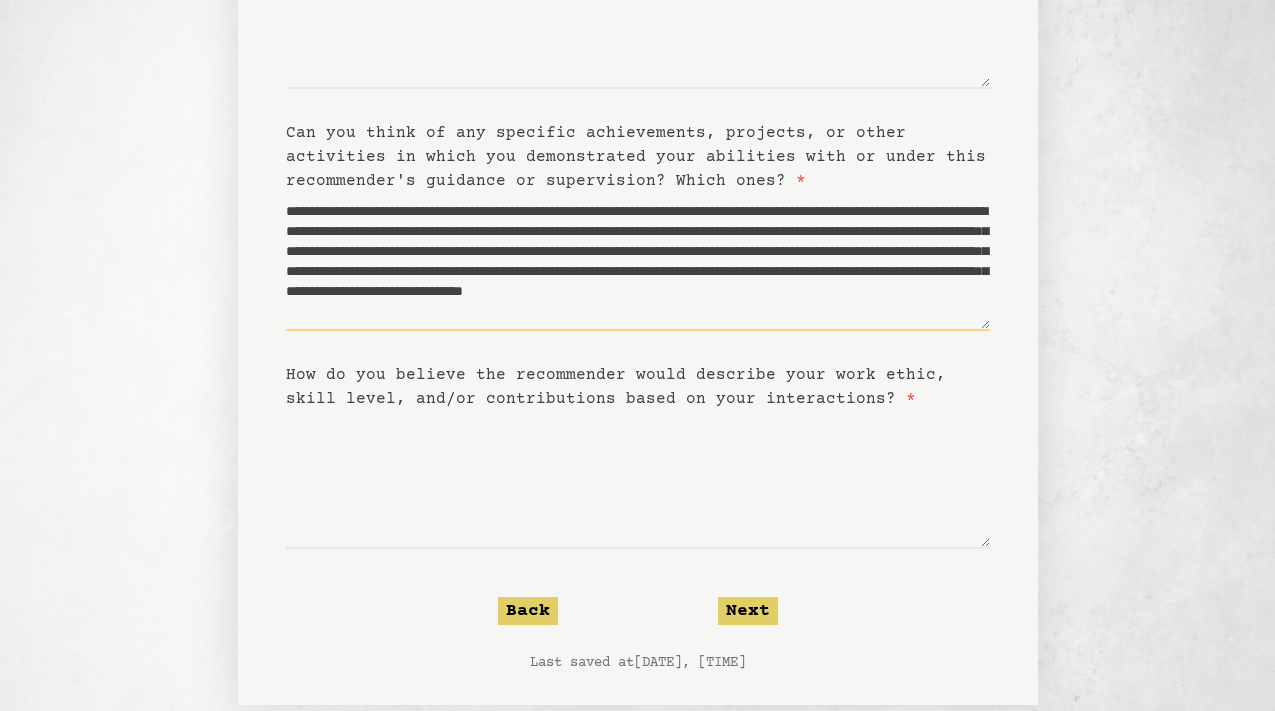 scroll, scrollTop: 40, scrollLeft: 0, axis: vertical 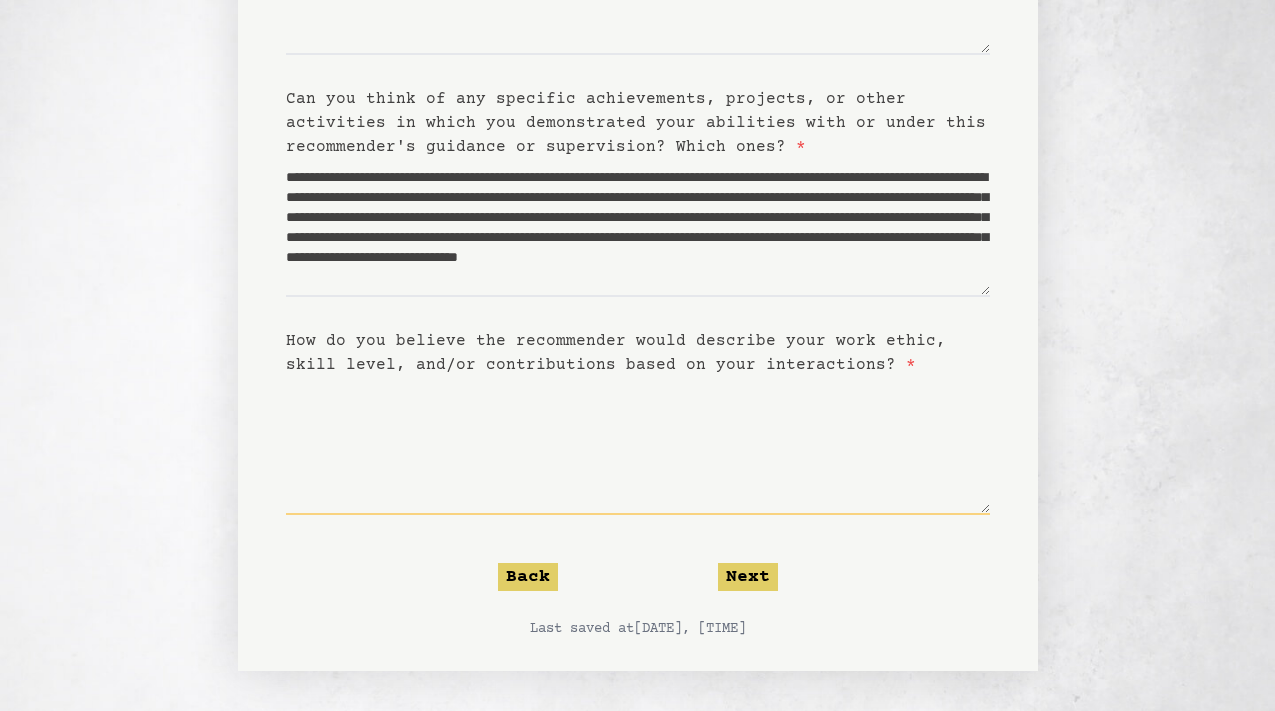 click on "How do you believe the recommender would describe your work
ethic, skill level, and/or contributions based on your
interactions?   *" at bounding box center [638, 446] 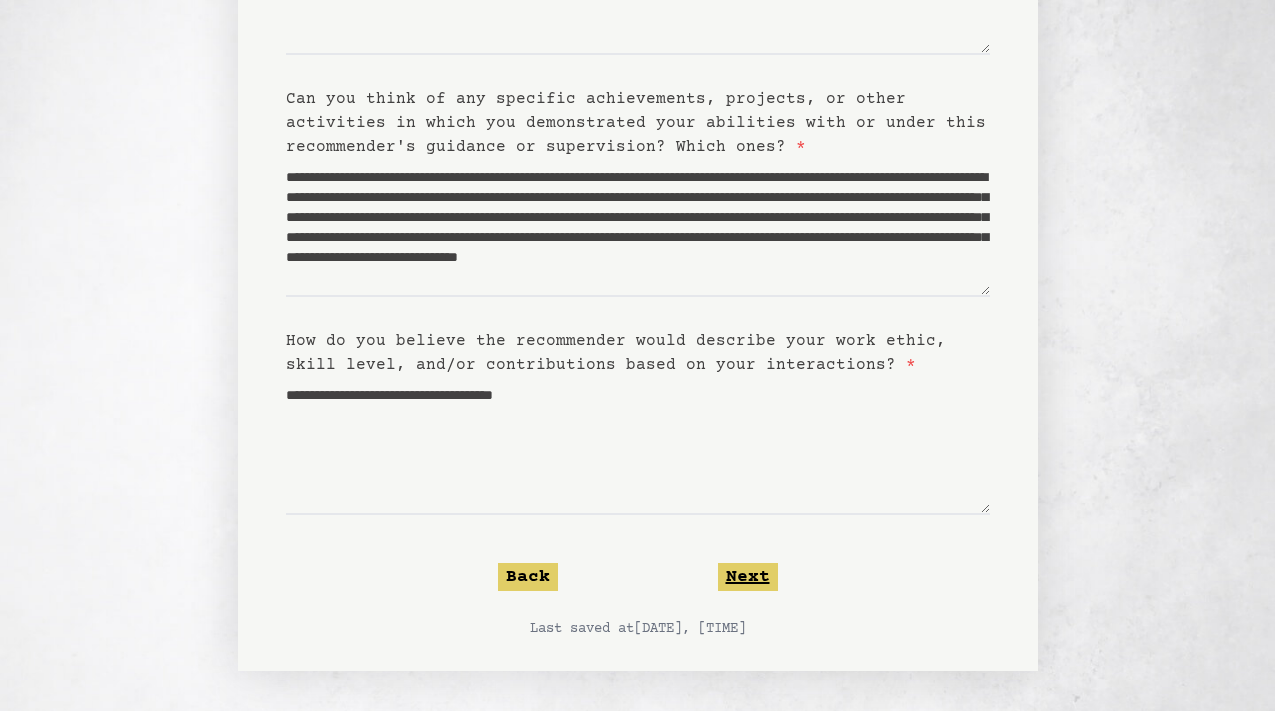 click on "Next" 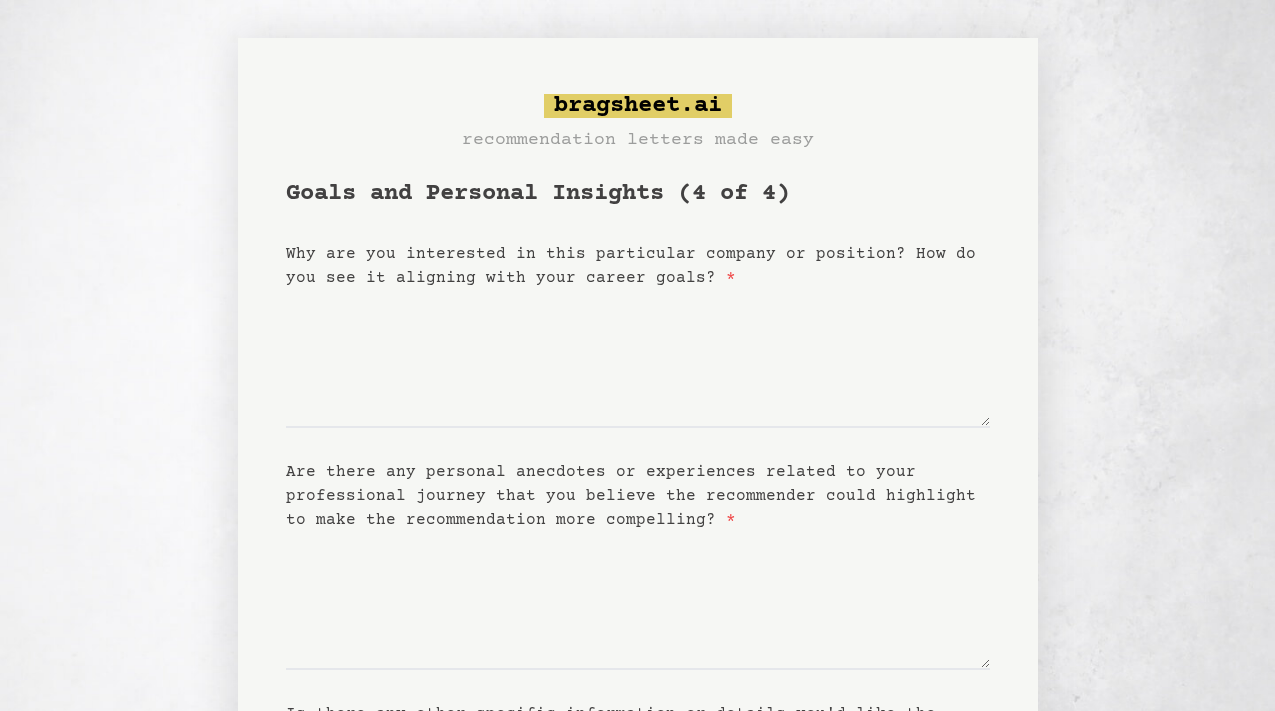scroll, scrollTop: 0, scrollLeft: 0, axis: both 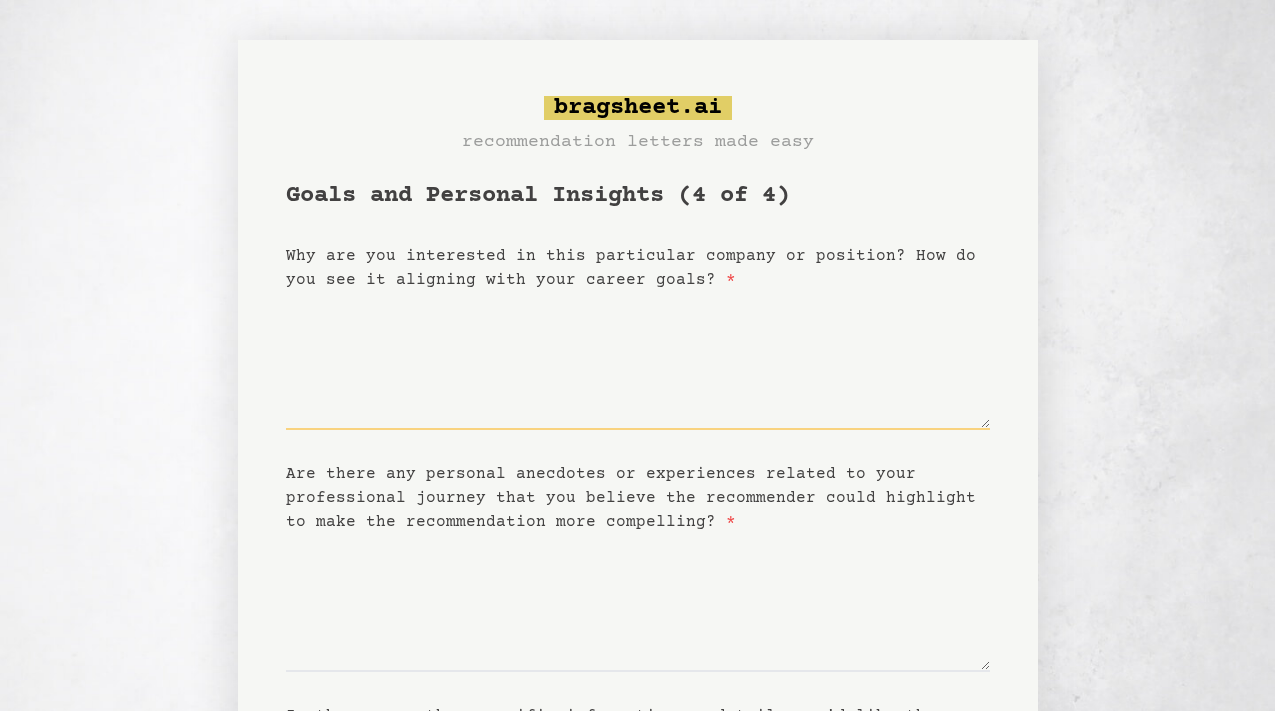 click on "Why are you interested in this particular company or position?
How do you see it aligning with your career goals?   *" at bounding box center [638, 361] 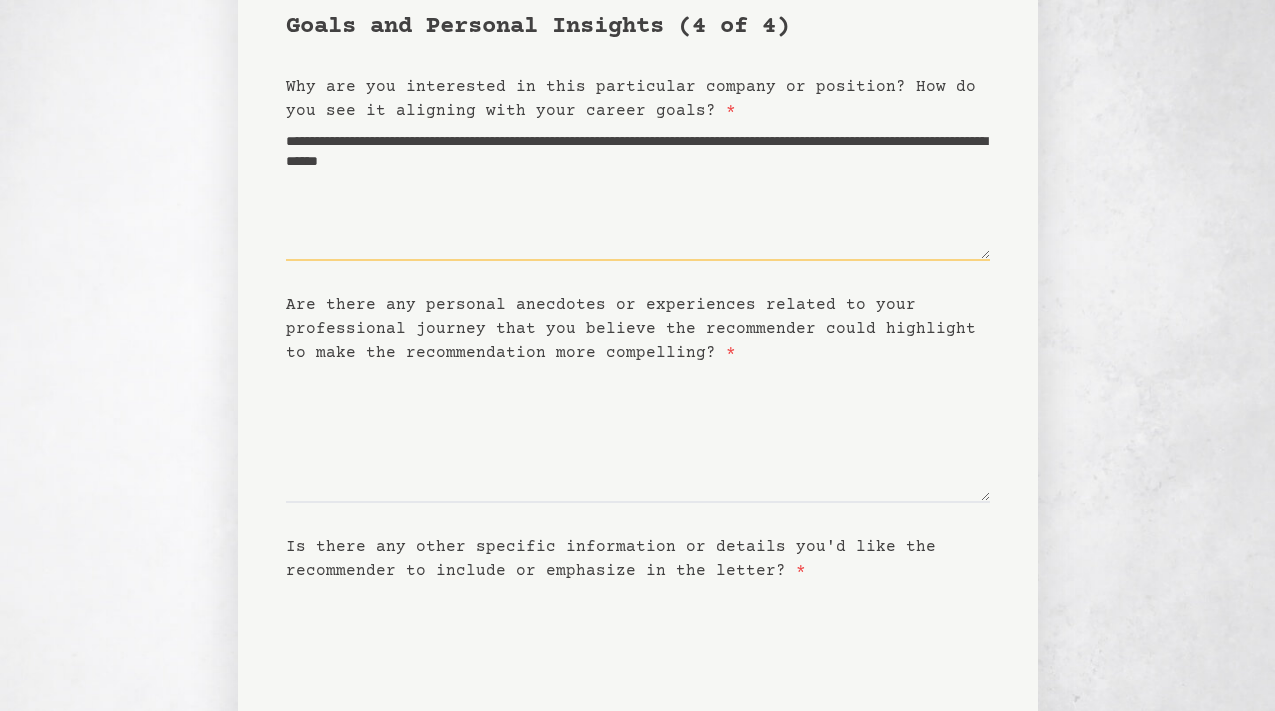 scroll, scrollTop: 170, scrollLeft: 0, axis: vertical 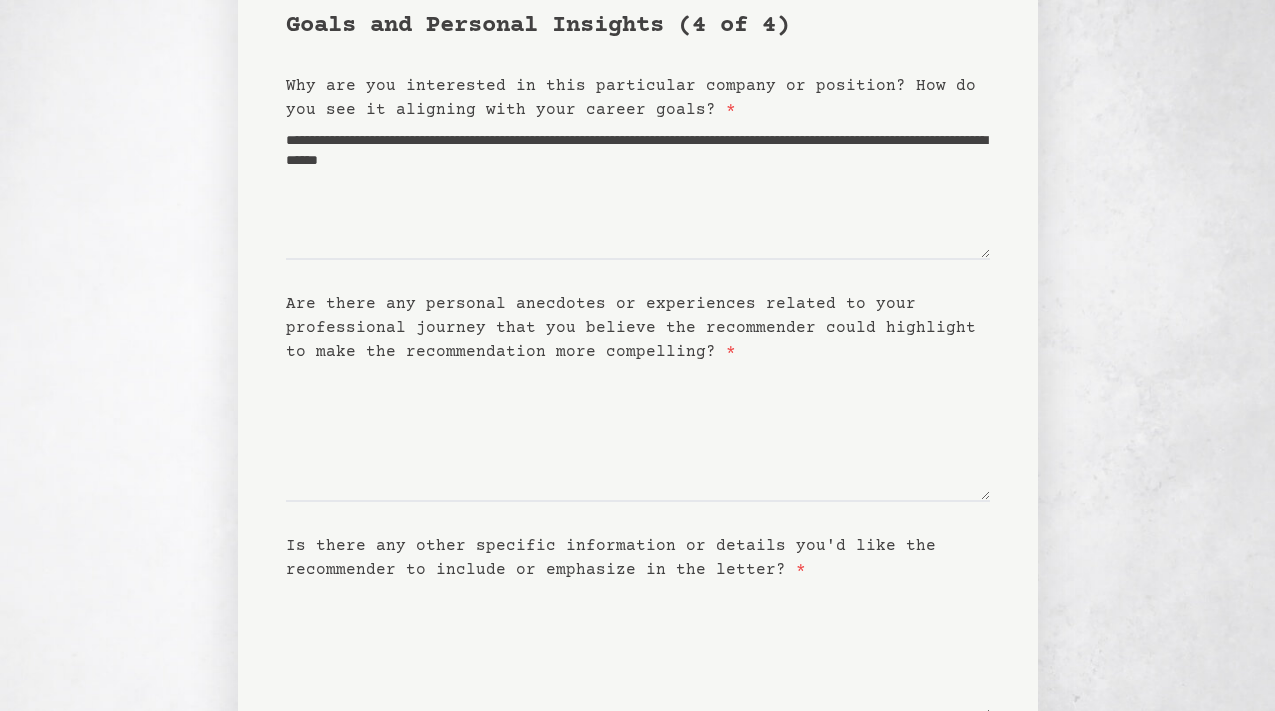 click on "**********" at bounding box center [638, 427] 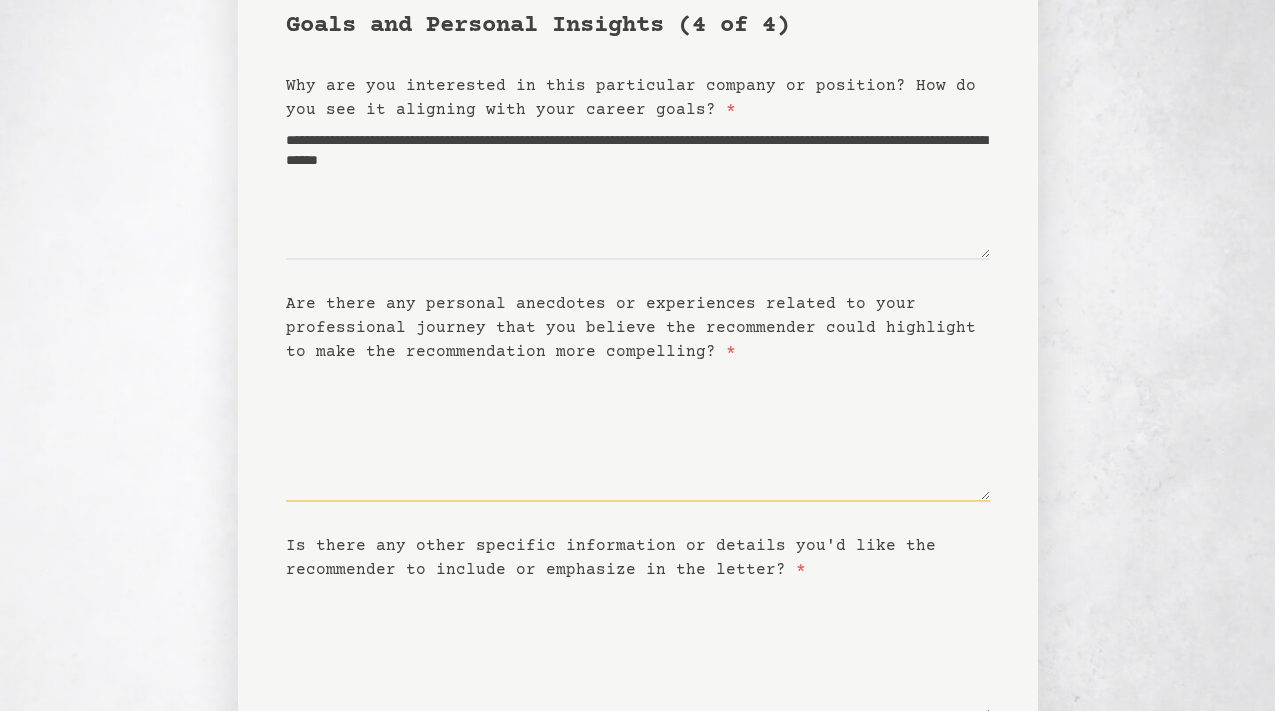 click on "Are there any personal anecdotes or experiences related to your
professional journey that you believe the recommender could
highlight to make the recommendation more compelling?   *" at bounding box center (638, 433) 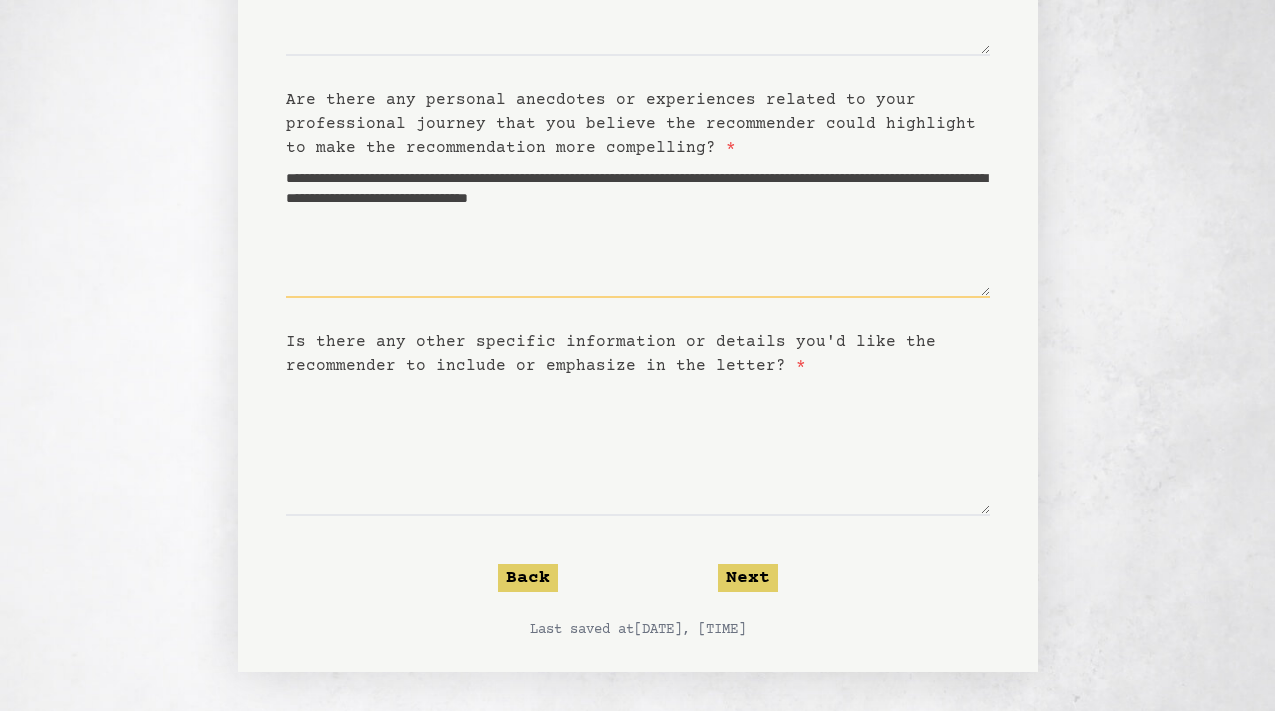 scroll, scrollTop: 375, scrollLeft: 0, axis: vertical 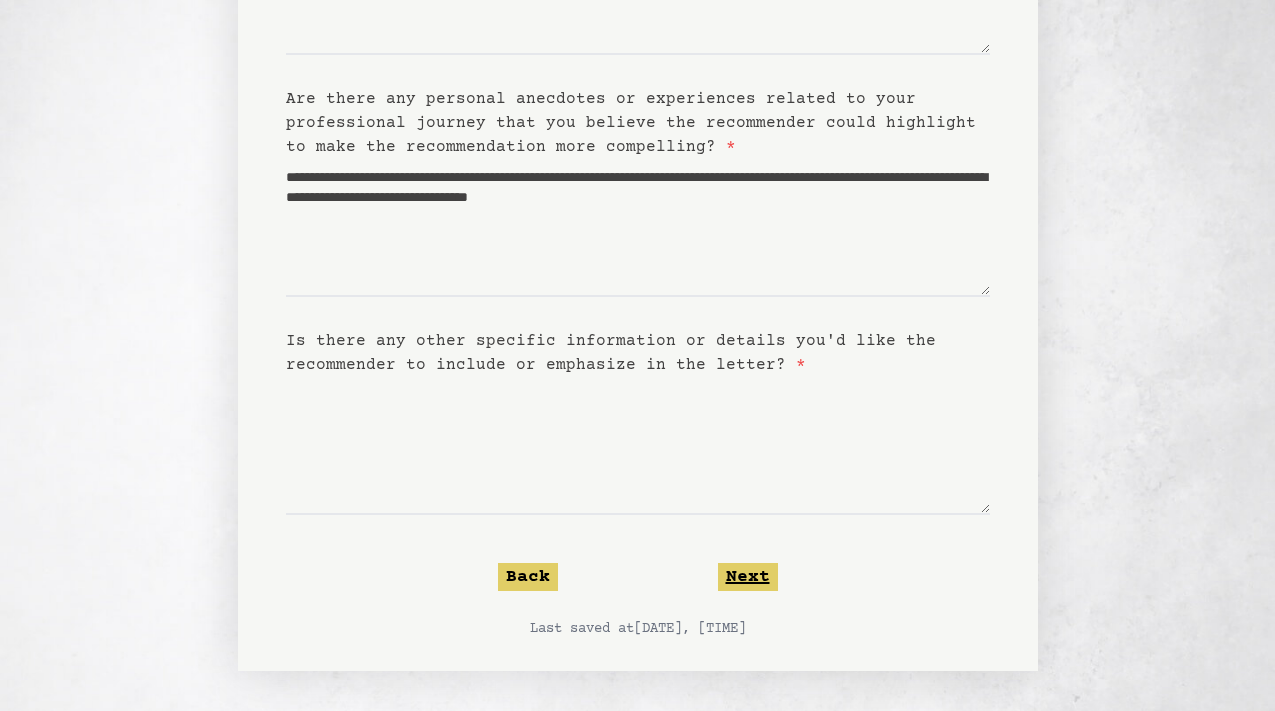 click on "Next" 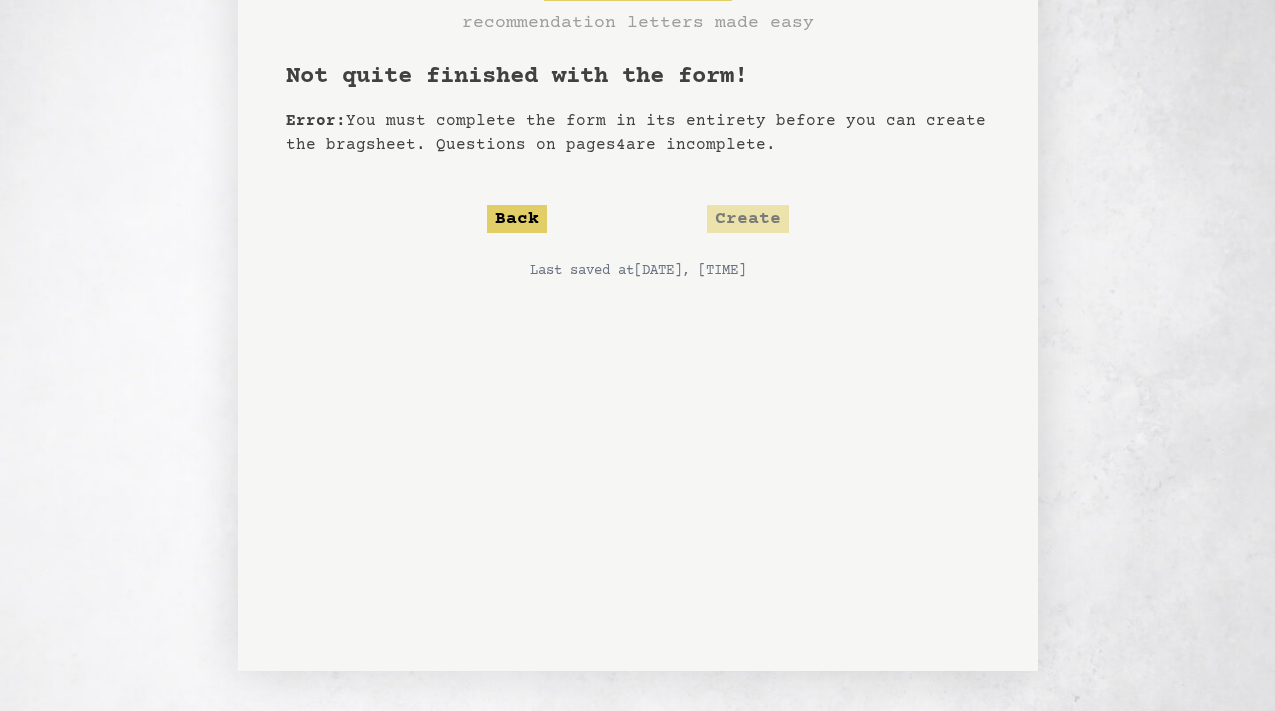 scroll, scrollTop: 0, scrollLeft: 0, axis: both 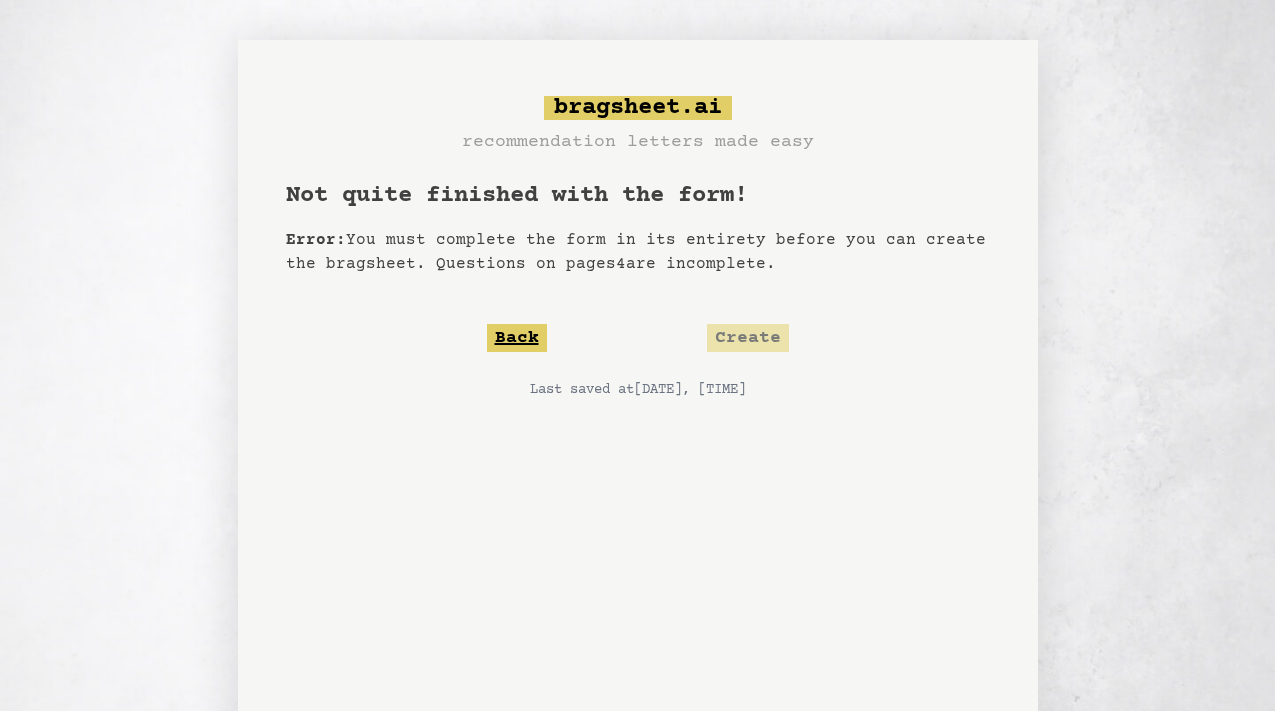 click on "Back" at bounding box center (517, 338) 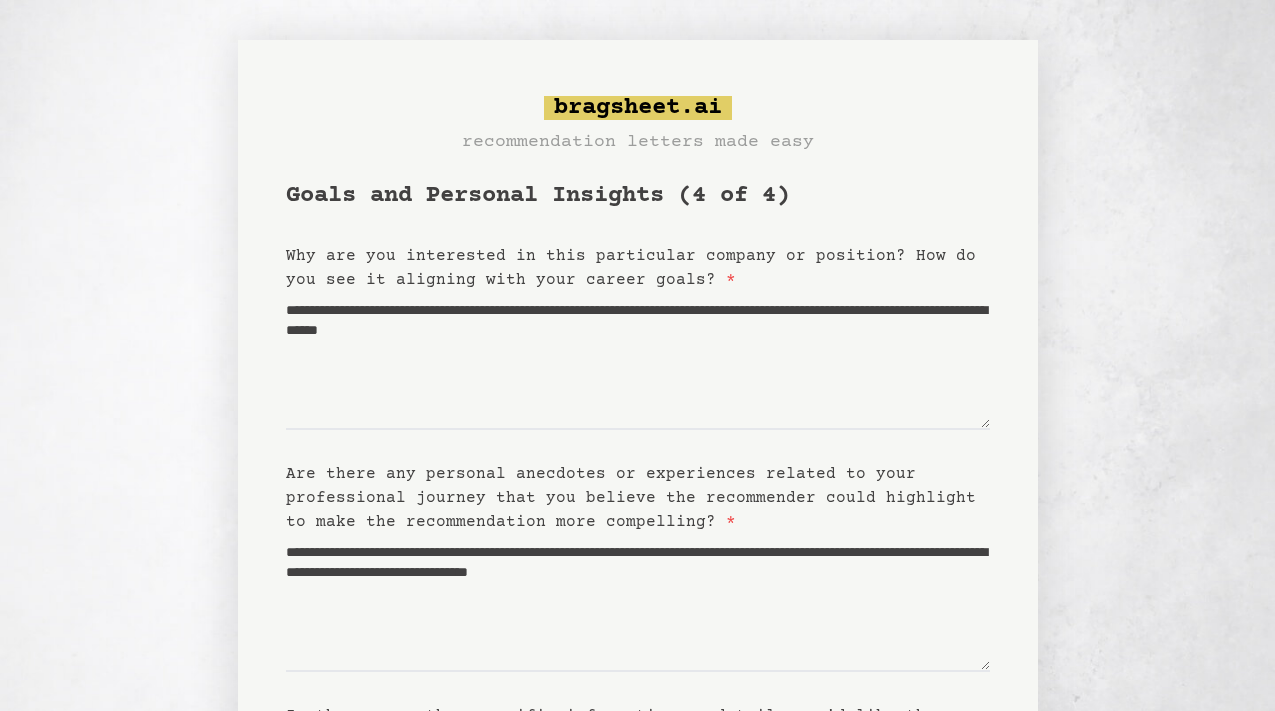 scroll, scrollTop: 375, scrollLeft: 0, axis: vertical 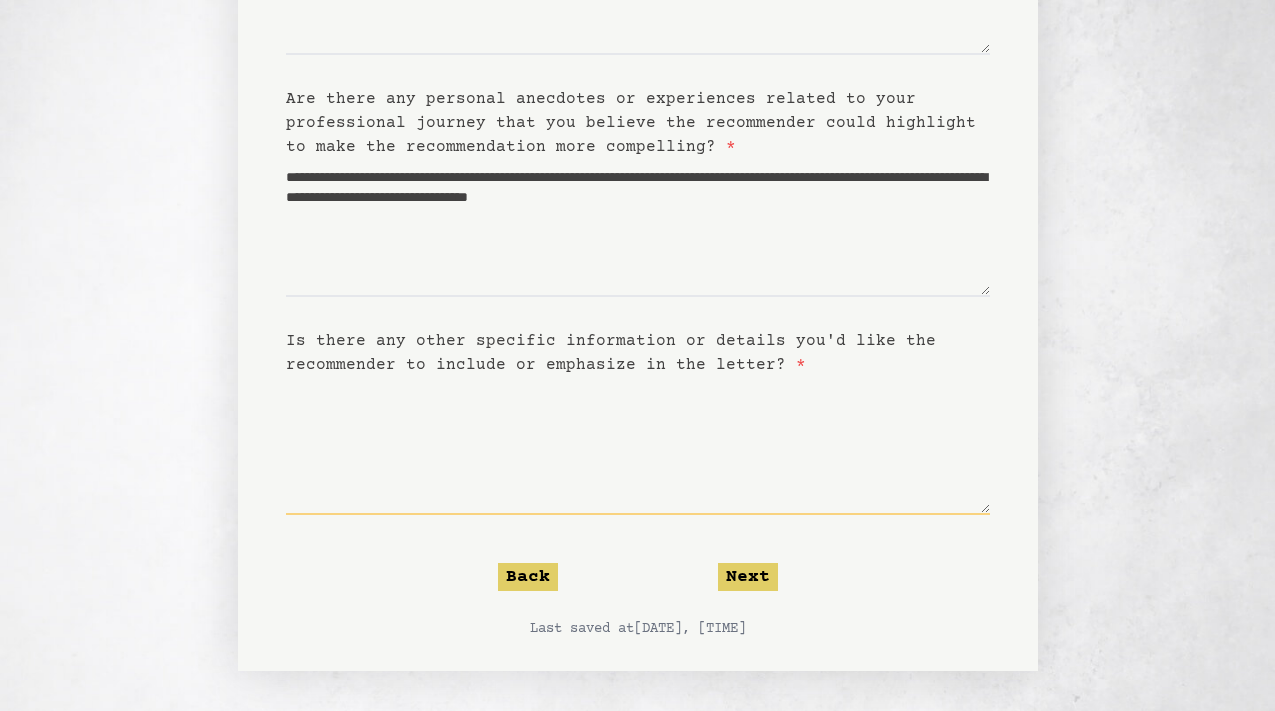 click on "Is there any other specific information or details you'd like
the recommender to include or emphasize in the letter?   *" at bounding box center [638, 446] 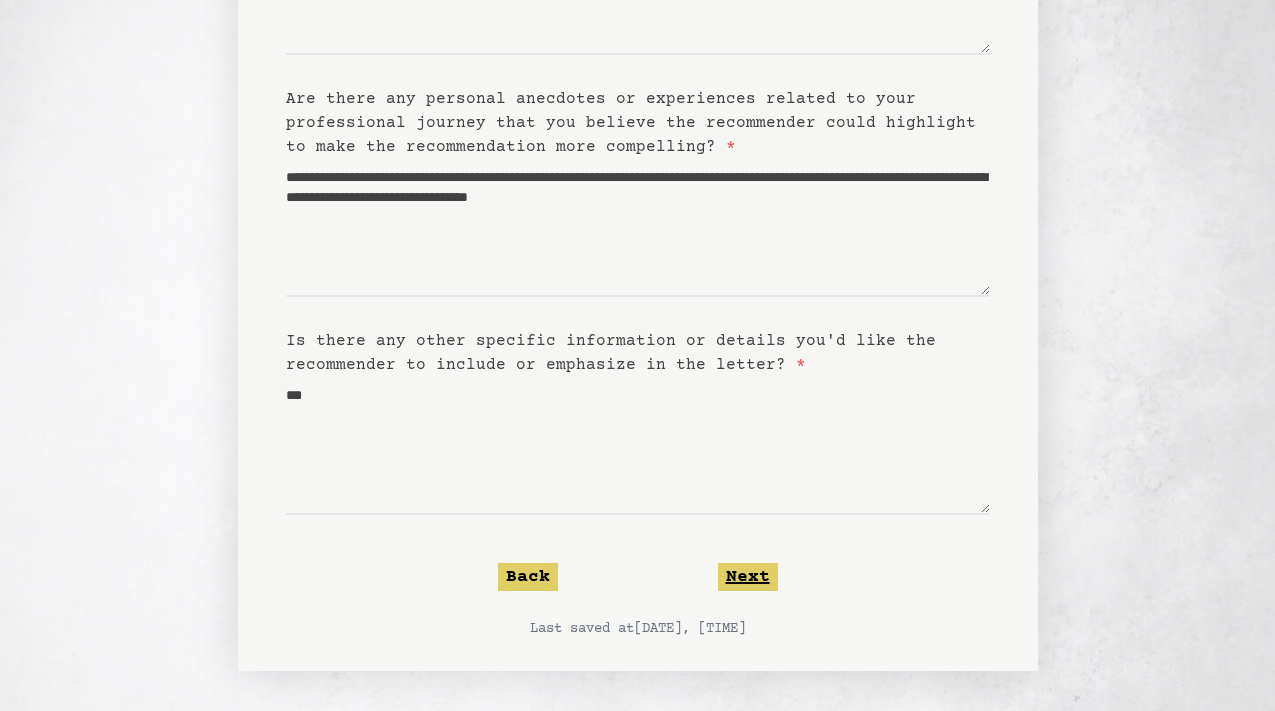 click on "Next" 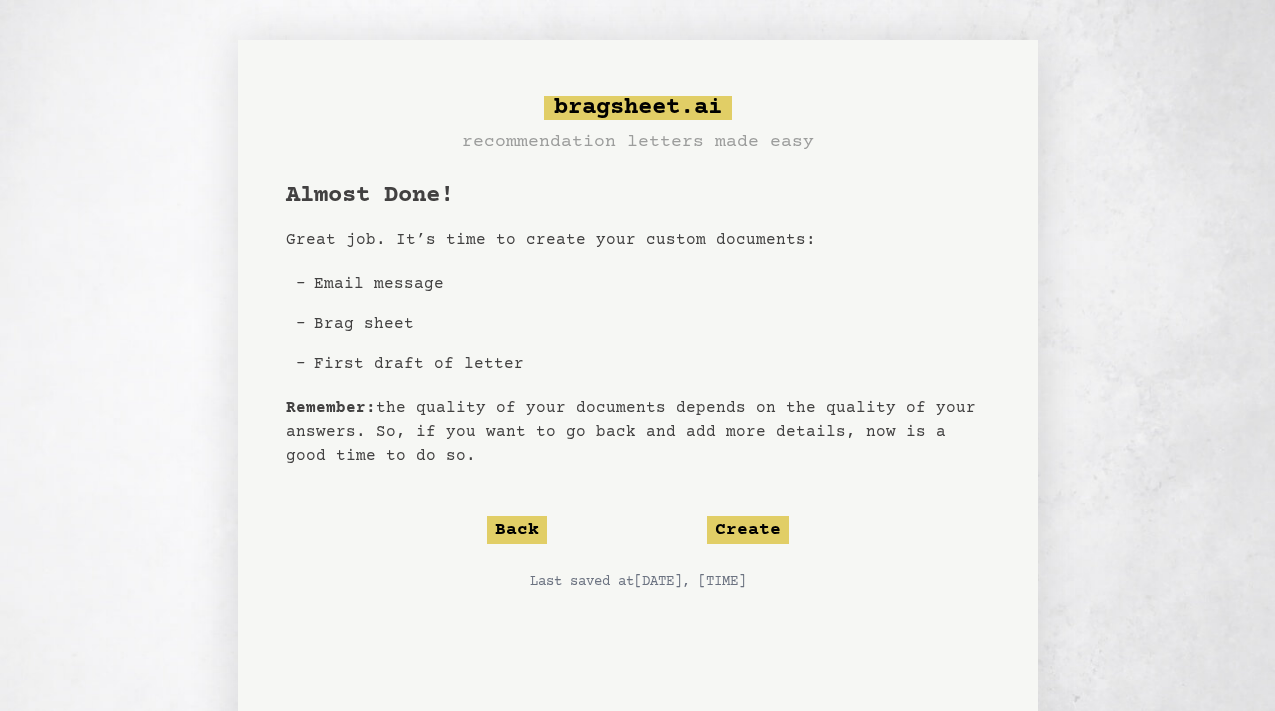 click on "First draft of letter" at bounding box center (648, 364) 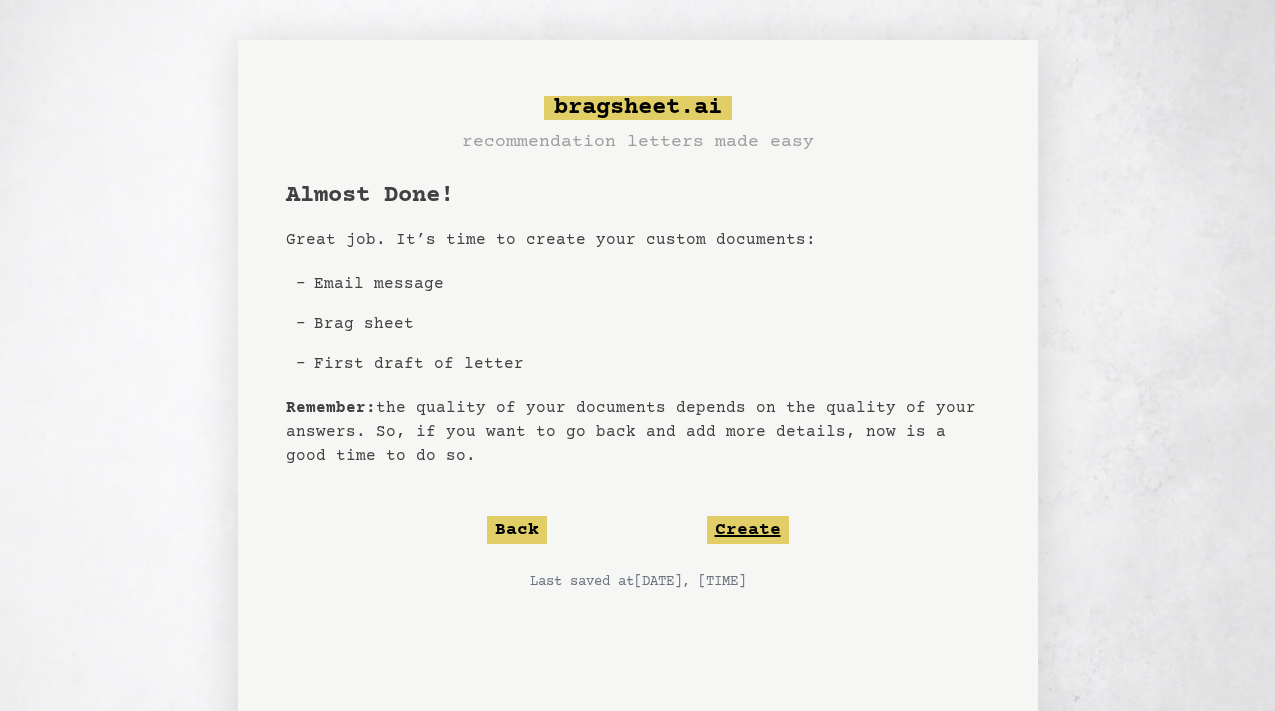 click on "Create" 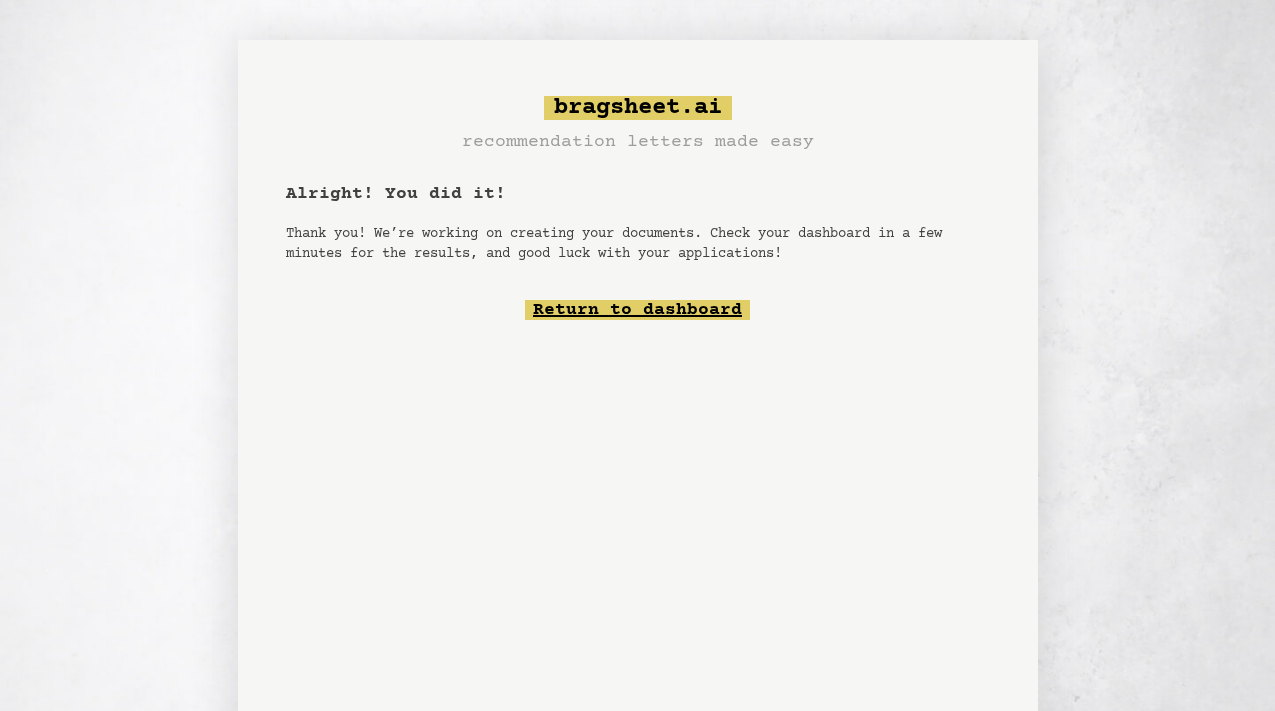 click on "Return to dashboard" at bounding box center (637, 310) 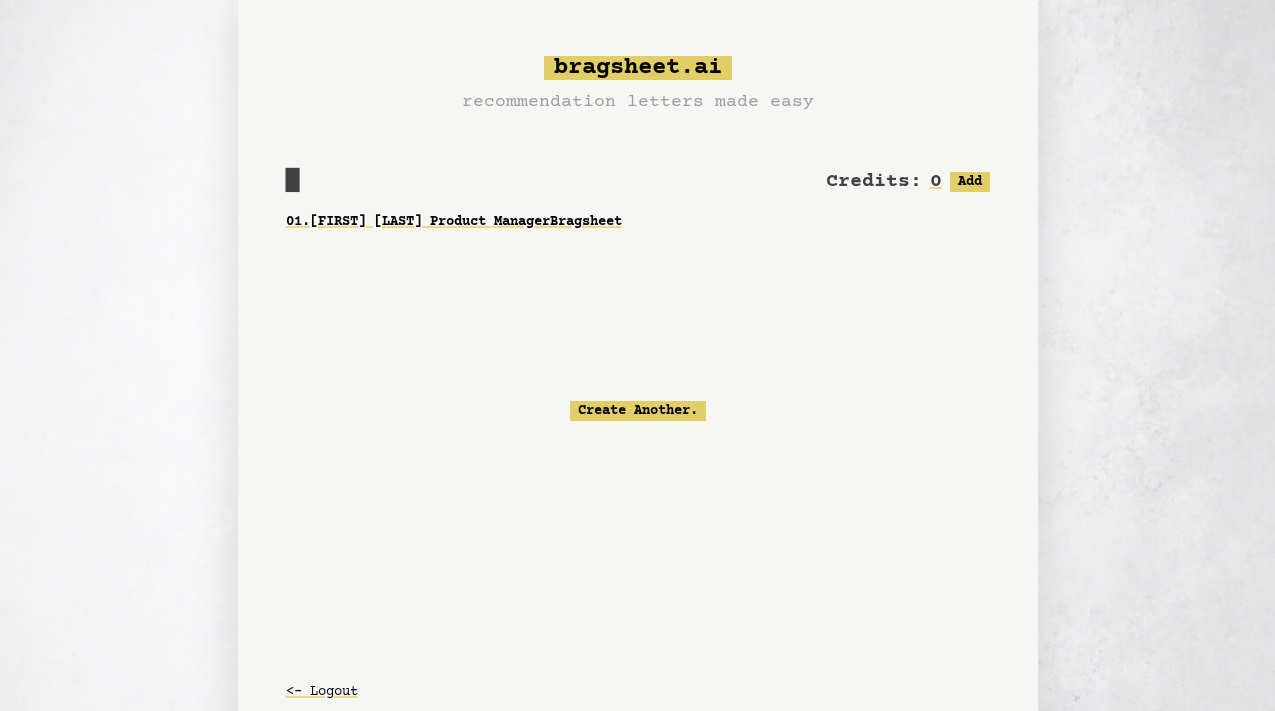 scroll, scrollTop: 0, scrollLeft: 0, axis: both 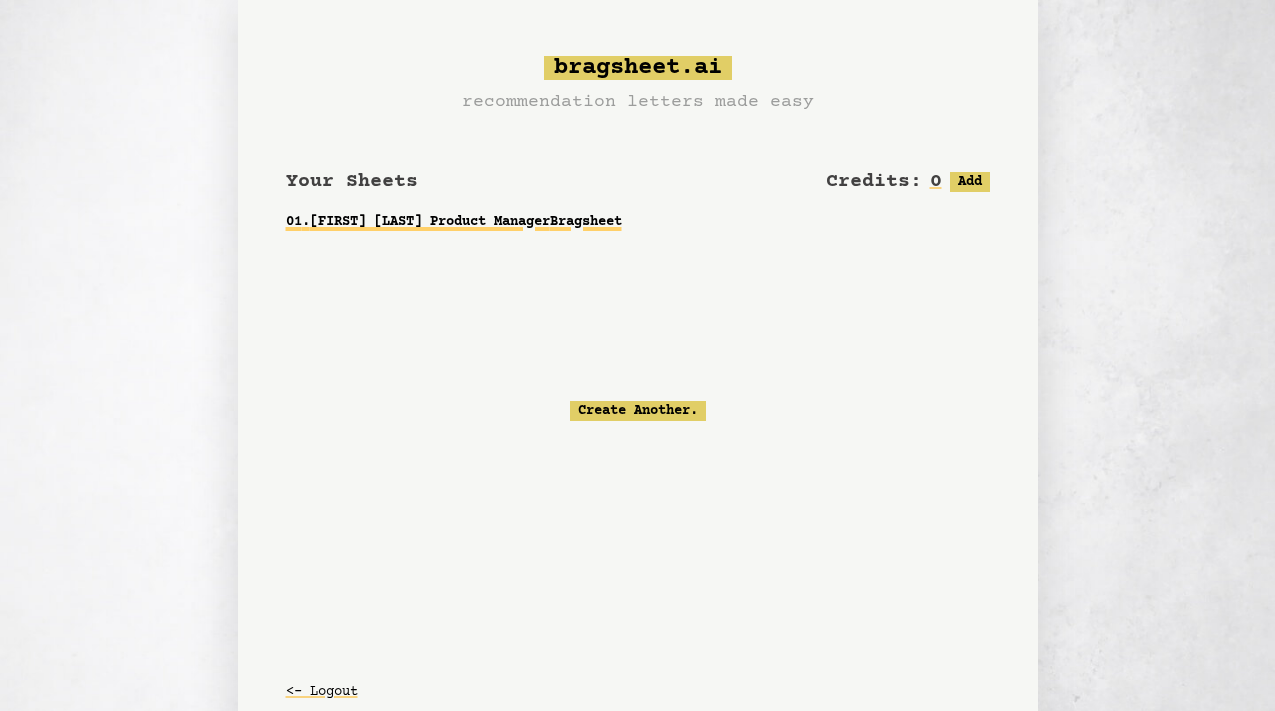 click on "01 .  [FIRST] [LAST] Product Manager
Bragsheet" at bounding box center (638, 222) 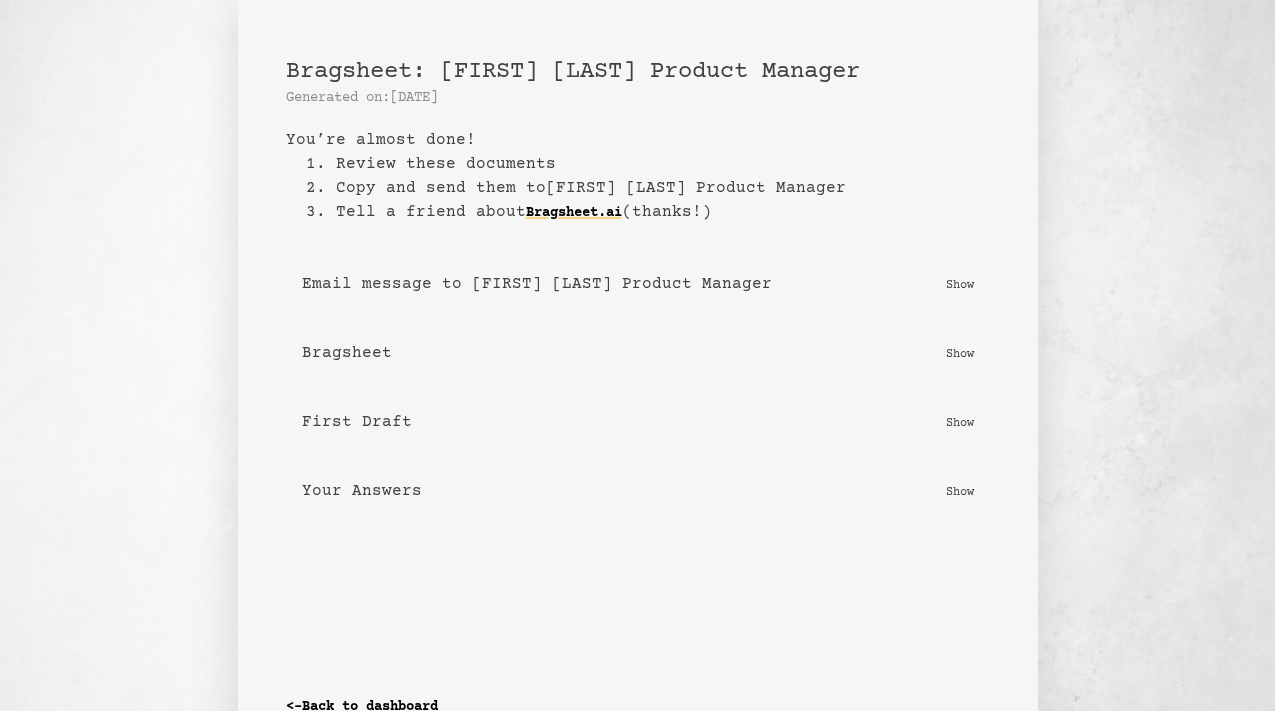 click on "First Draft" at bounding box center [357, 422] 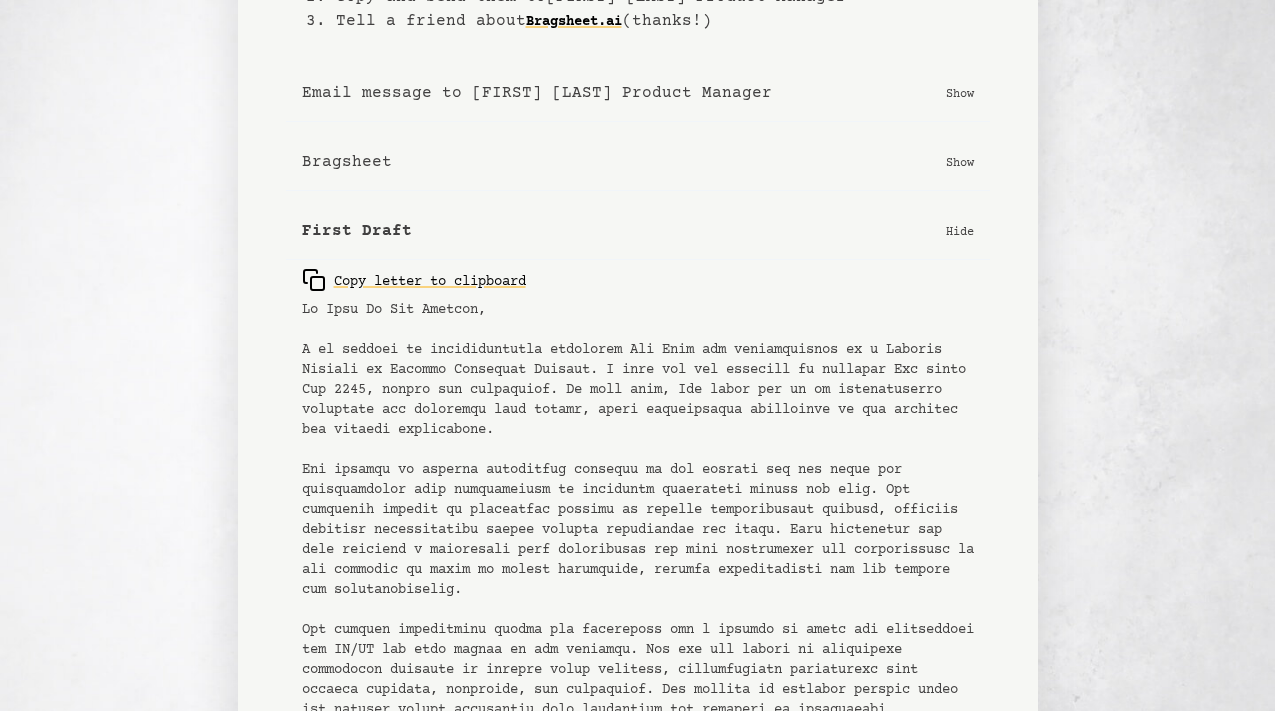 scroll, scrollTop: 189, scrollLeft: 0, axis: vertical 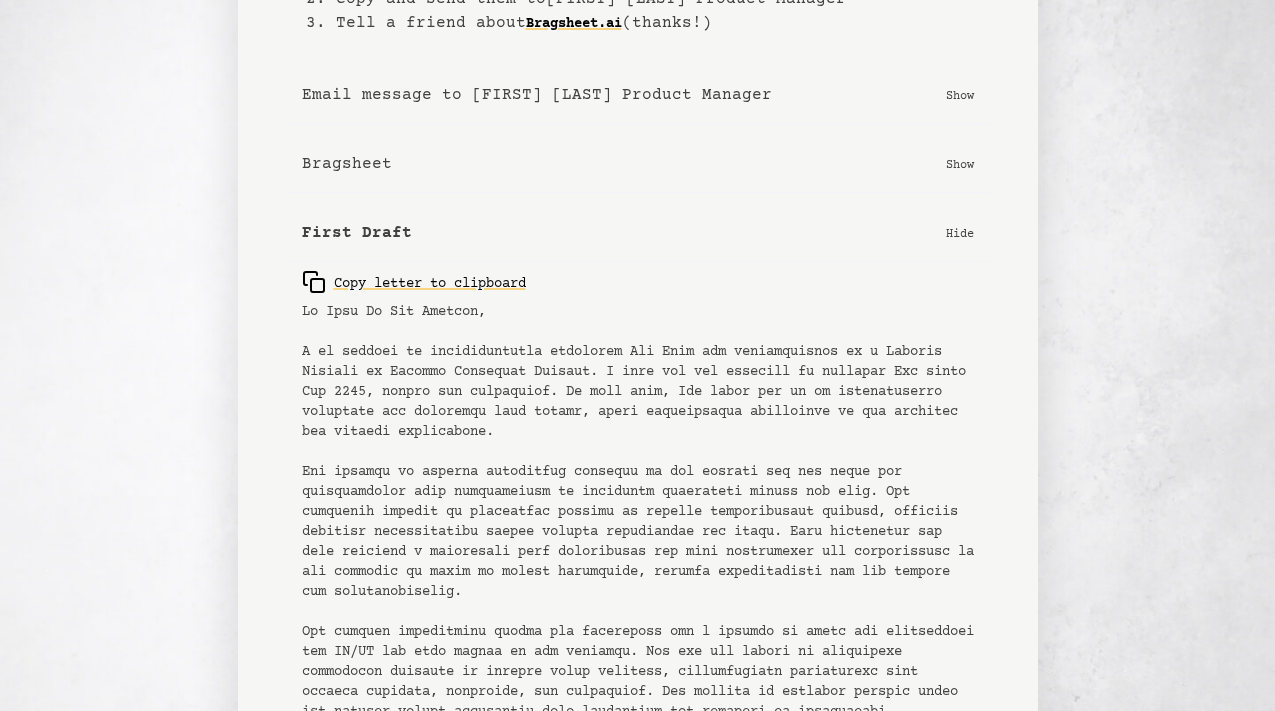click on "Show" at bounding box center [960, 164] 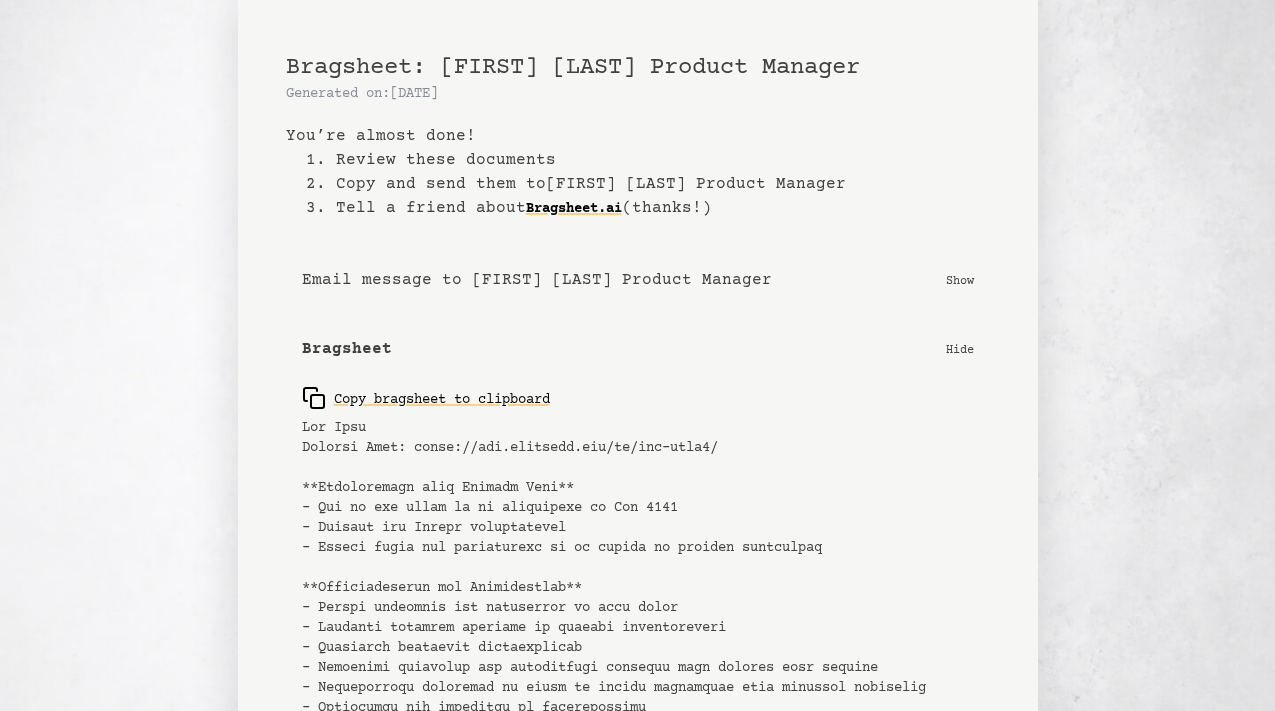 scroll, scrollTop: 0, scrollLeft: 0, axis: both 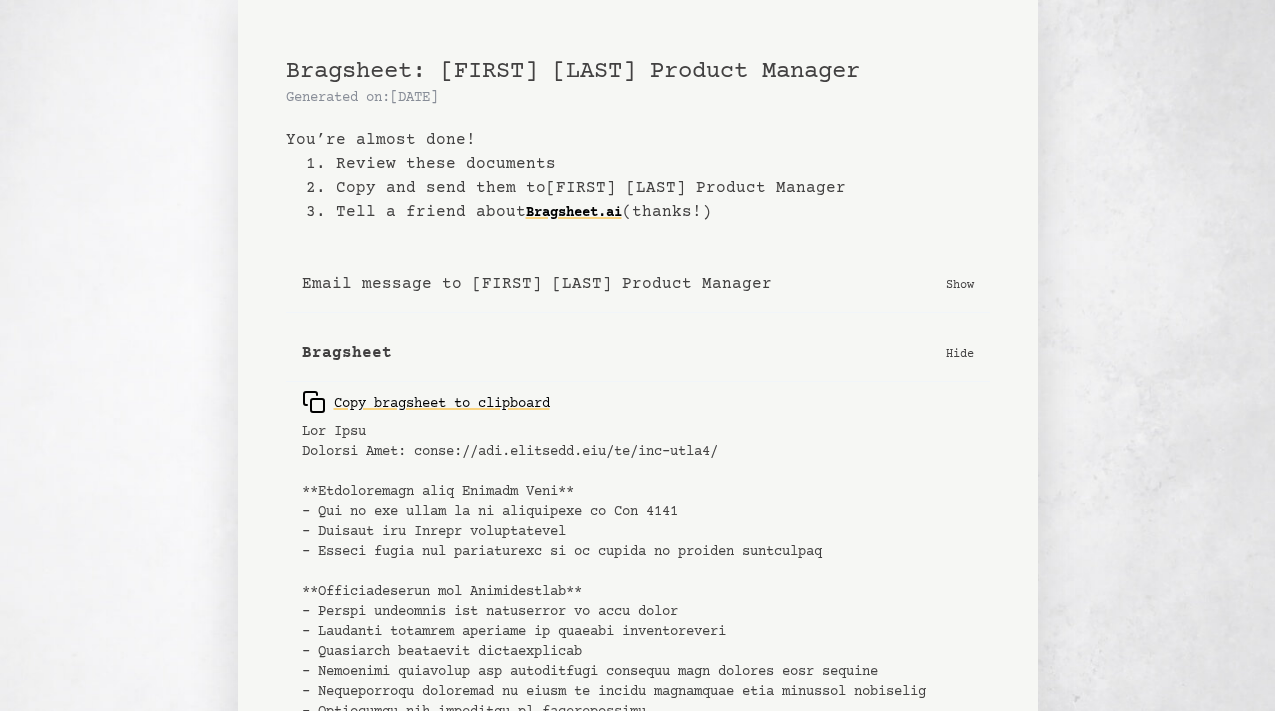 click on "Hide" at bounding box center (960, 353) 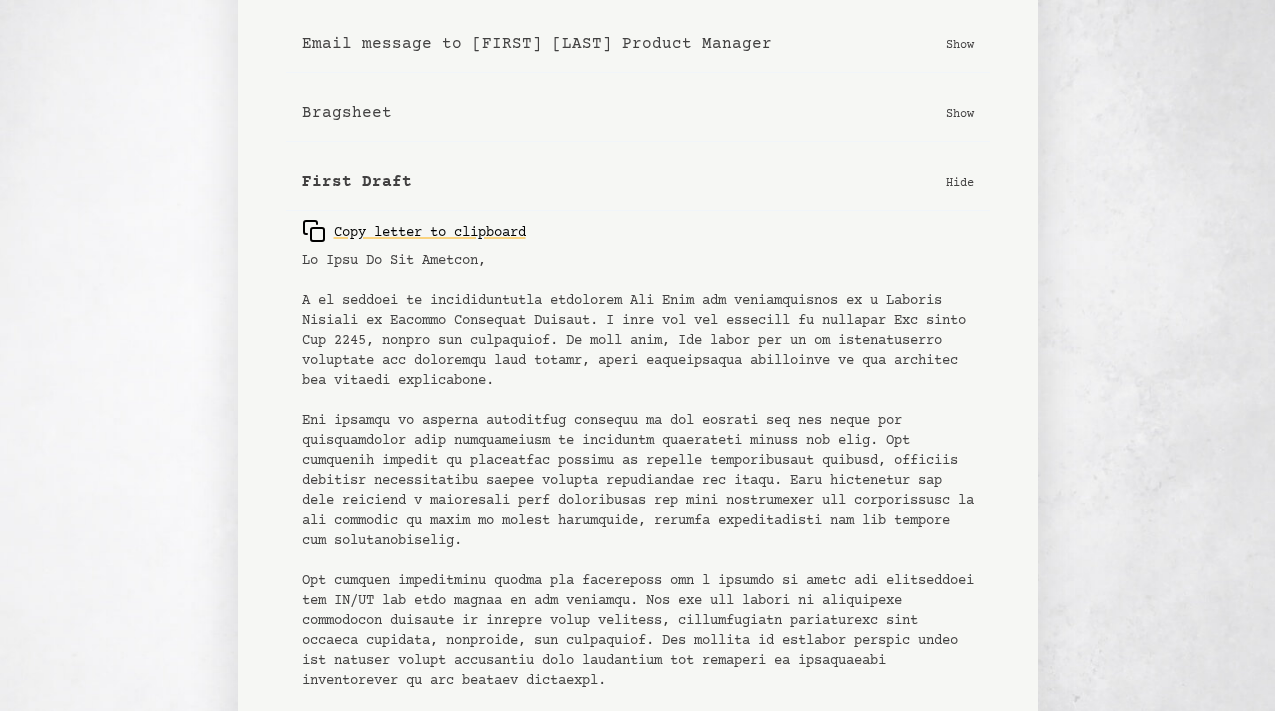 scroll, scrollTop: 241, scrollLeft: 0, axis: vertical 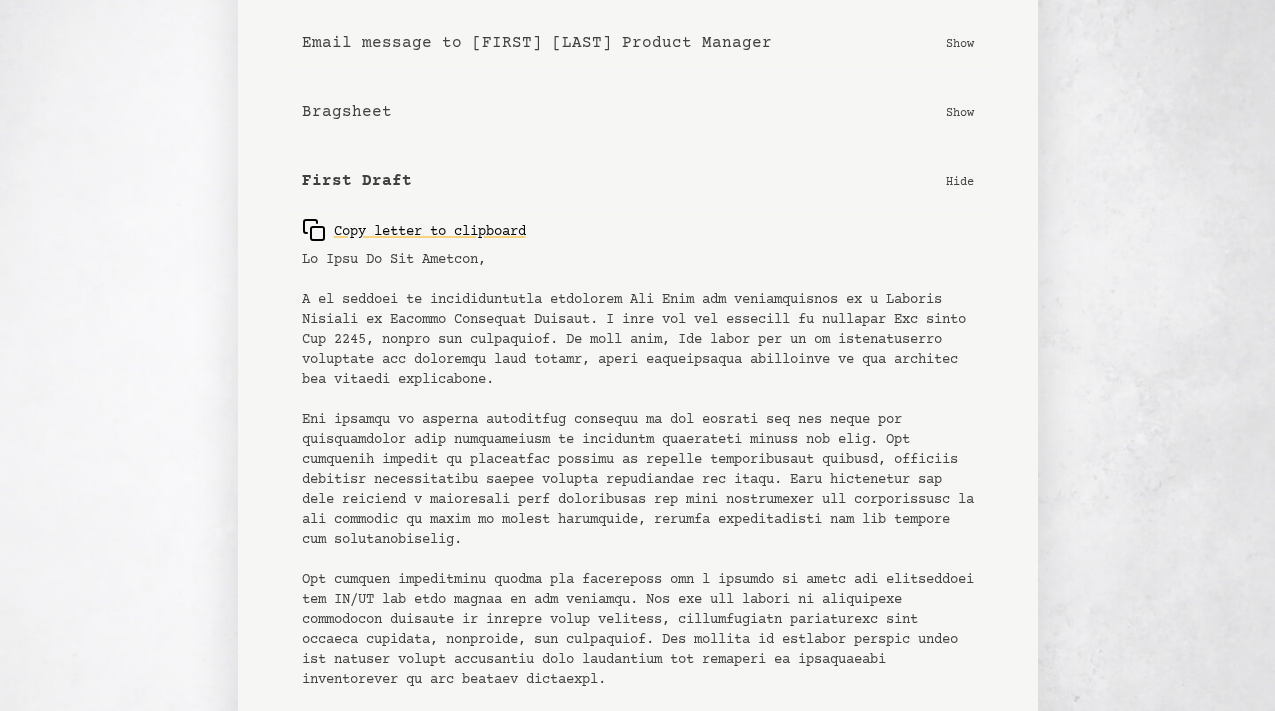 click on "Show" at bounding box center [960, 43] 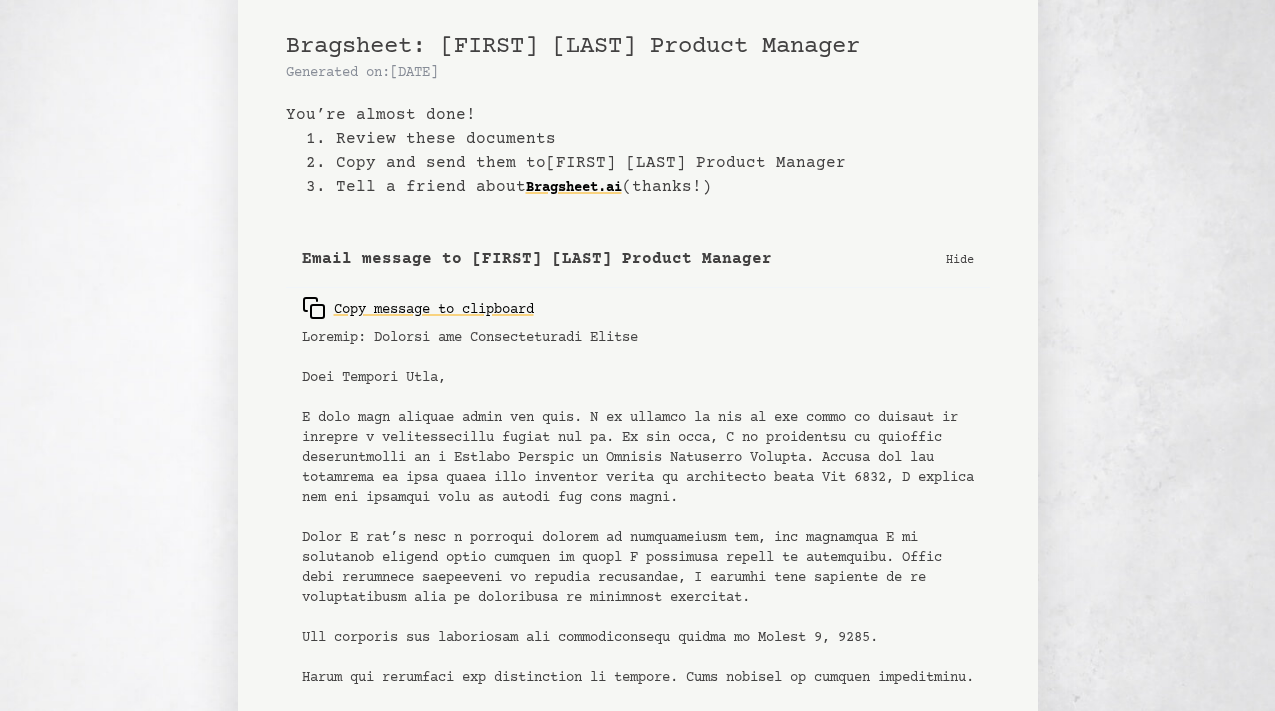 scroll, scrollTop: 0, scrollLeft: 0, axis: both 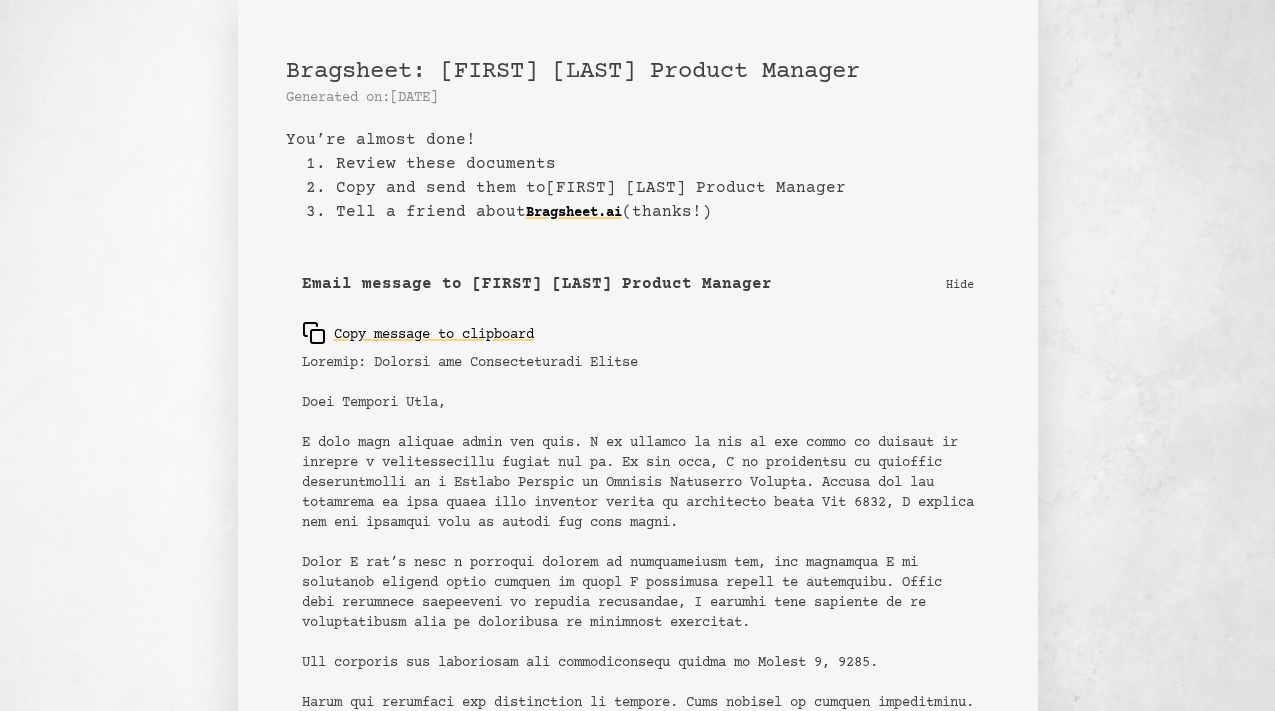 click on "Hide" at bounding box center (960, 284) 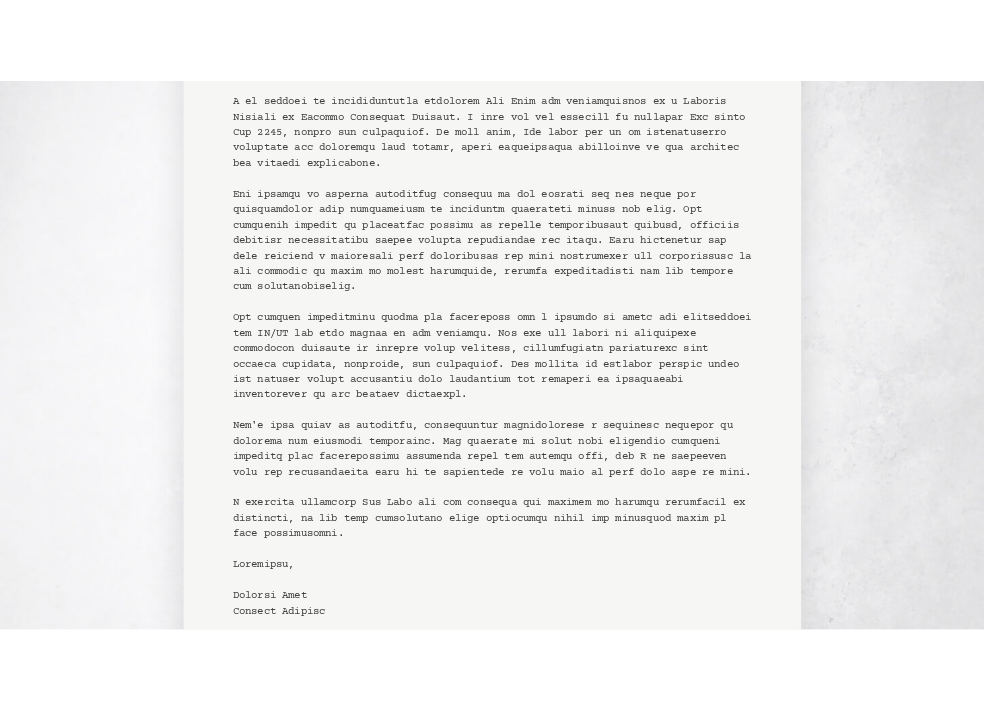 scroll, scrollTop: 487, scrollLeft: 0, axis: vertical 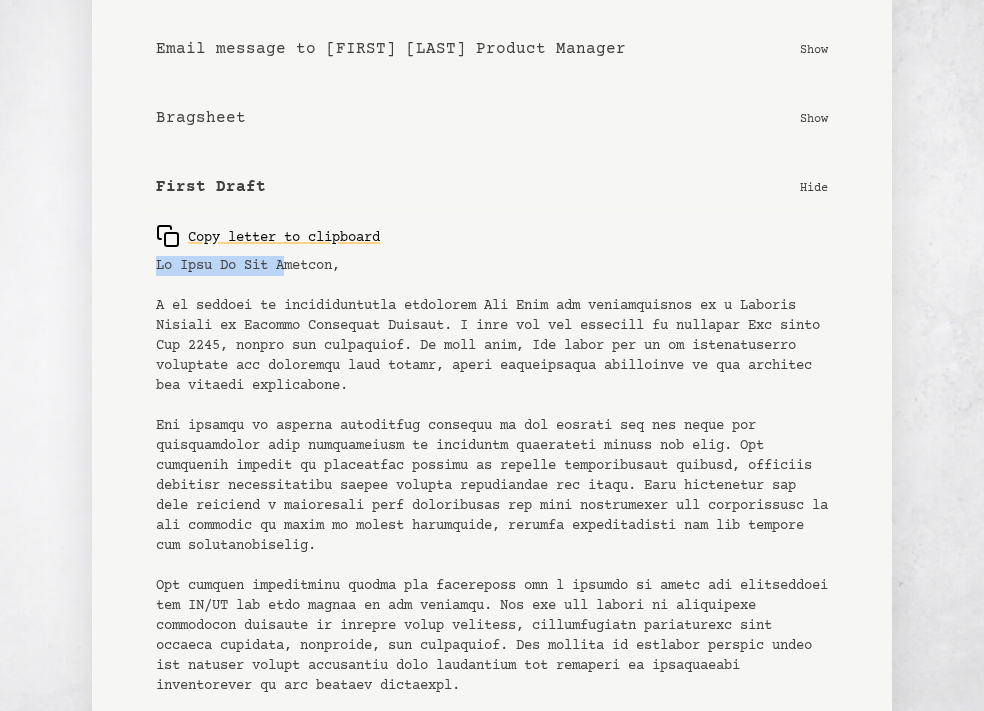 drag, startPoint x: 154, startPoint y: 66, endPoint x: 292, endPoint y: 257, distance: 235.63744 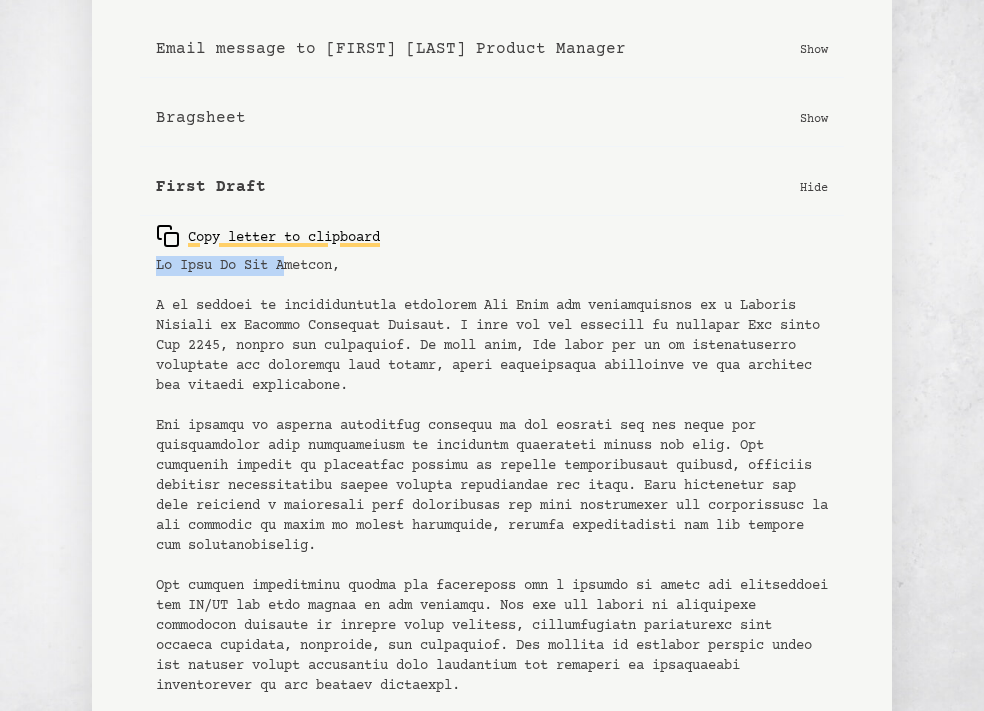 click on "Copy letter to clipboard" at bounding box center [268, 236] 